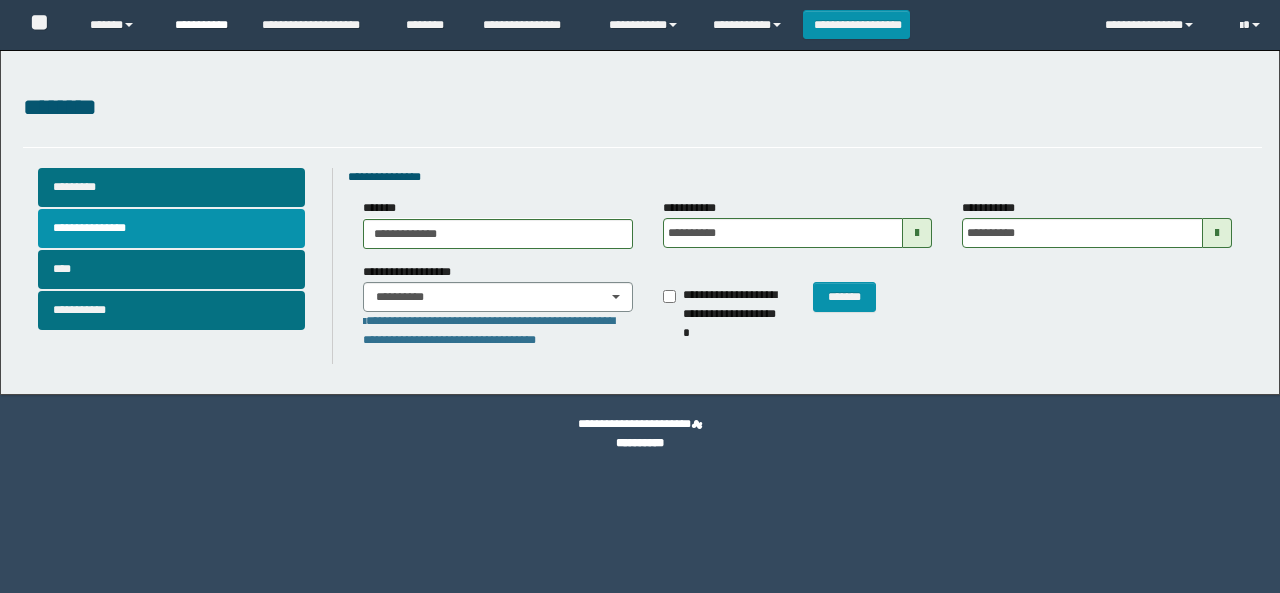 scroll, scrollTop: 0, scrollLeft: 0, axis: both 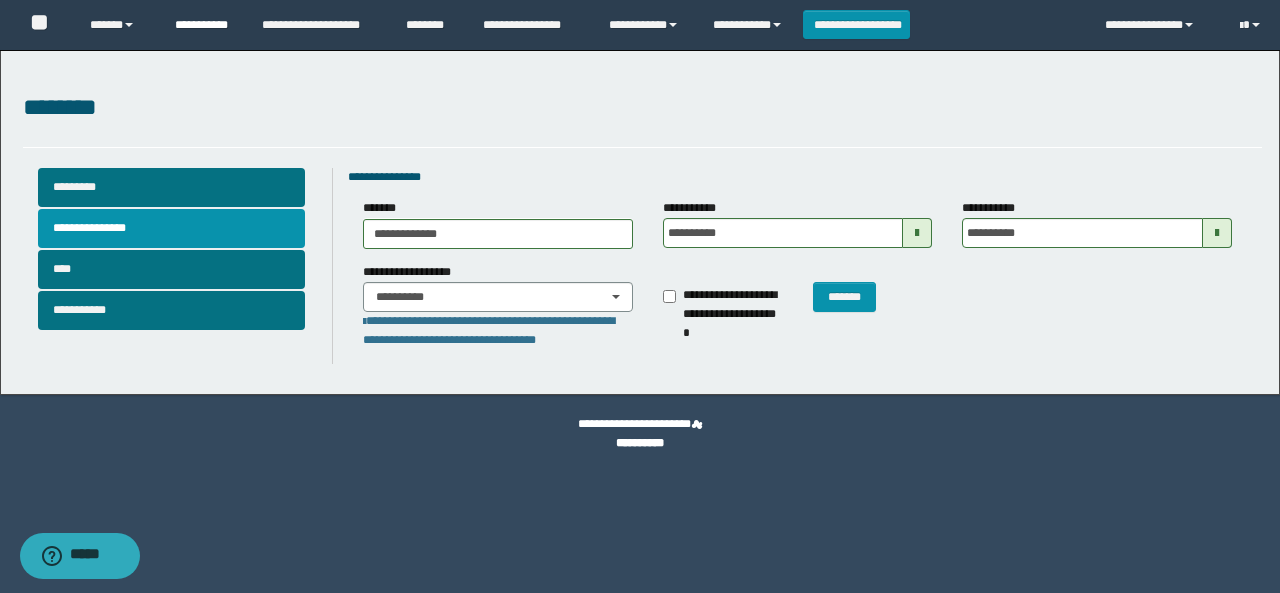 click on "**********" at bounding box center (203, 25) 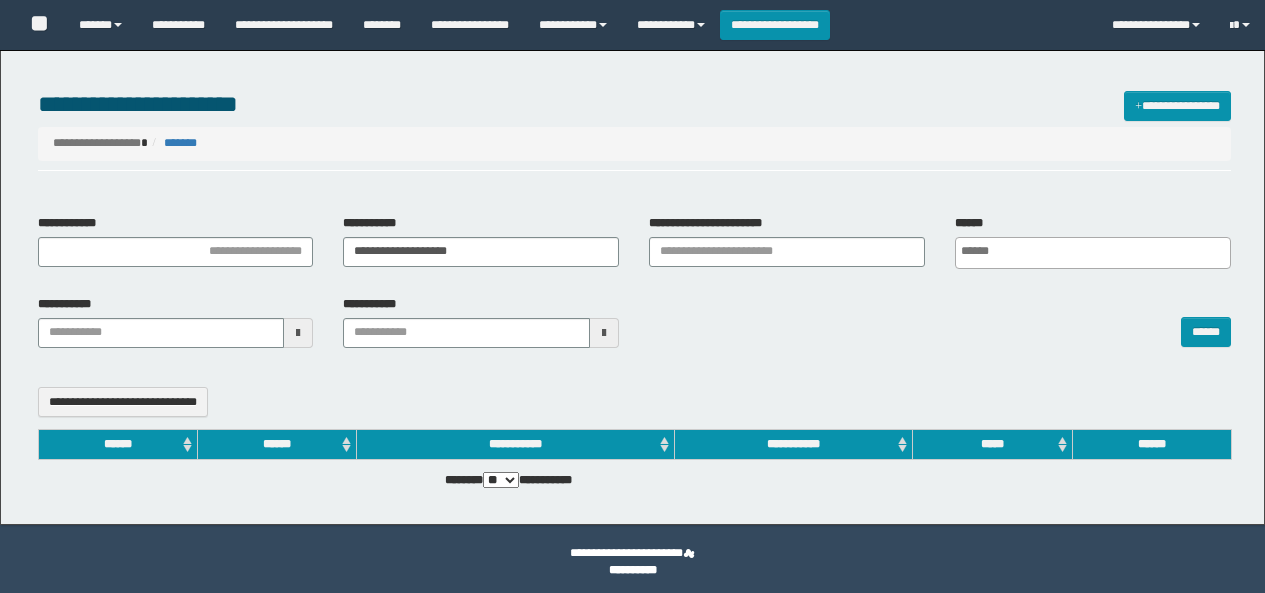 select 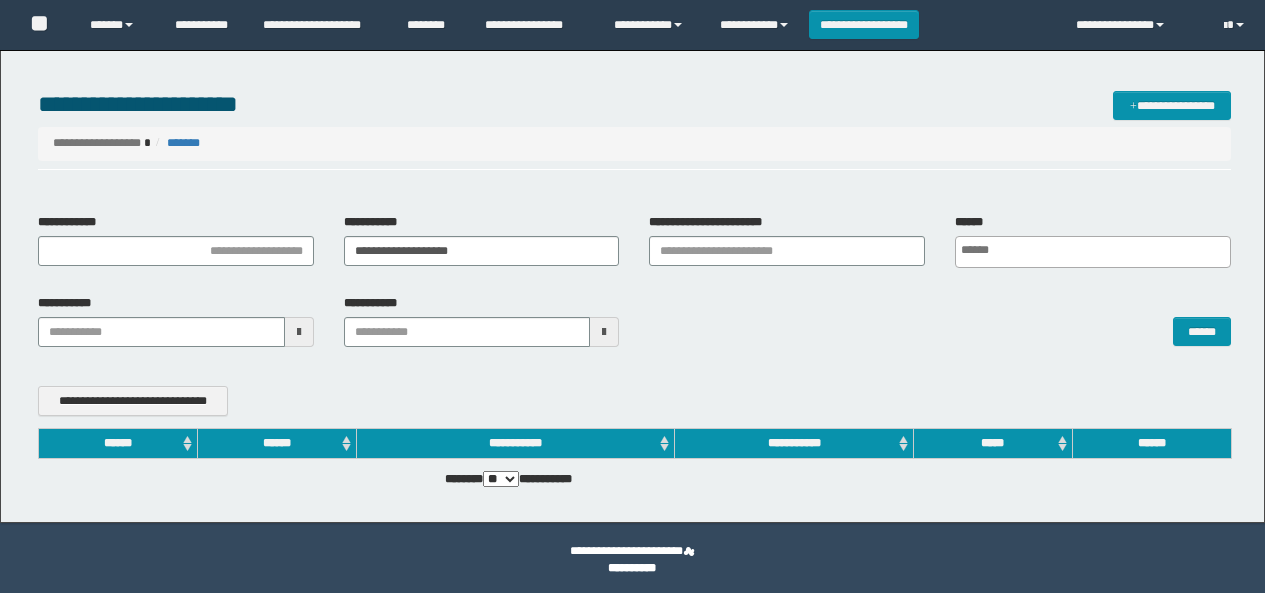 scroll, scrollTop: 0, scrollLeft: 0, axis: both 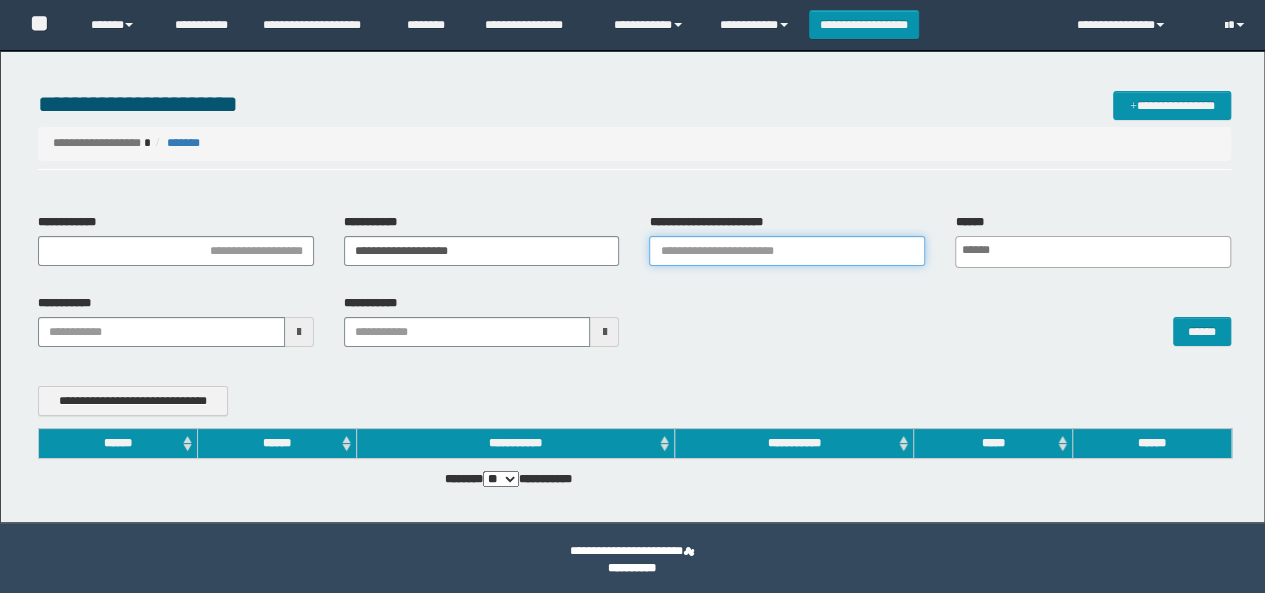 drag, startPoint x: 0, startPoint y: 0, endPoint x: 792, endPoint y: 259, distance: 833.2737 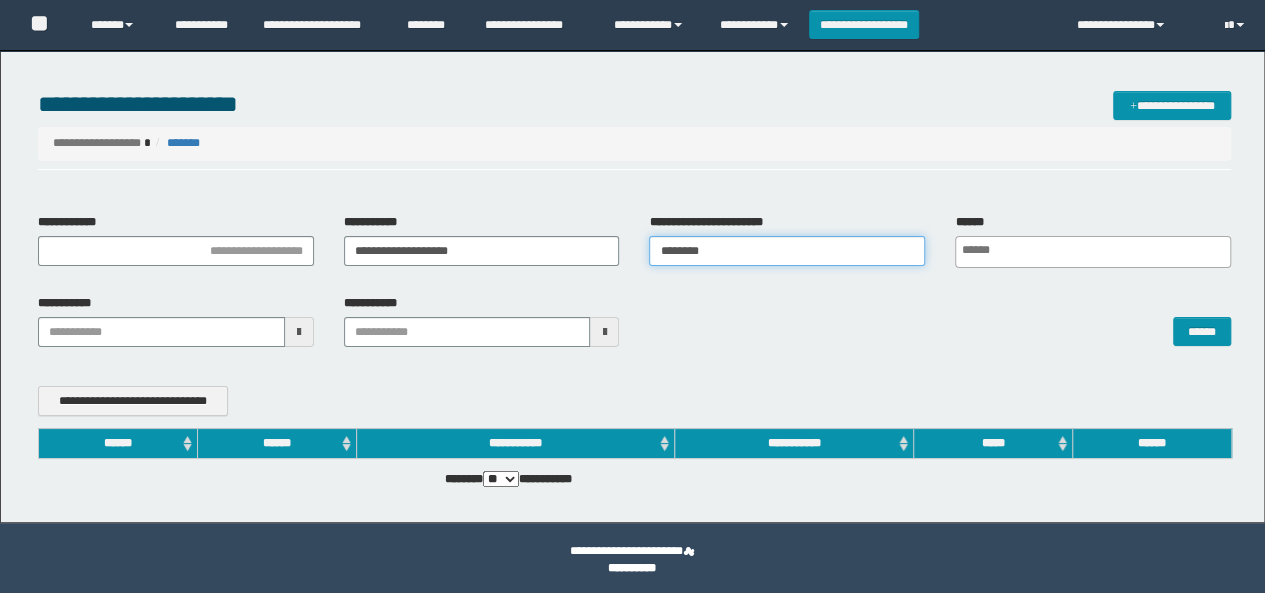 type 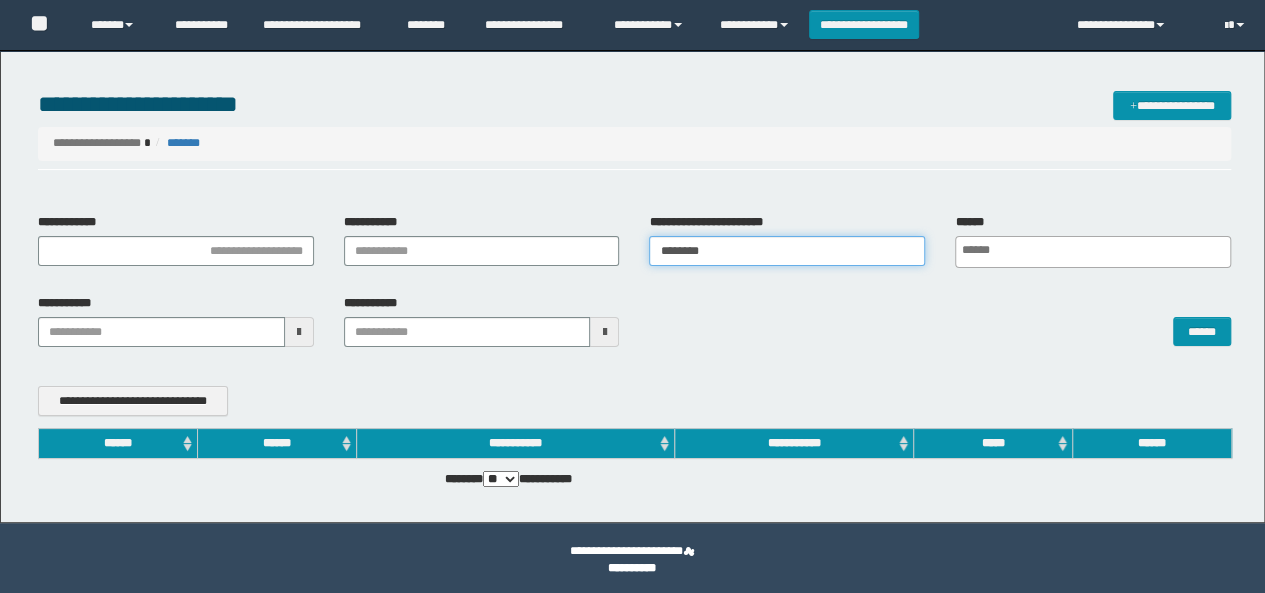 scroll, scrollTop: 0, scrollLeft: 0, axis: both 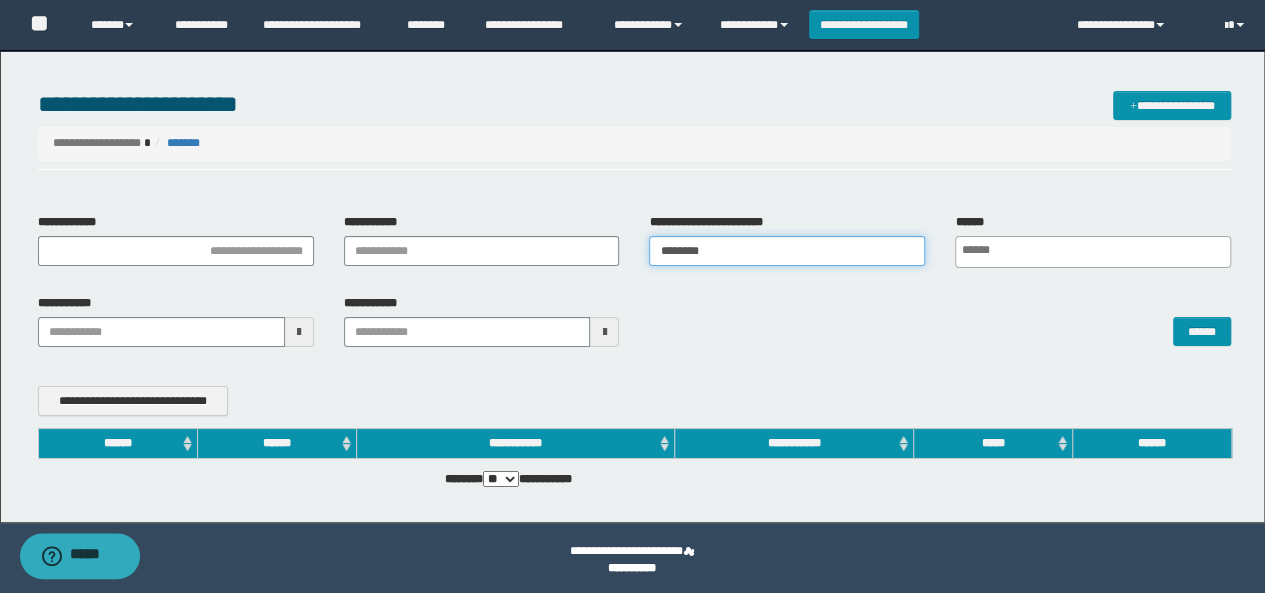 type on "********" 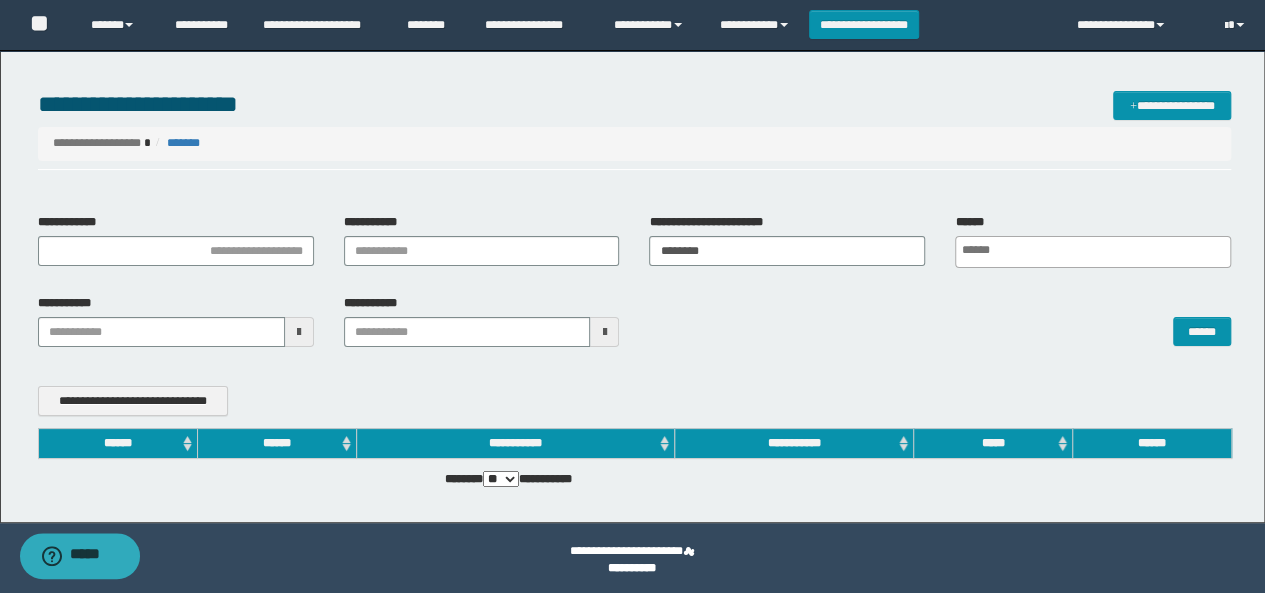 click on "**********" at bounding box center [635, 328] 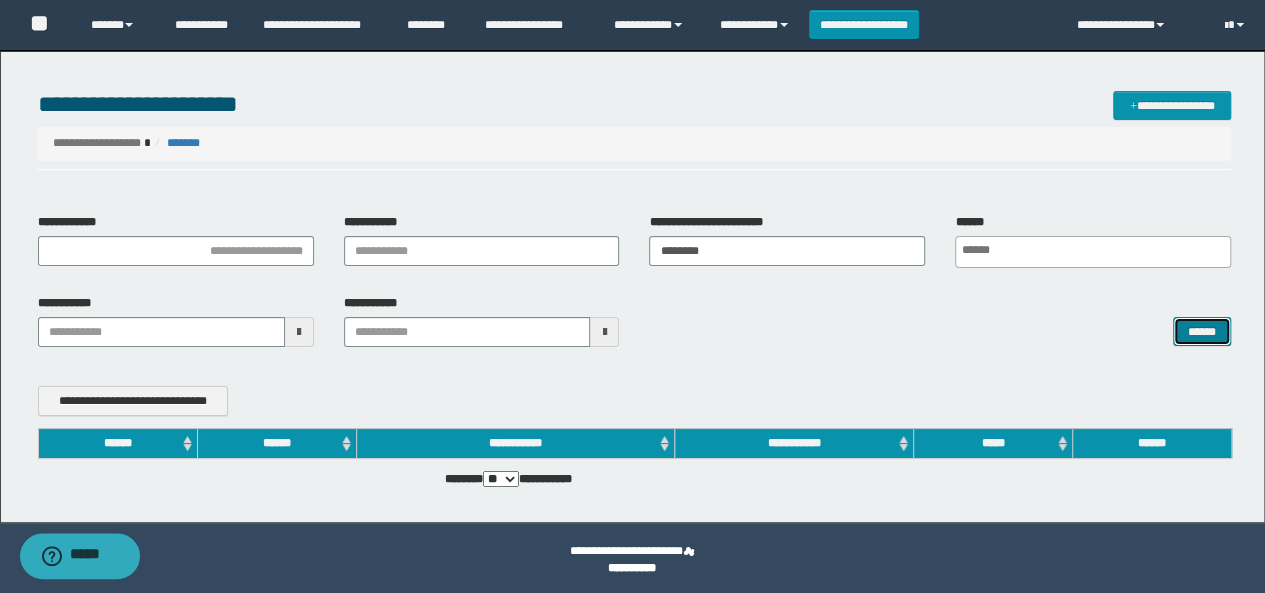 click on "******" at bounding box center (1202, 331) 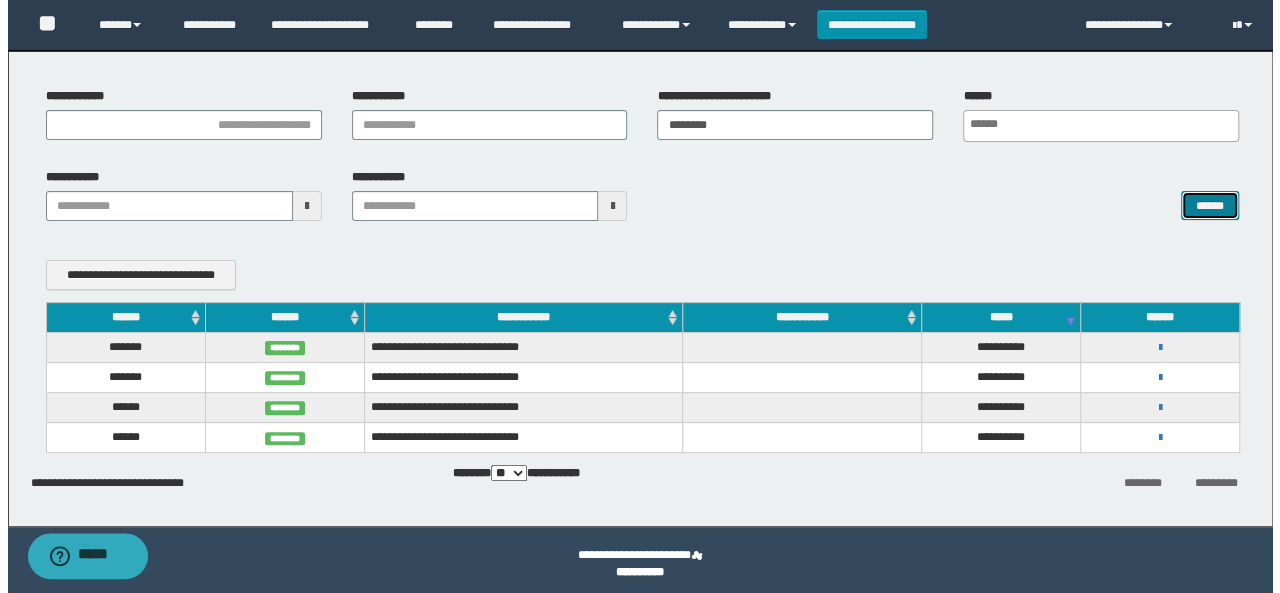 scroll, scrollTop: 134, scrollLeft: 0, axis: vertical 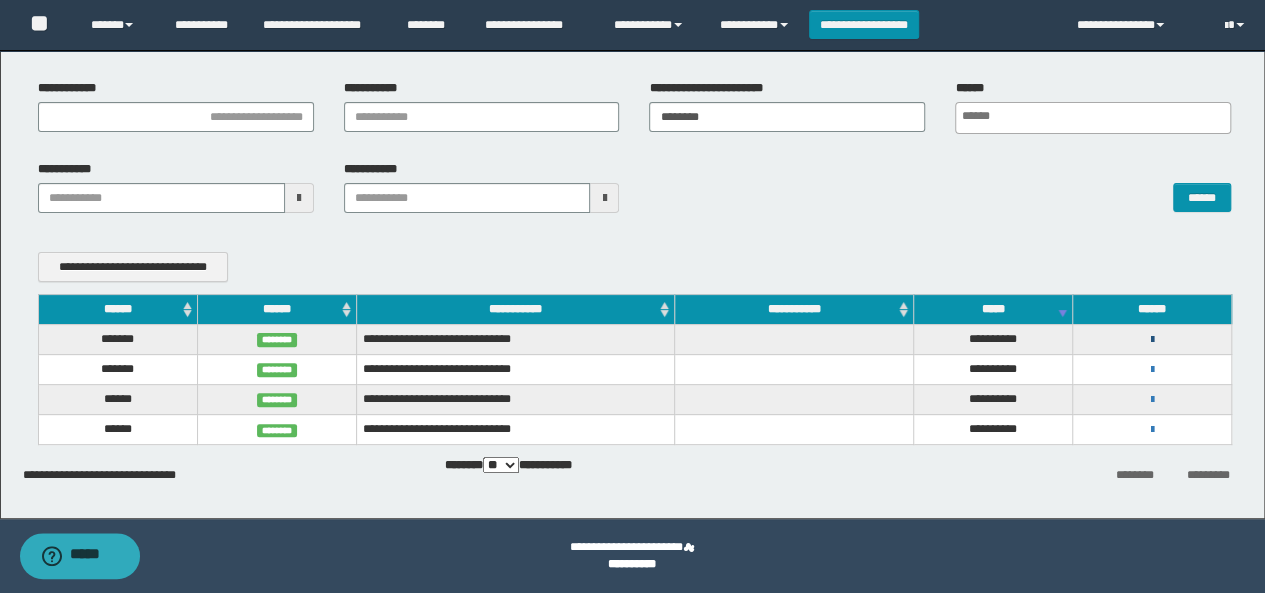click at bounding box center [1152, 340] 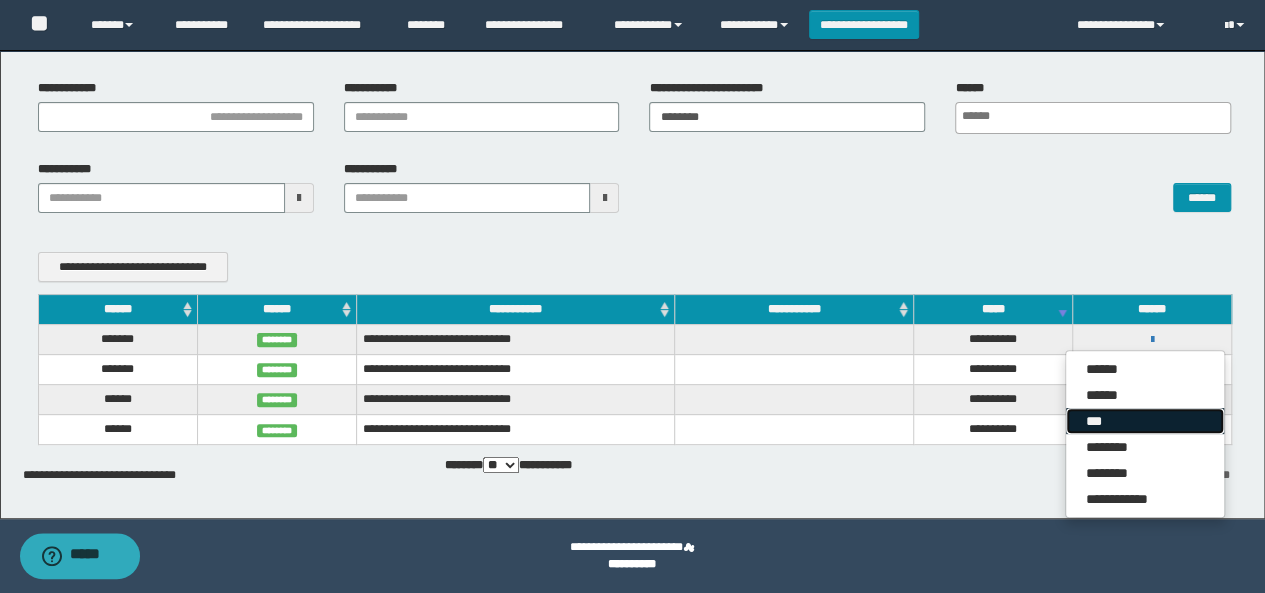 click on "***" at bounding box center (1145, 421) 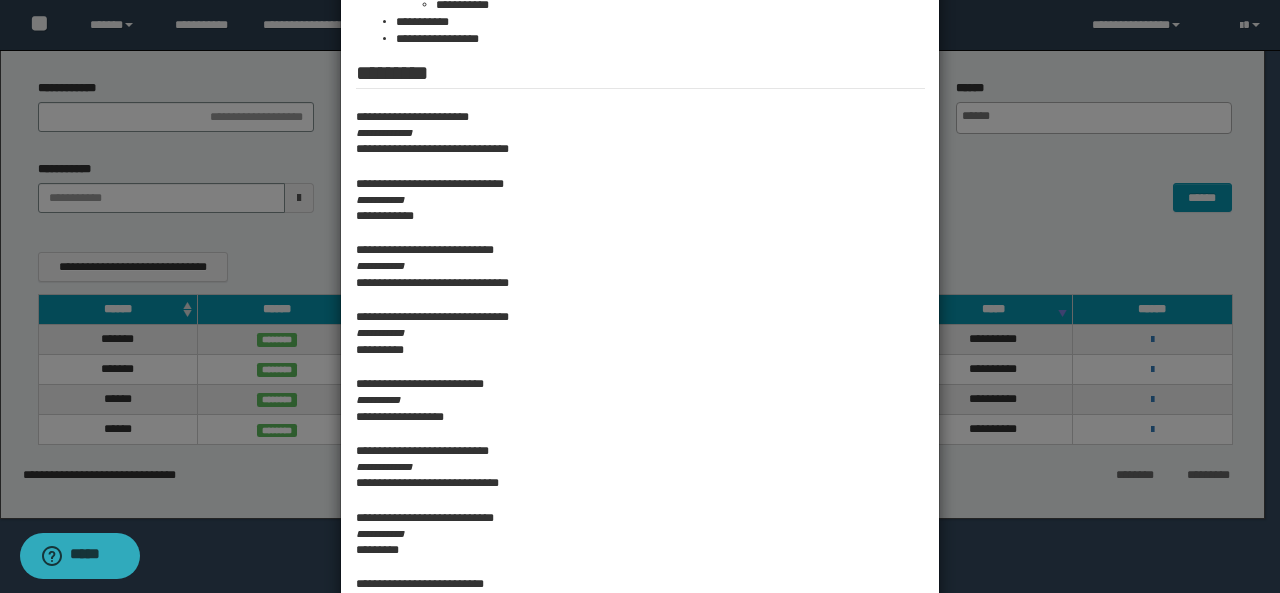 scroll, scrollTop: 400, scrollLeft: 0, axis: vertical 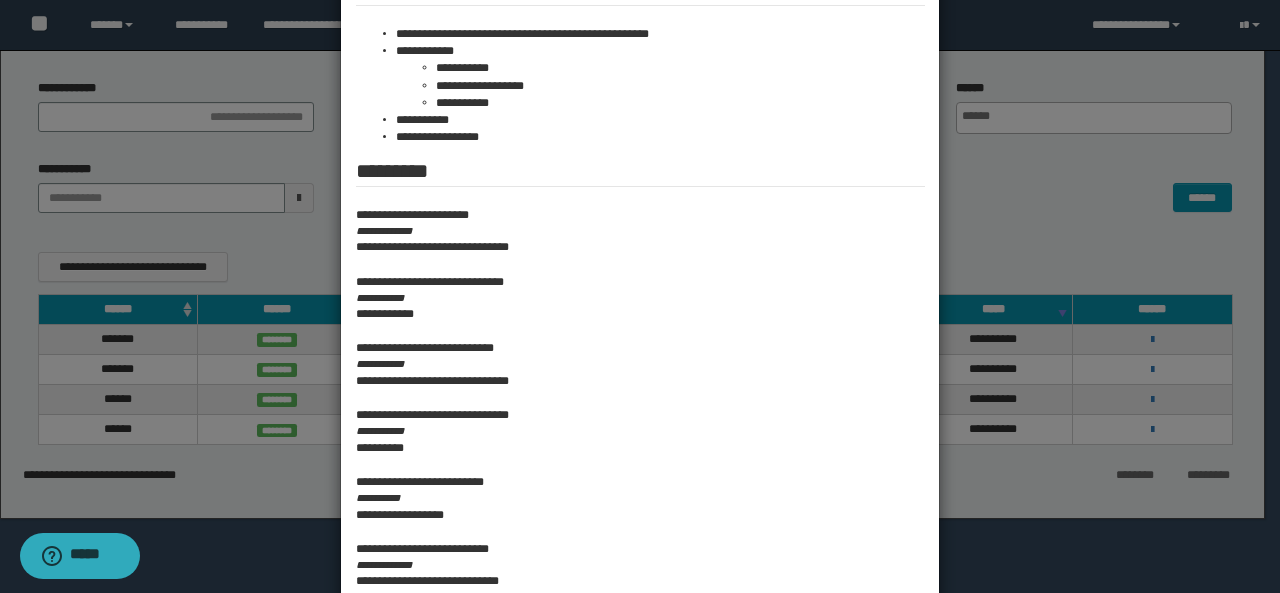 click on "**********" at bounding box center (640, 231) 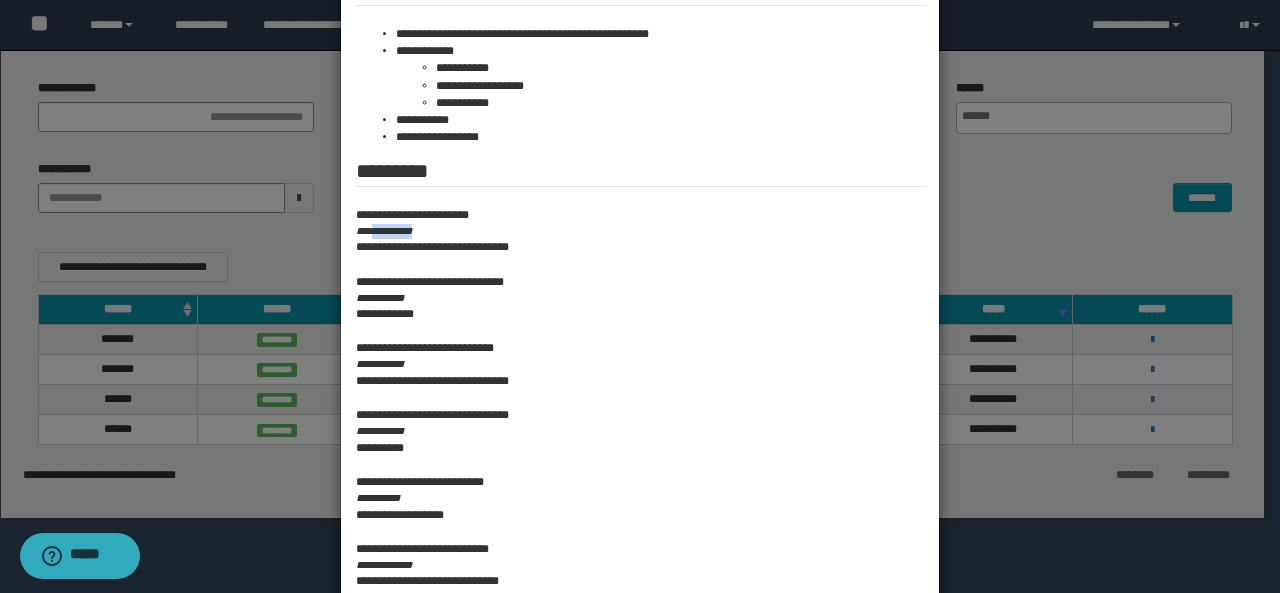 click on "**********" at bounding box center (640, 231) 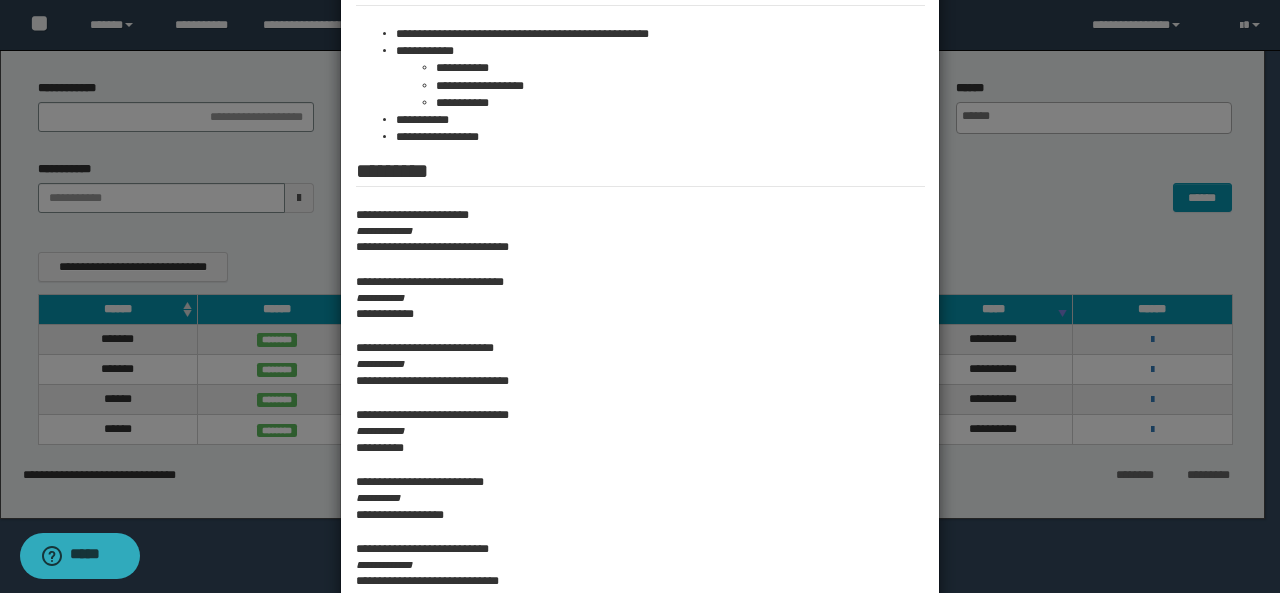 click on "**********" at bounding box center (640, 298) 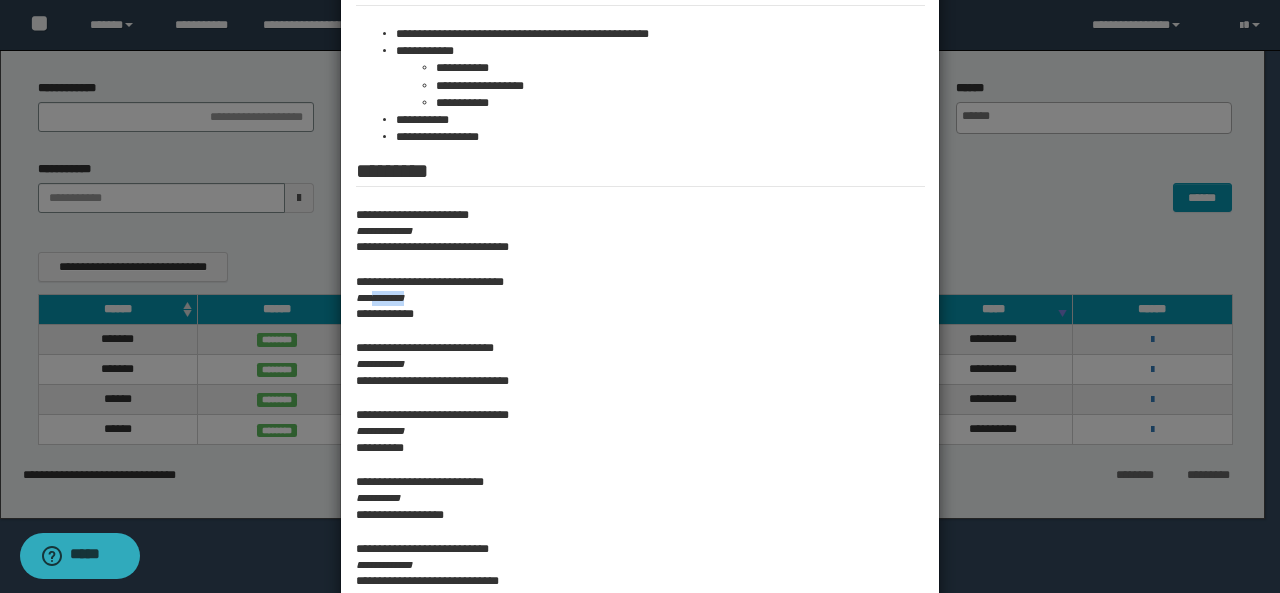 click on "**********" at bounding box center (640, 298) 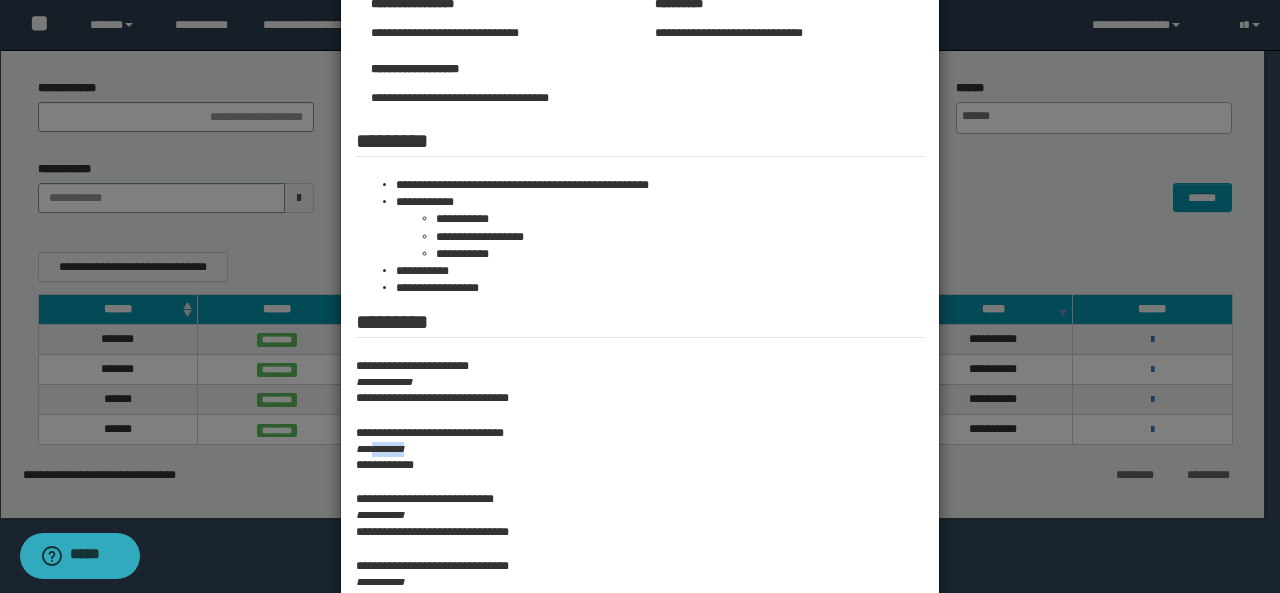 scroll, scrollTop: 200, scrollLeft: 0, axis: vertical 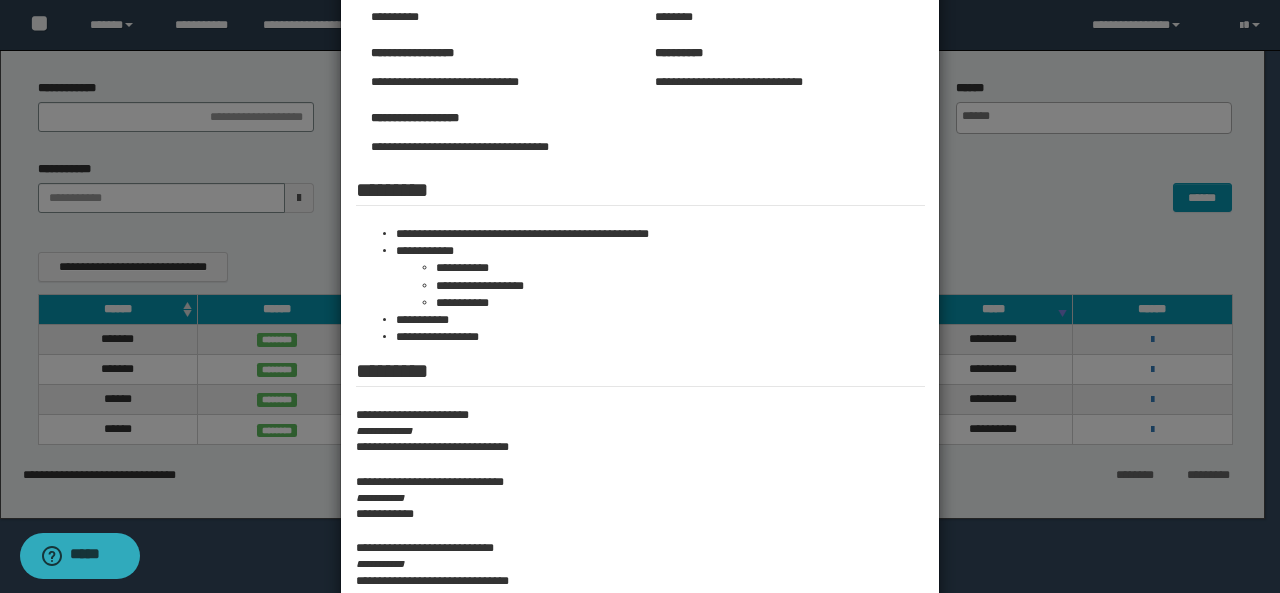click on "**********" at bounding box center (640, 431) 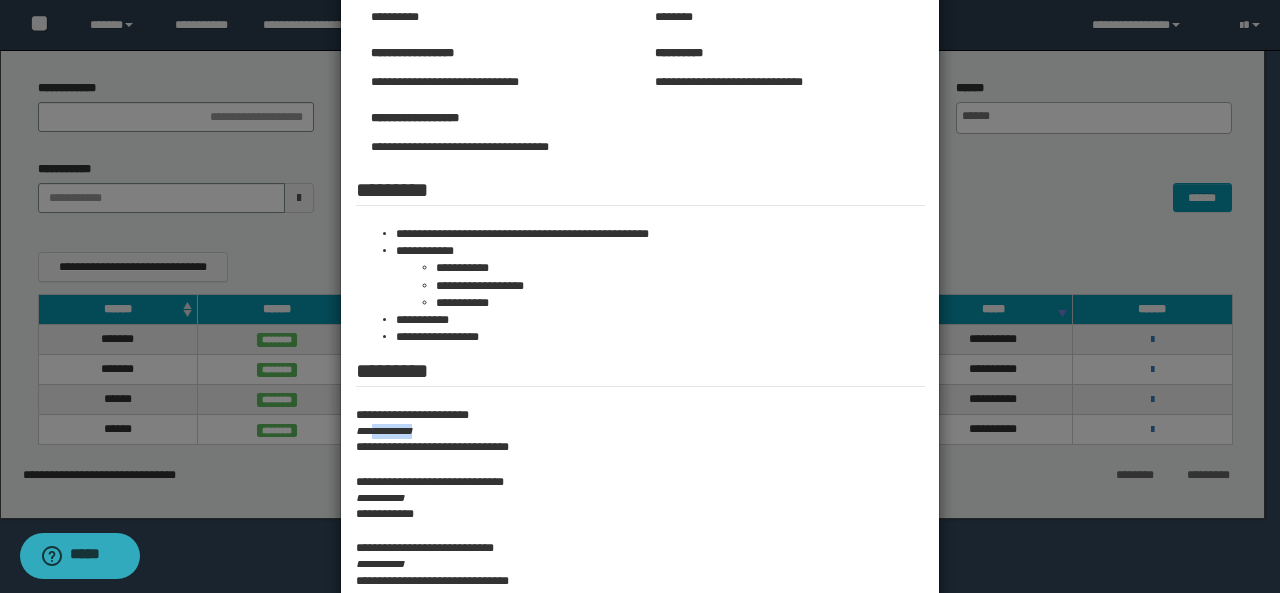 click on "**********" at bounding box center (640, 431) 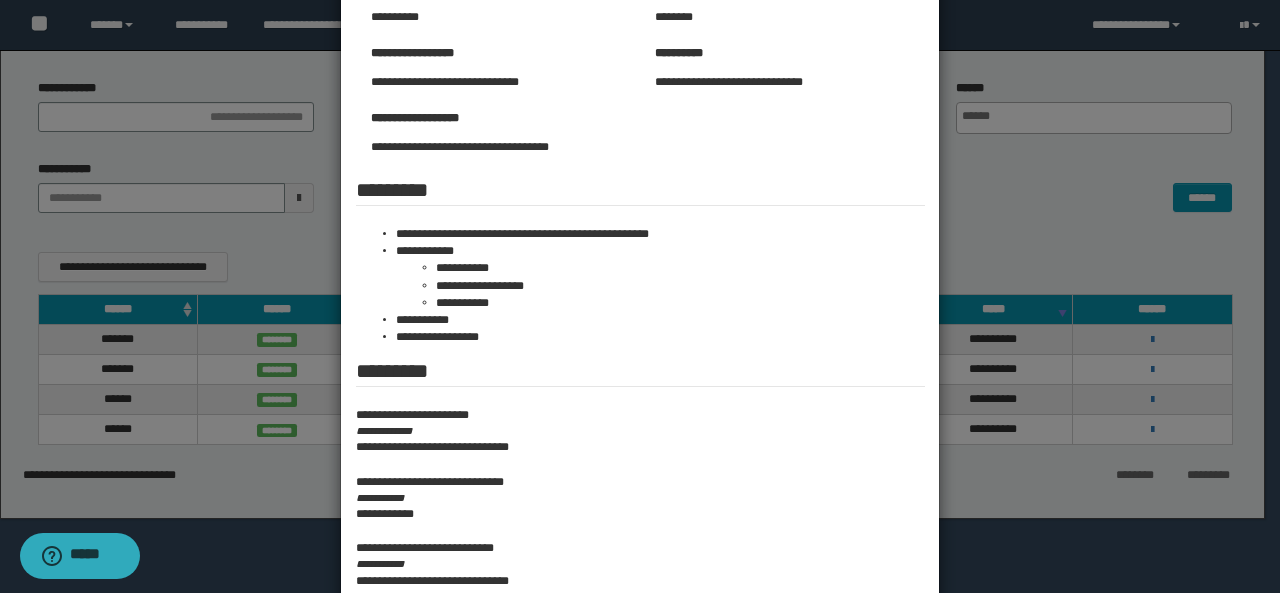 click on "**********" at bounding box center [640, 498] 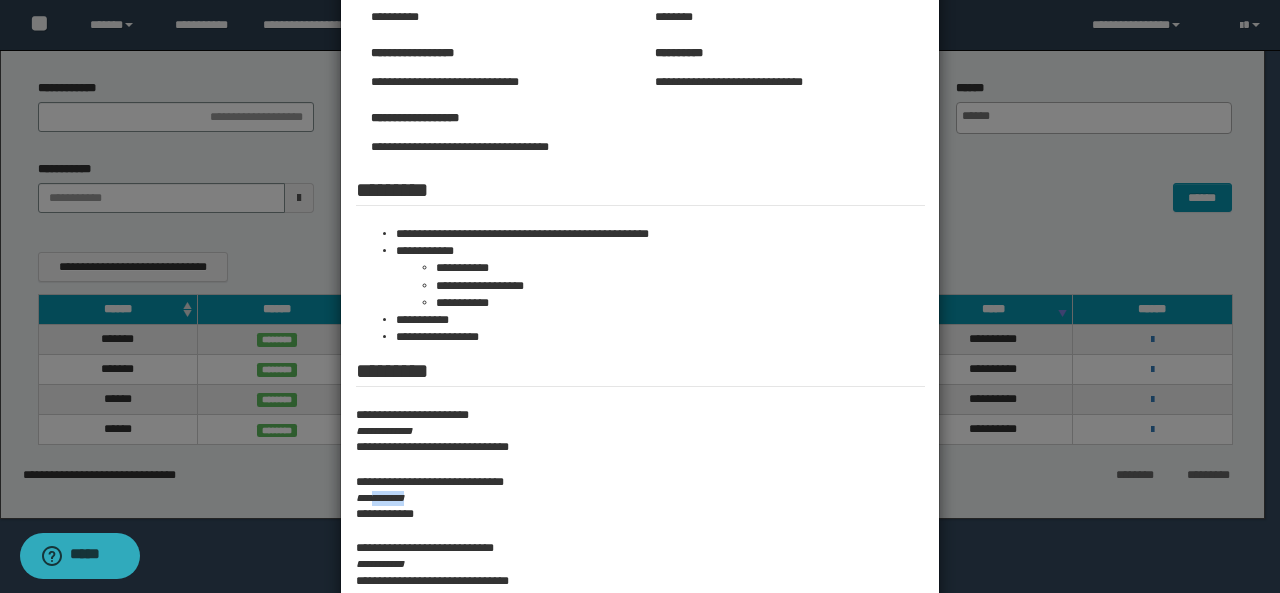 click on "**********" at bounding box center (640, 498) 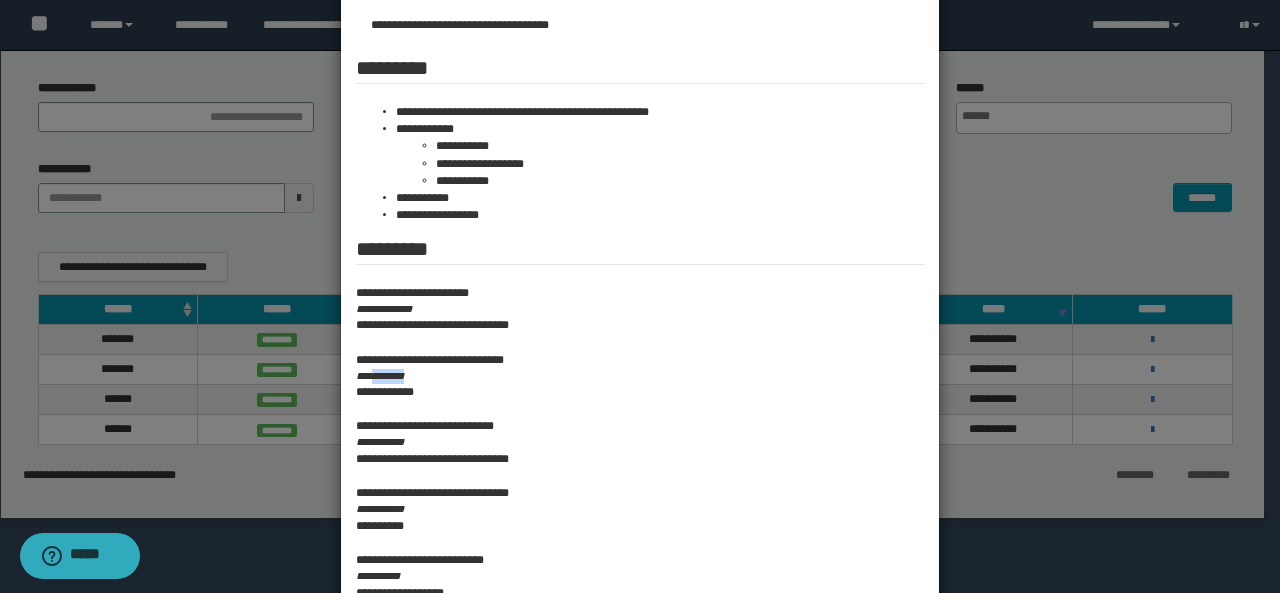 scroll, scrollTop: 400, scrollLeft: 0, axis: vertical 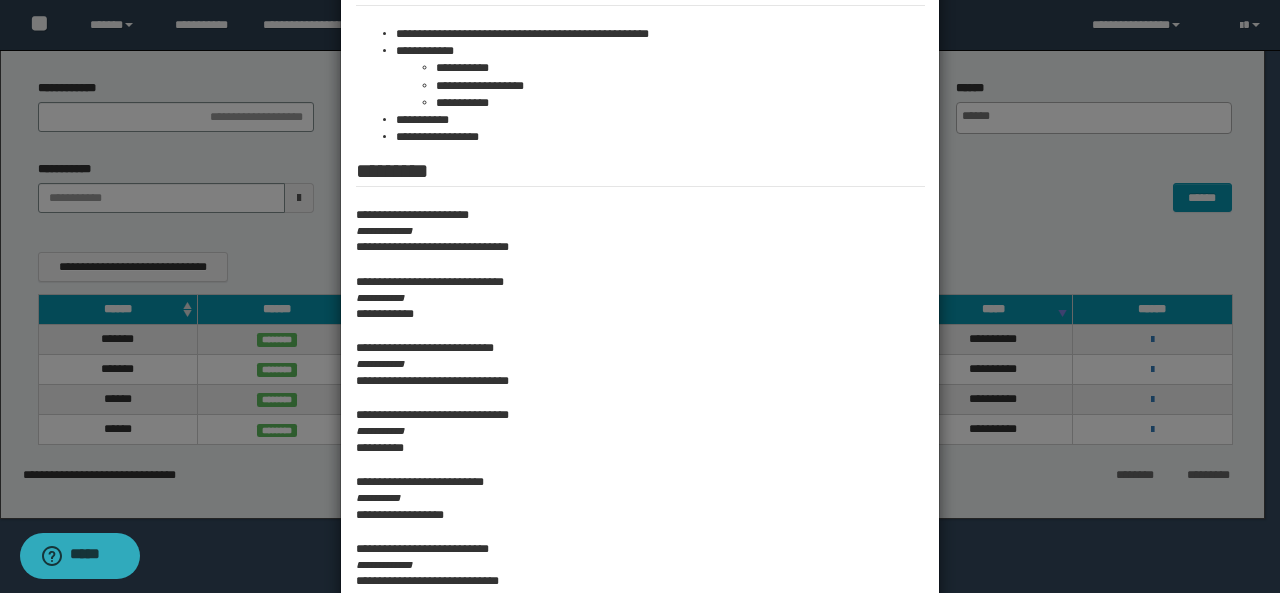 click on "**********" at bounding box center [640, 364] 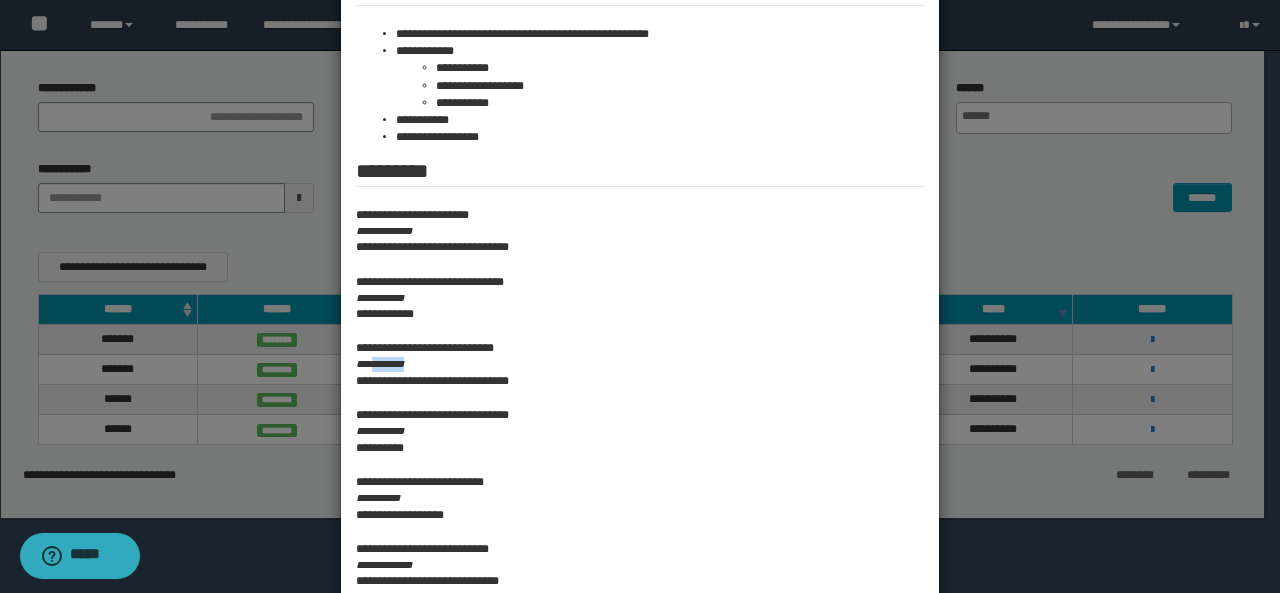 click on "**********" at bounding box center (640, 364) 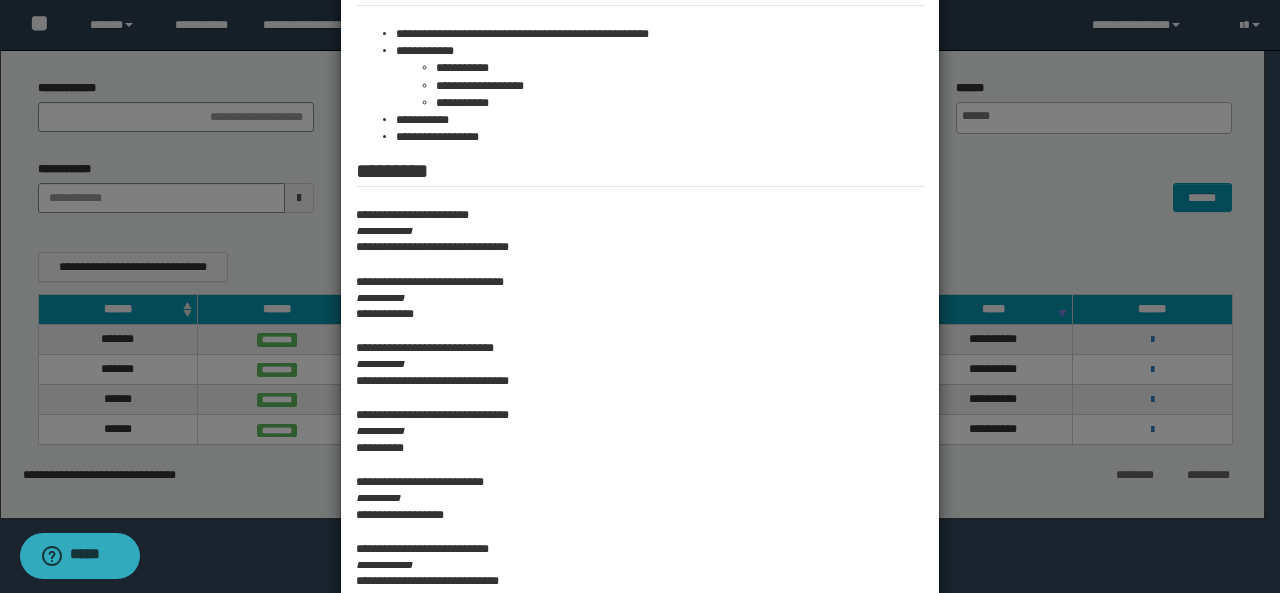 click on "**********" at bounding box center (640, 431) 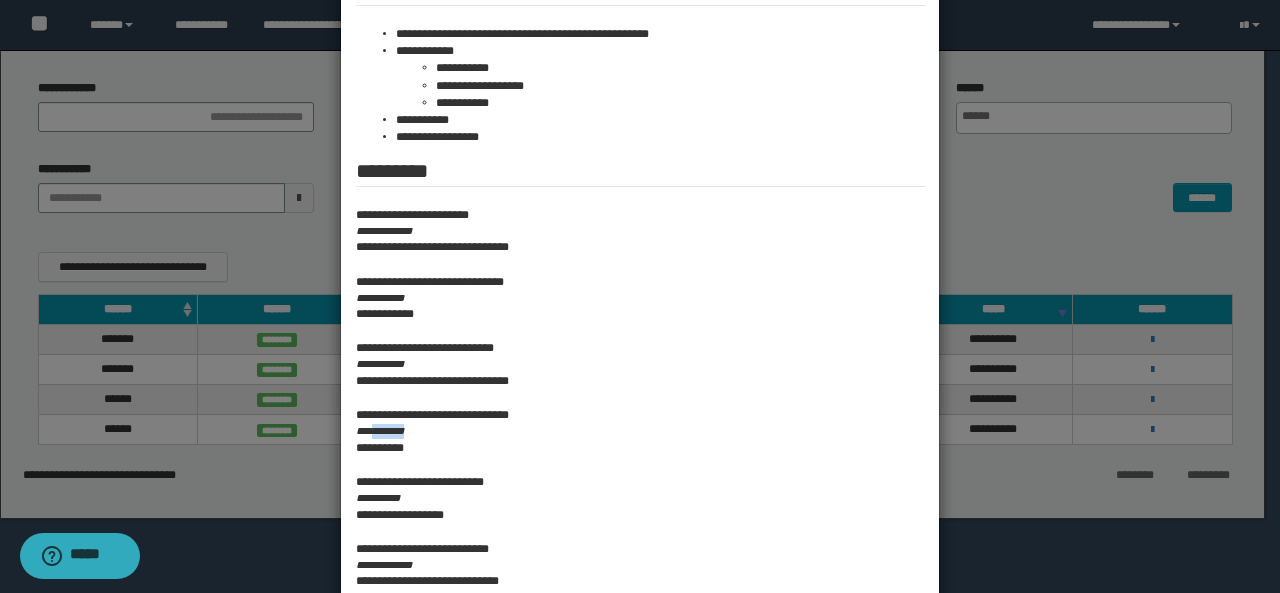 click on "**********" at bounding box center [640, 431] 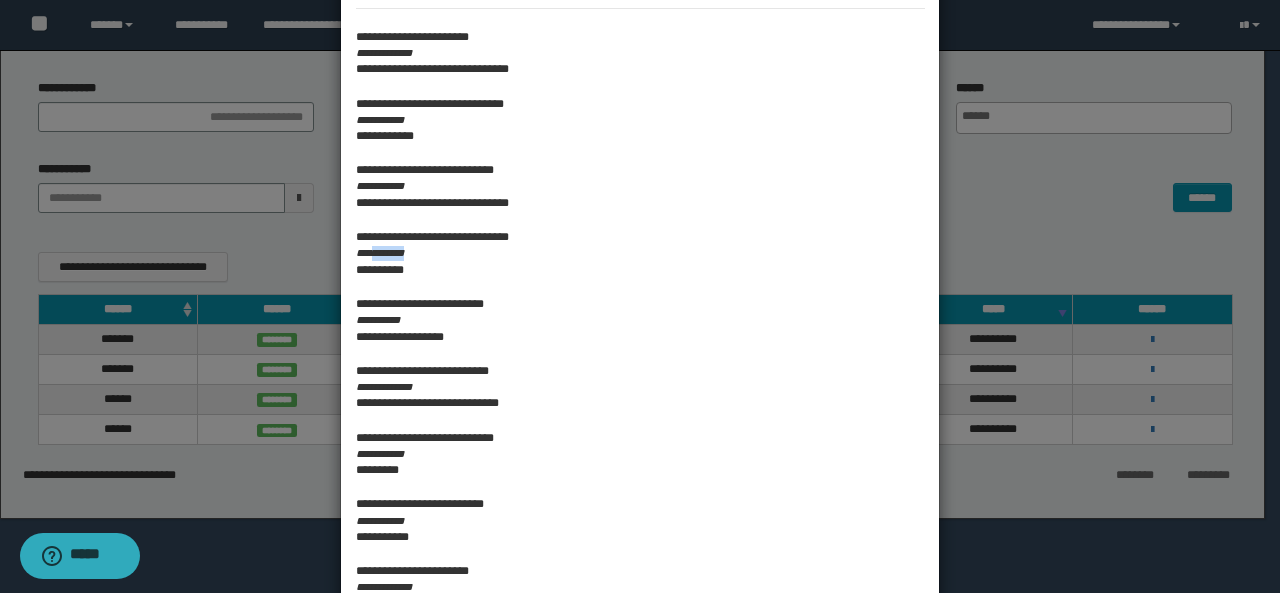 scroll, scrollTop: 700, scrollLeft: 0, axis: vertical 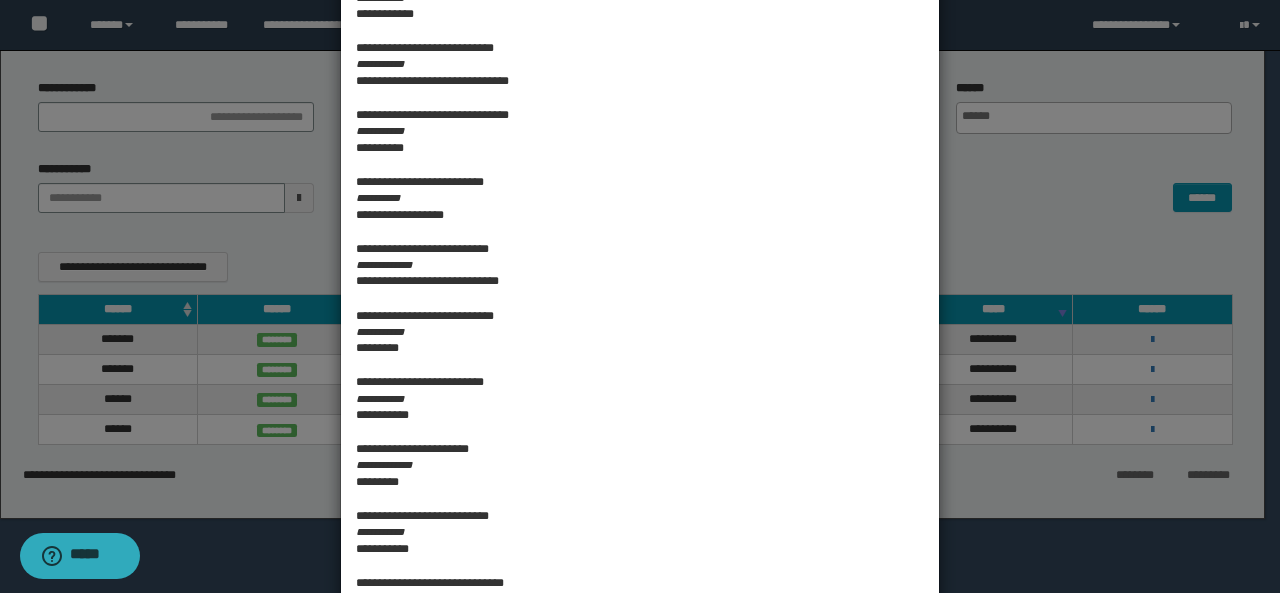 click on "**********" at bounding box center (640, 198) 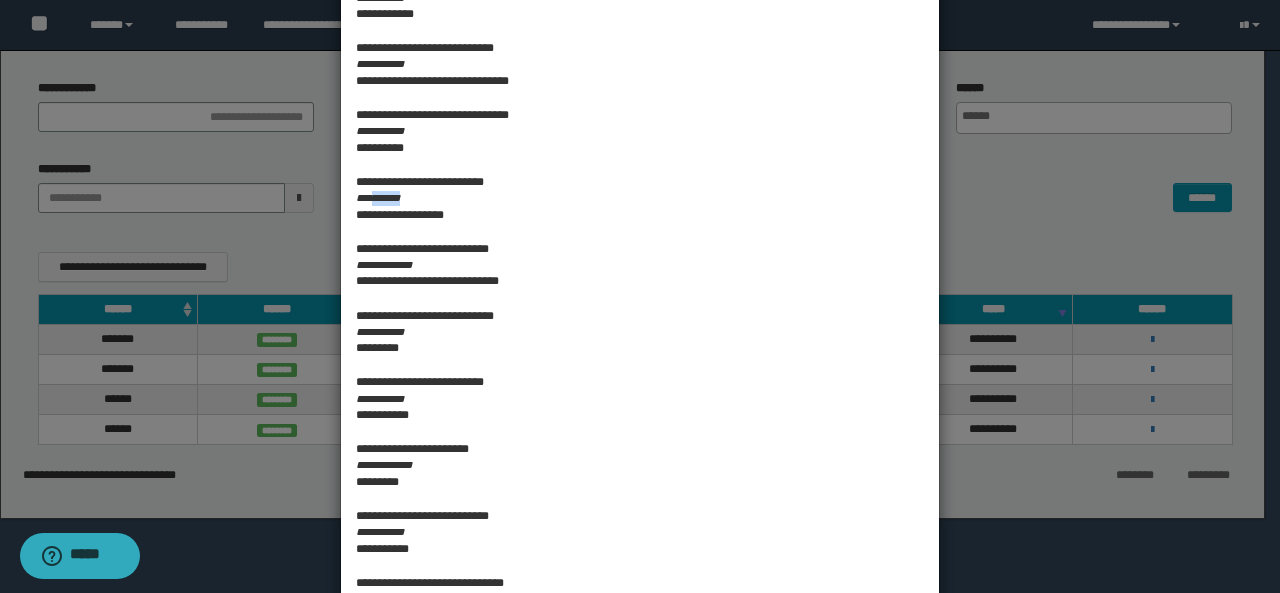 click on "**********" at bounding box center (640, 198) 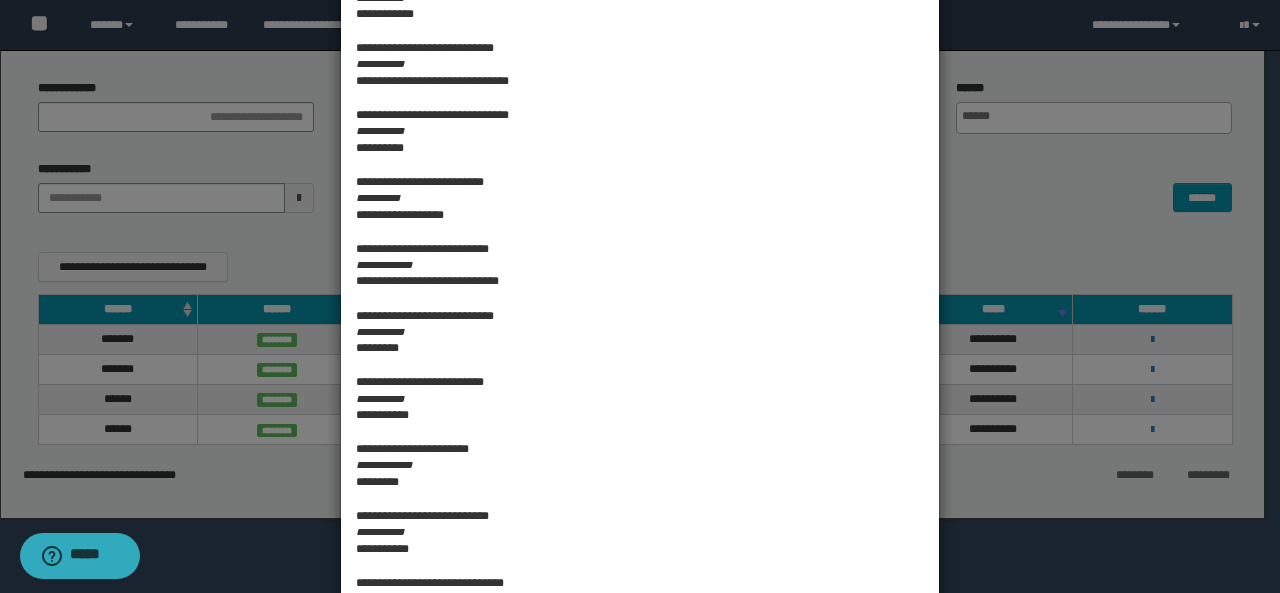 click on "**********" at bounding box center (640, 265) 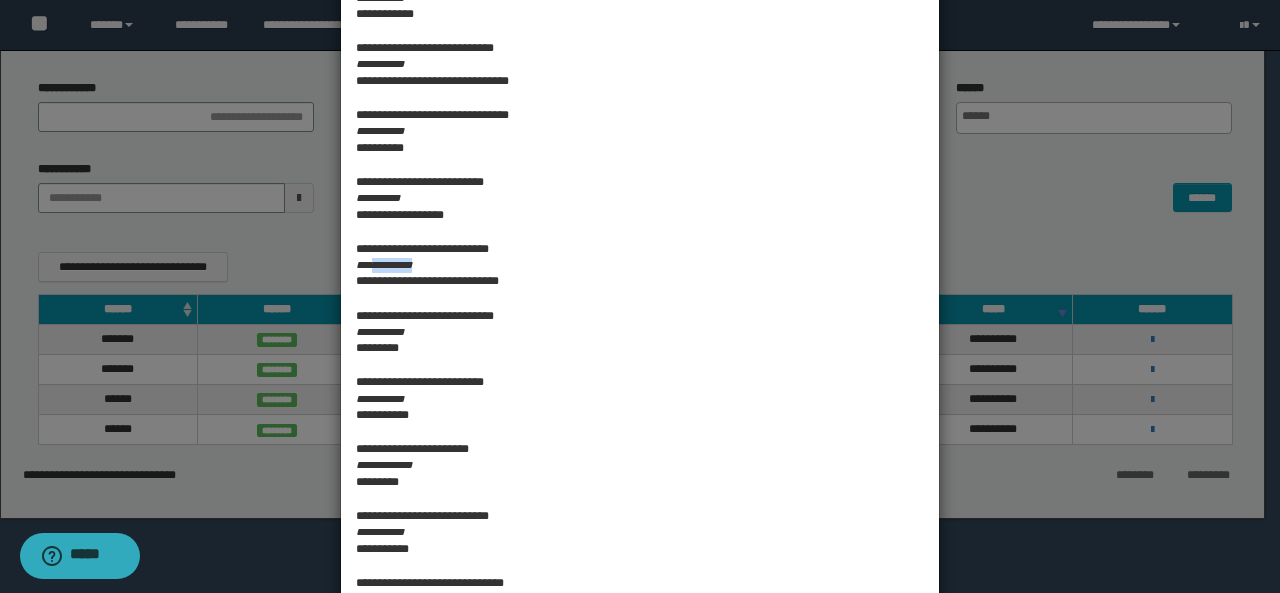 click on "**********" at bounding box center [640, 265] 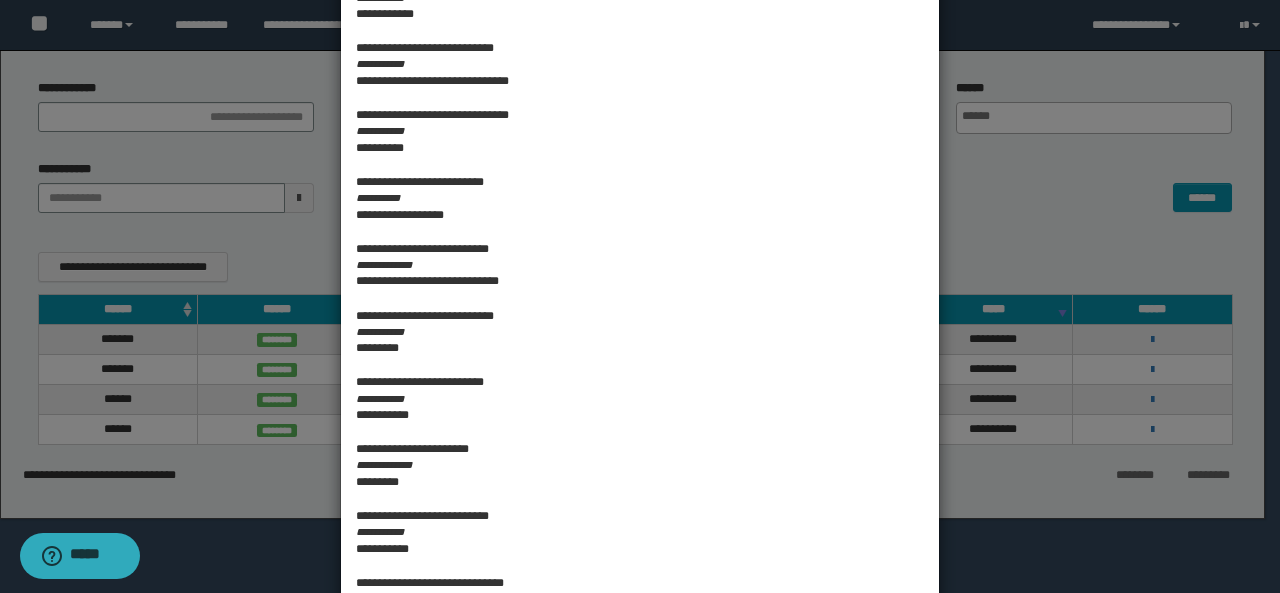 click on "**********" at bounding box center [640, 332] 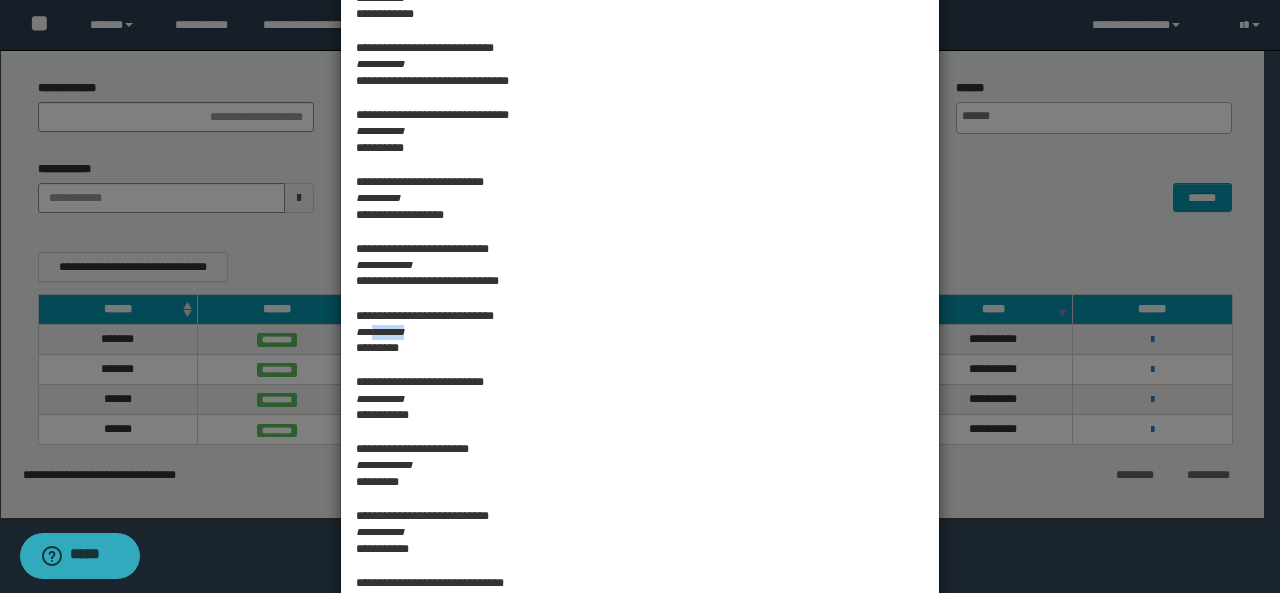 click on "**********" at bounding box center [640, 332] 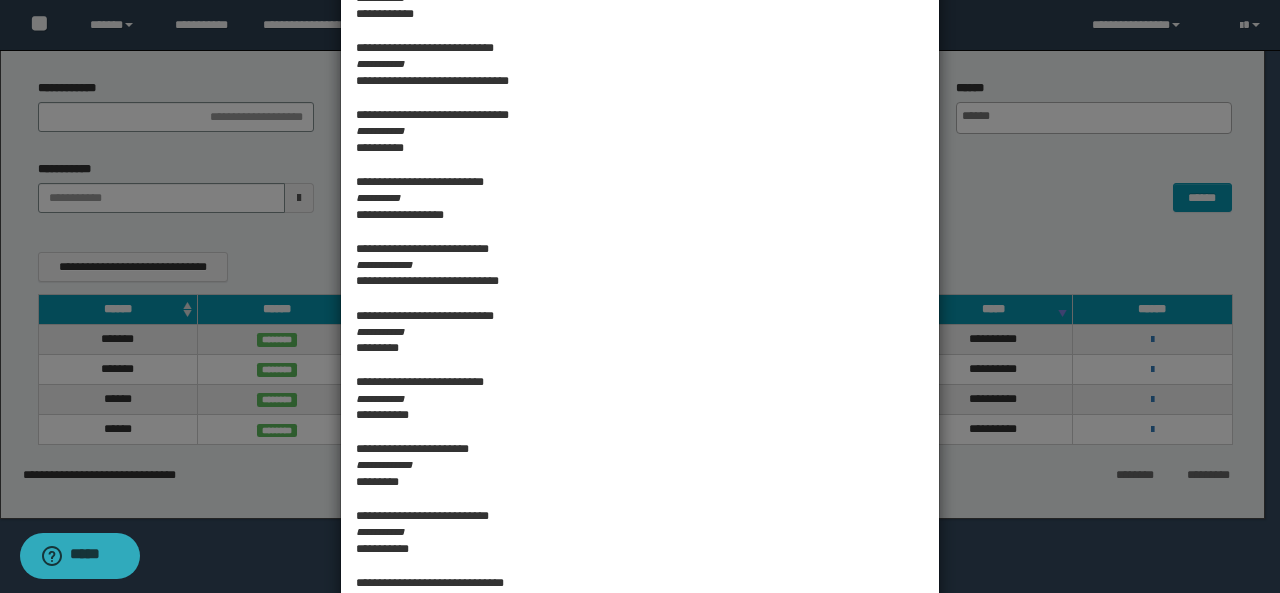 click on "**********" at bounding box center [640, 399] 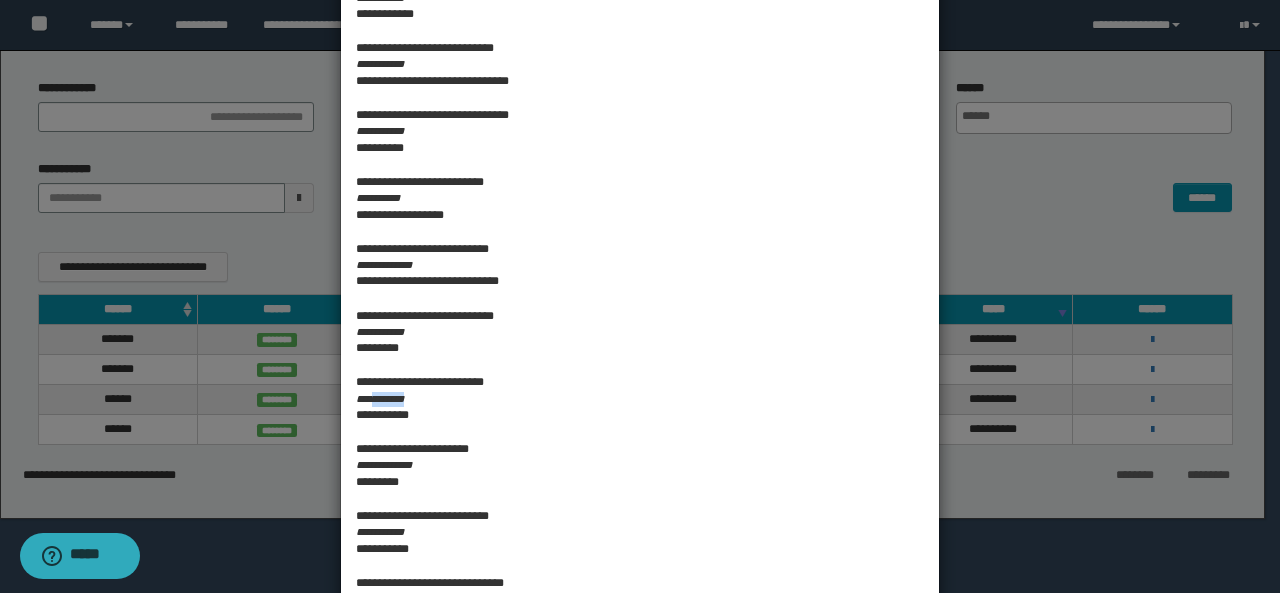 click on "**********" at bounding box center [640, 399] 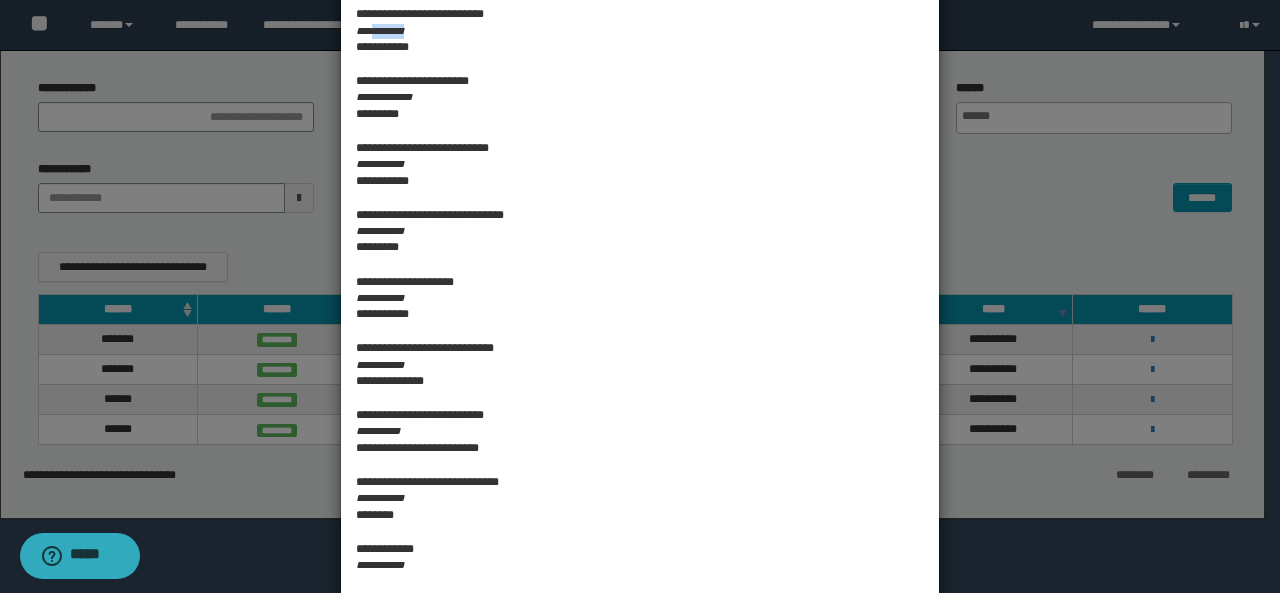 scroll, scrollTop: 1100, scrollLeft: 0, axis: vertical 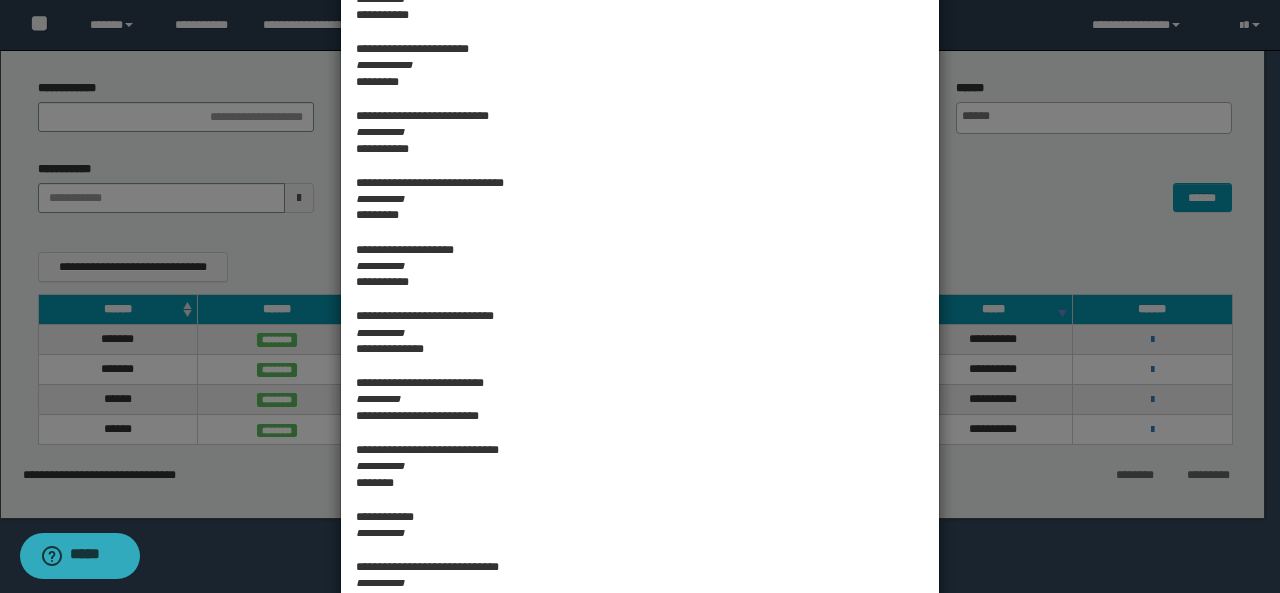 click on "**********" at bounding box center [640, 65] 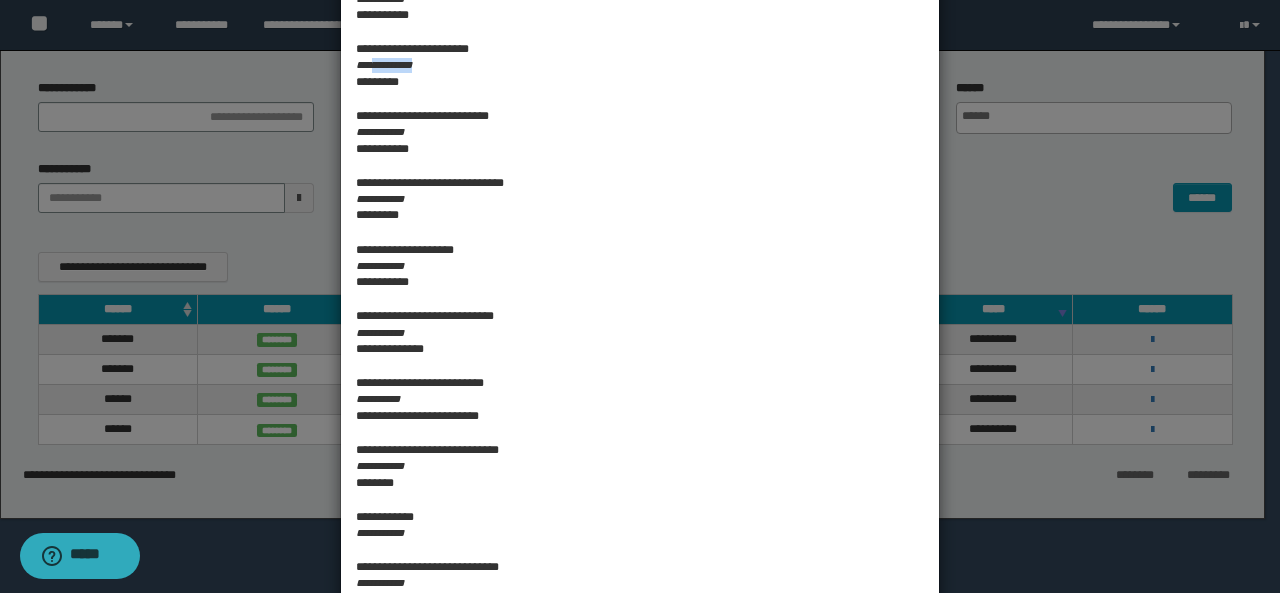 click on "**********" at bounding box center [640, 65] 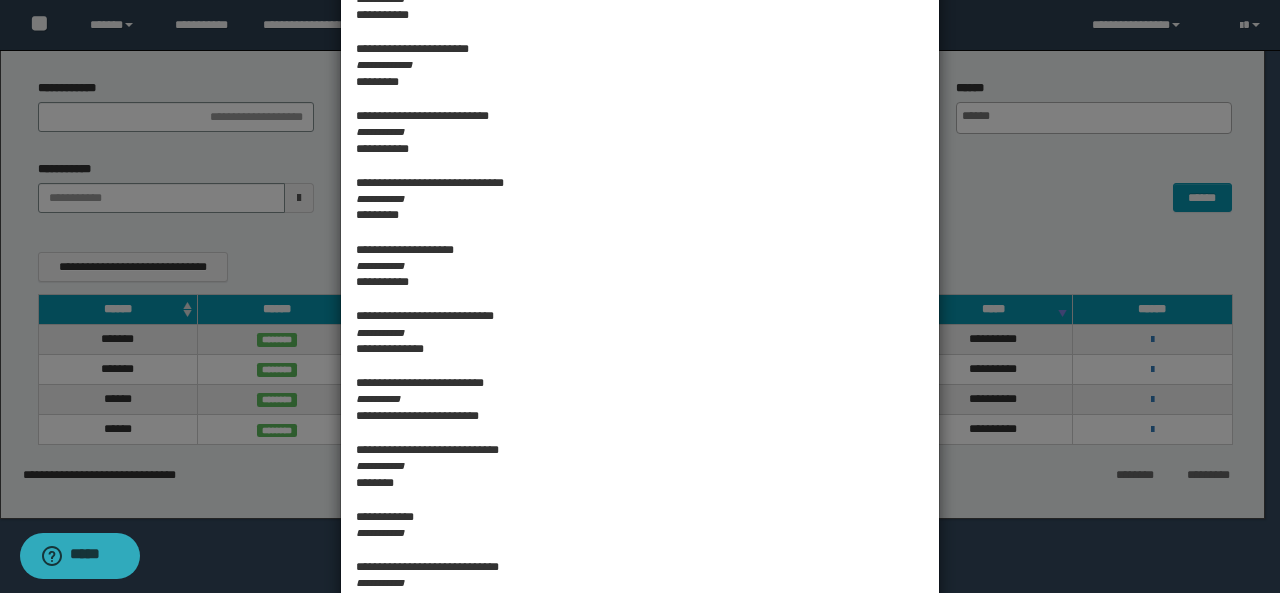click on "**********" at bounding box center [640, 132] 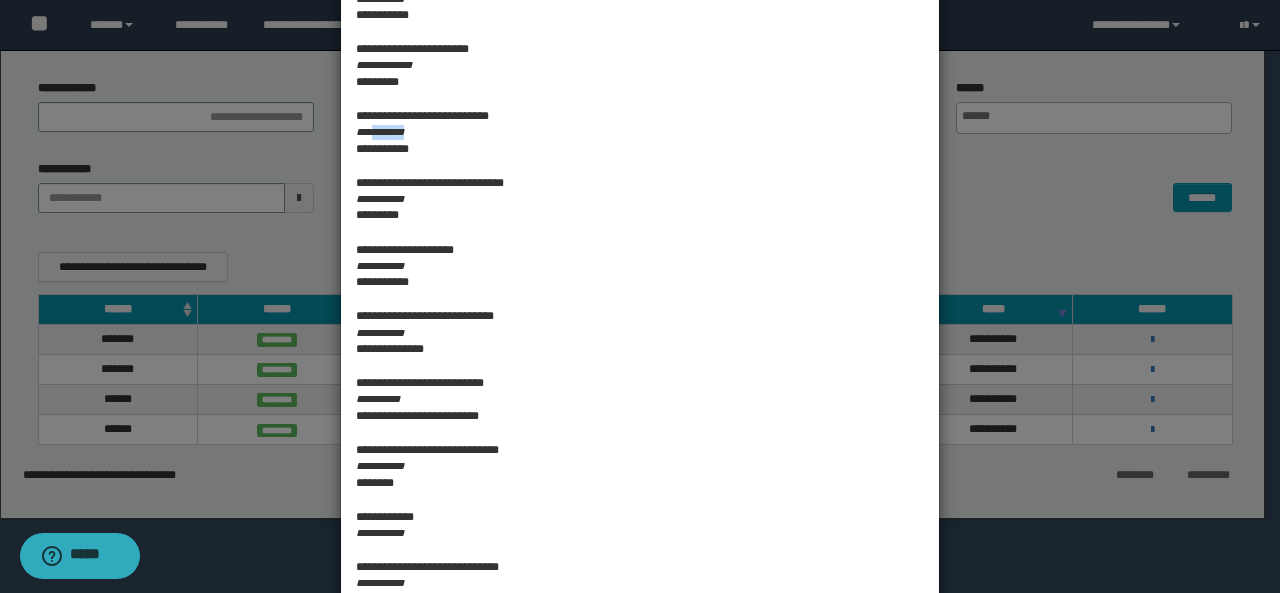 click on "**********" at bounding box center [640, 132] 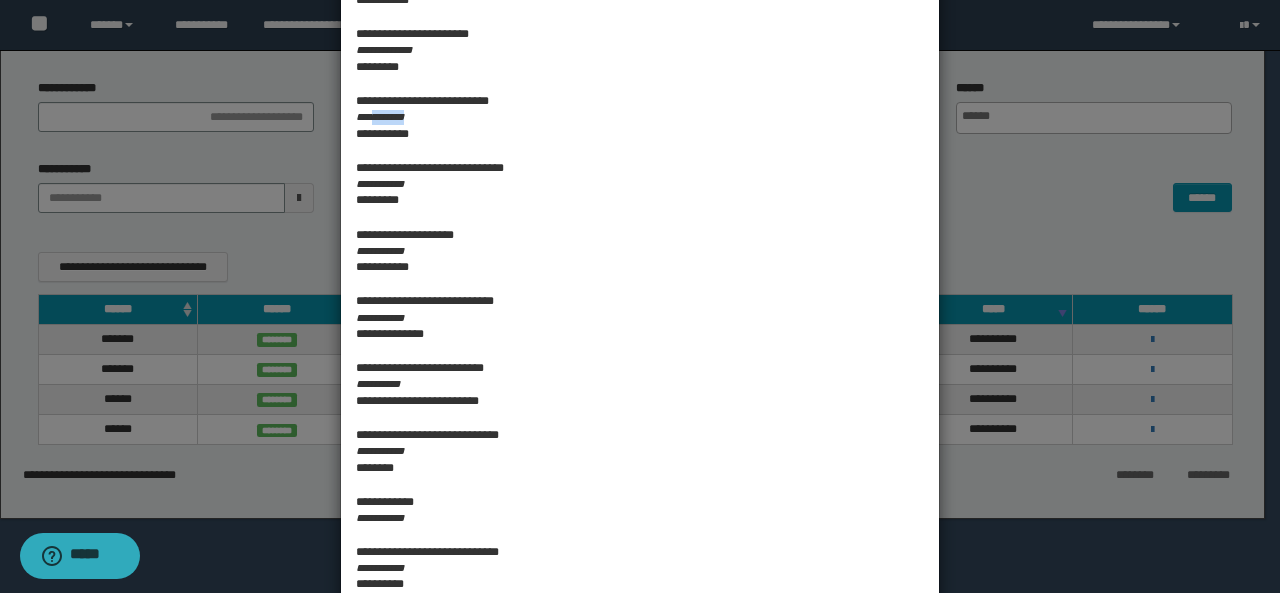 scroll, scrollTop: 1108, scrollLeft: 0, axis: vertical 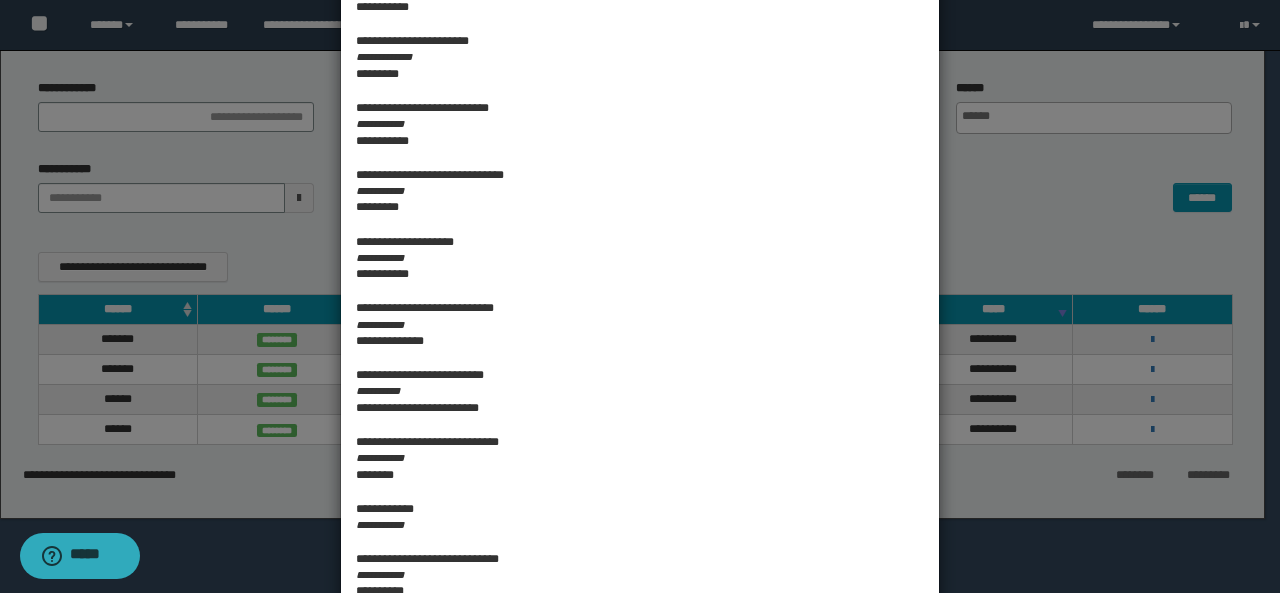 click on "**********" at bounding box center [640, 191] 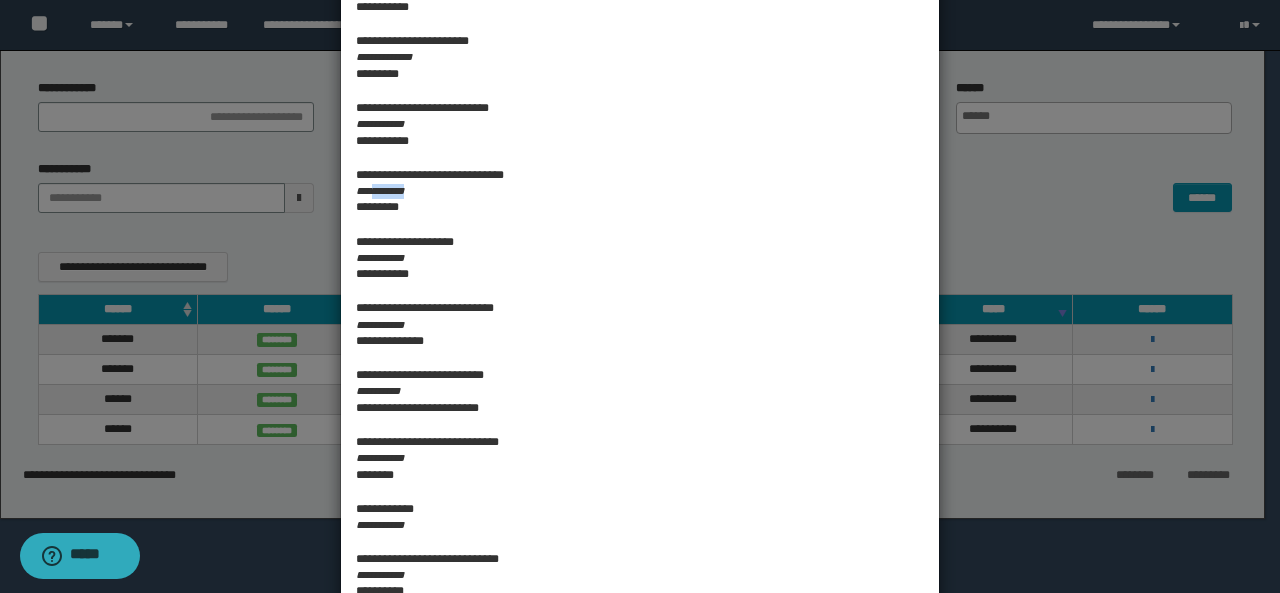 click on "**********" at bounding box center [640, 191] 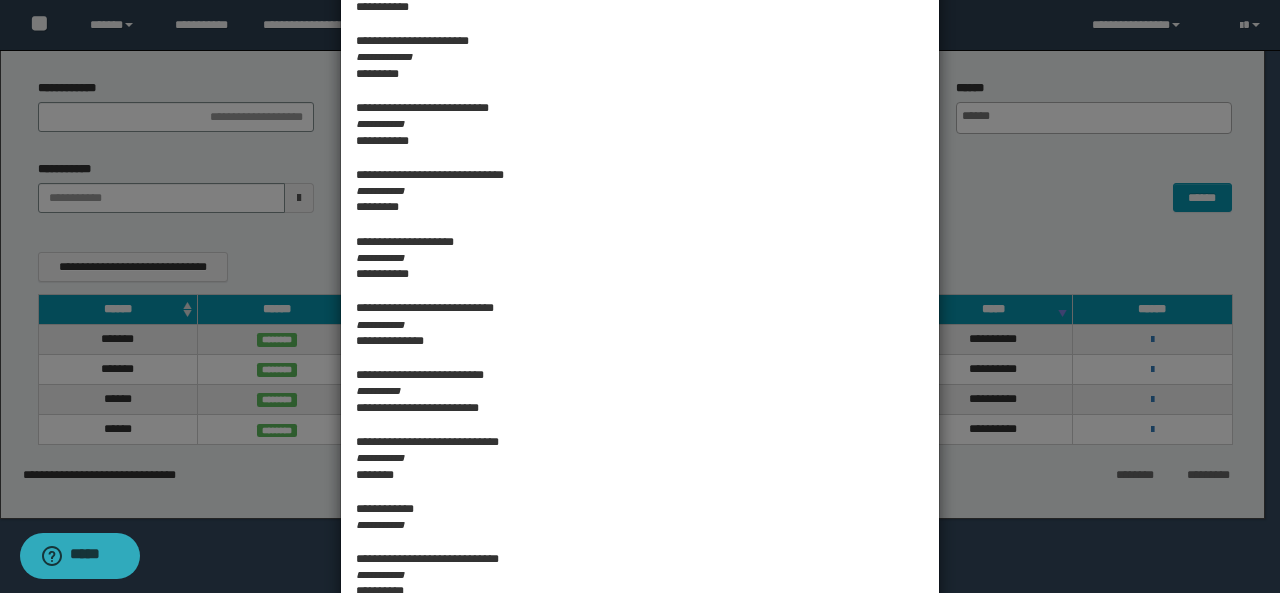 click on "**********" at bounding box center (640, 258) 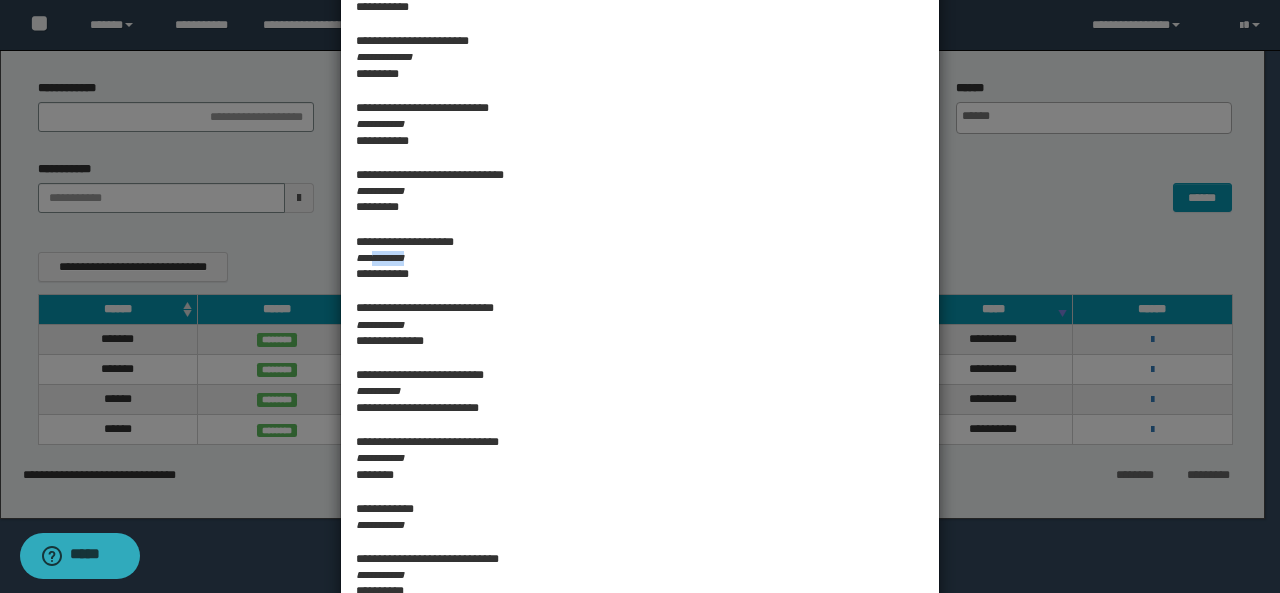 click on "**********" at bounding box center (640, 258) 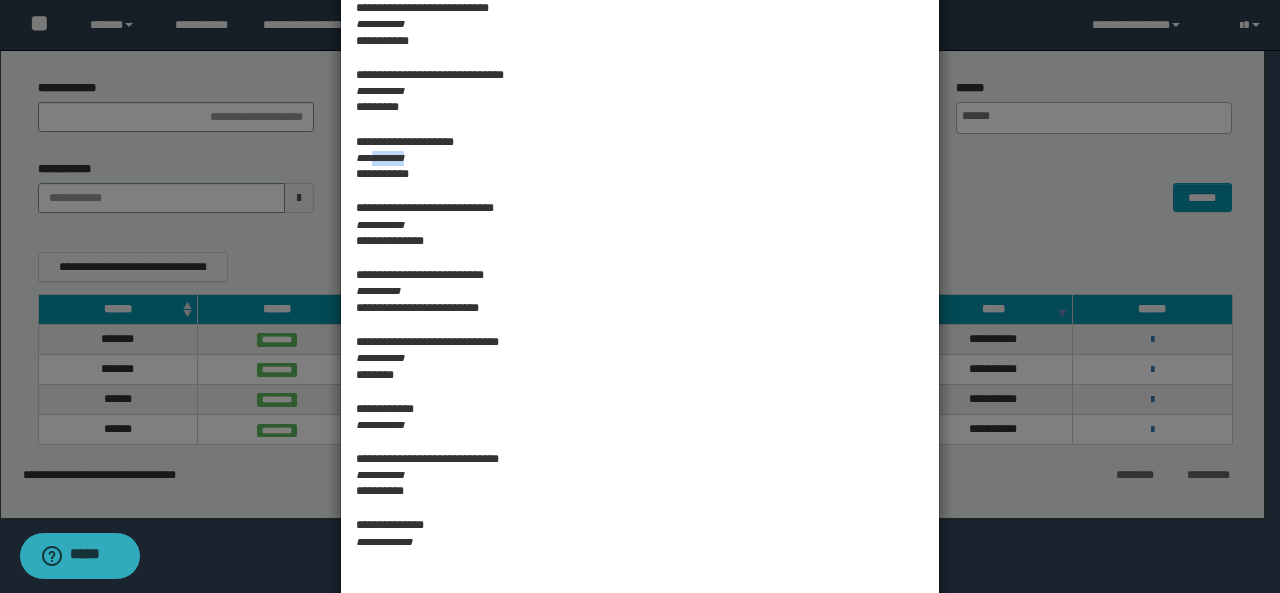 scroll, scrollTop: 1308, scrollLeft: 0, axis: vertical 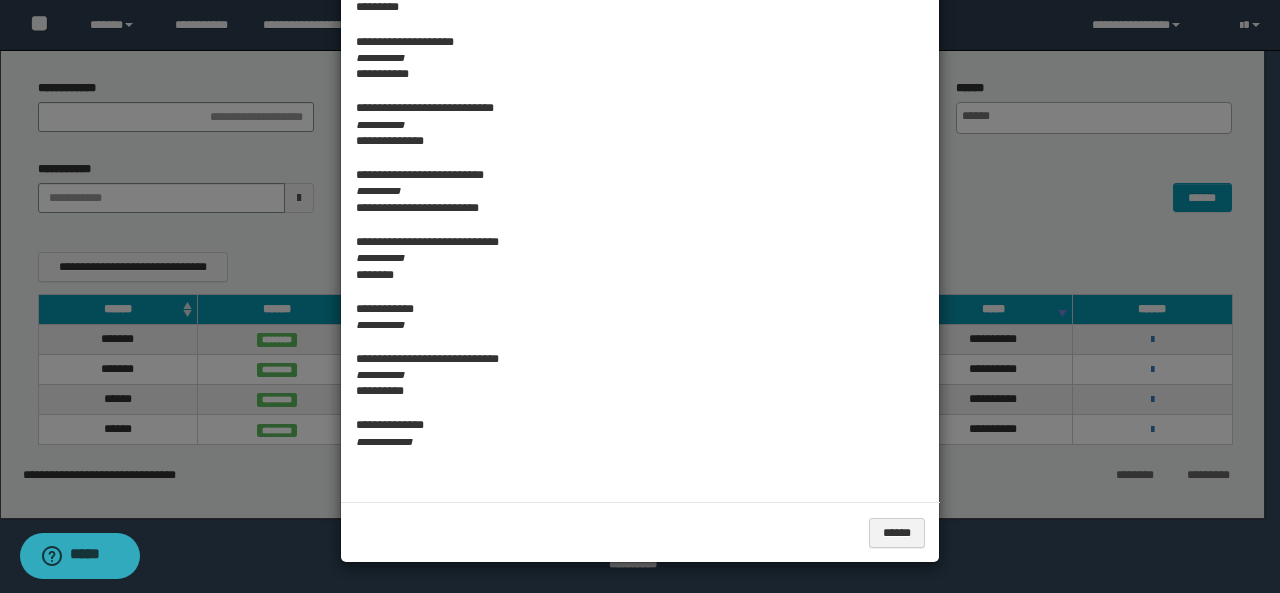 click on "**********" at bounding box center [640, 141] 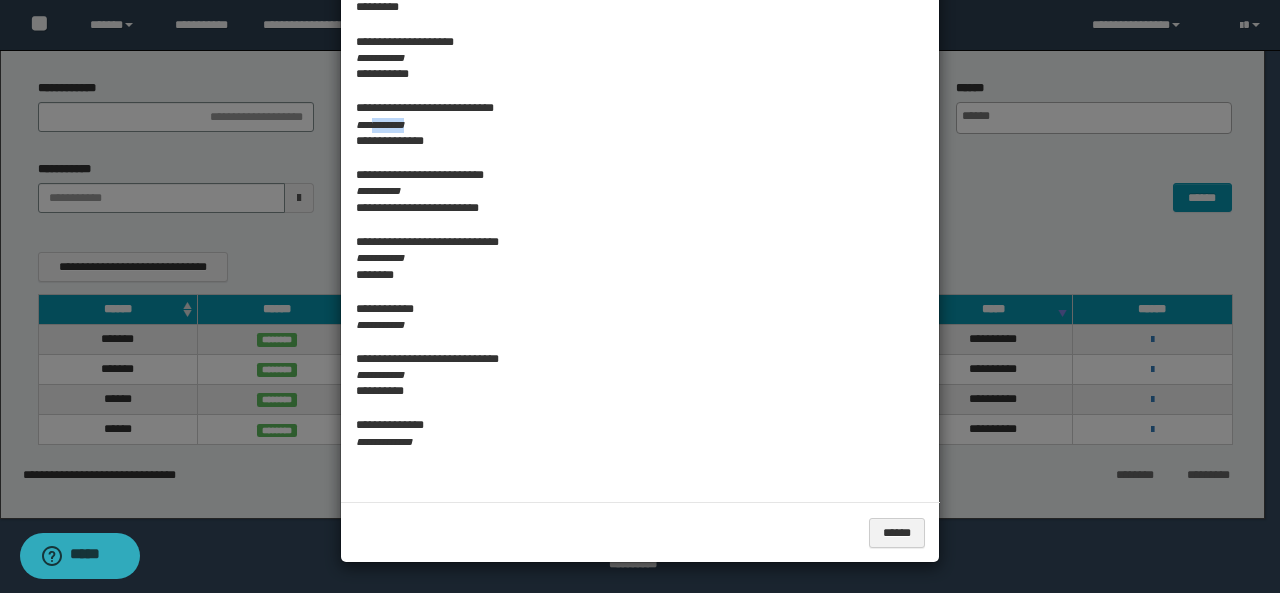 click on "**********" at bounding box center [640, 125] 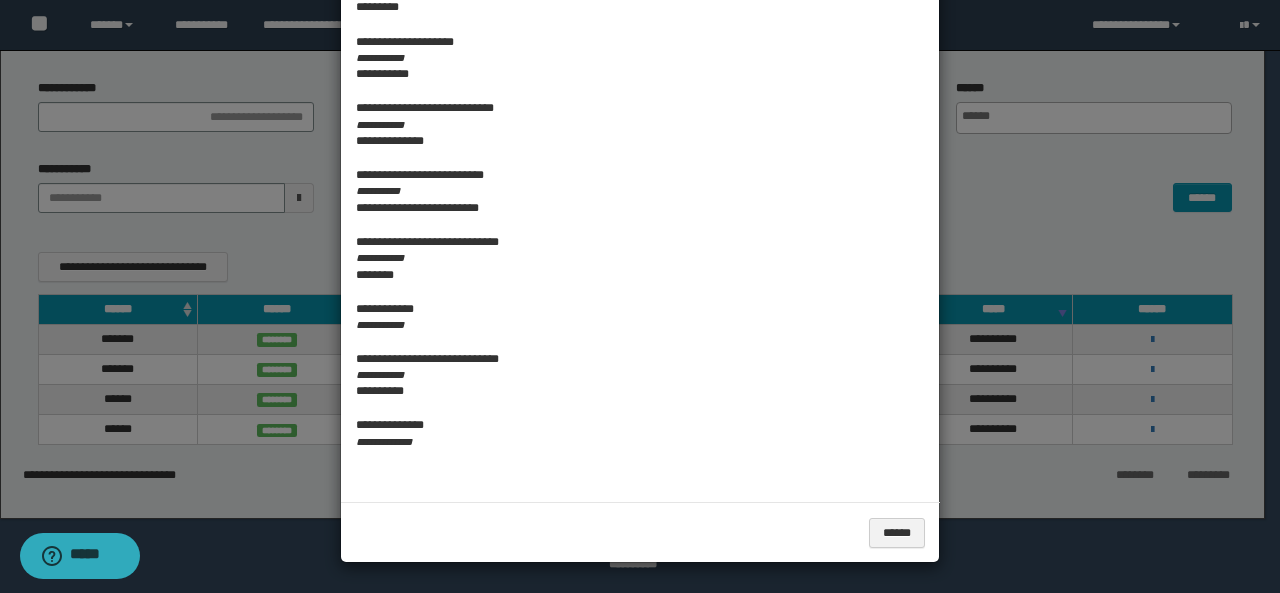 click on "**********" at bounding box center [640, 191] 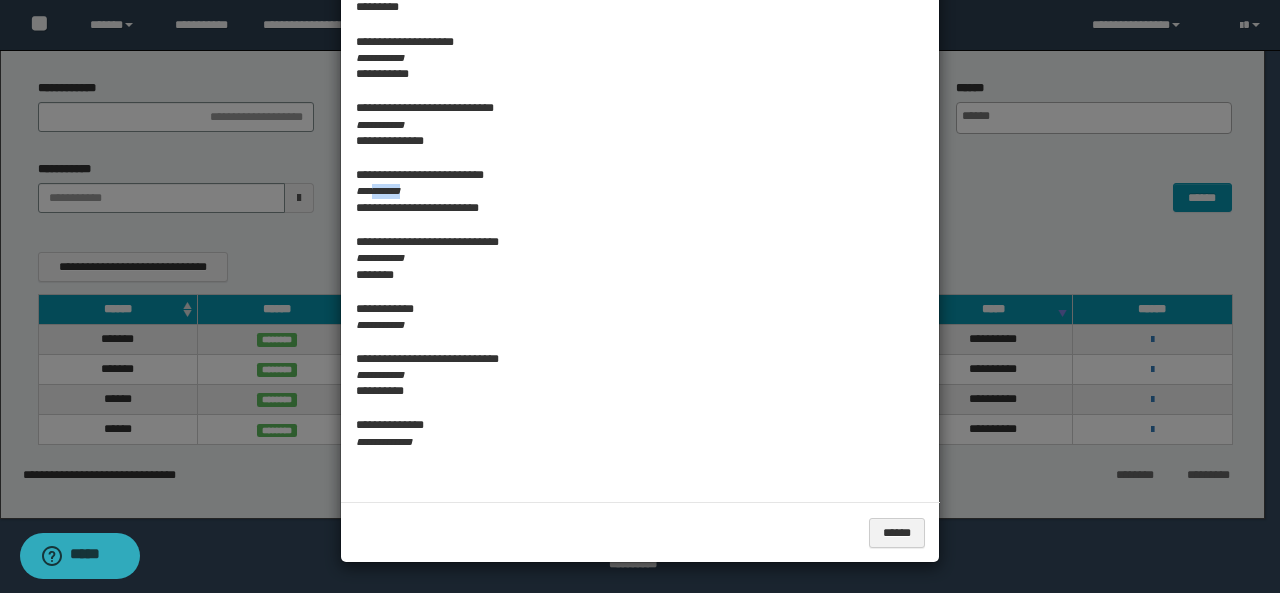 click on "**********" at bounding box center [640, 191] 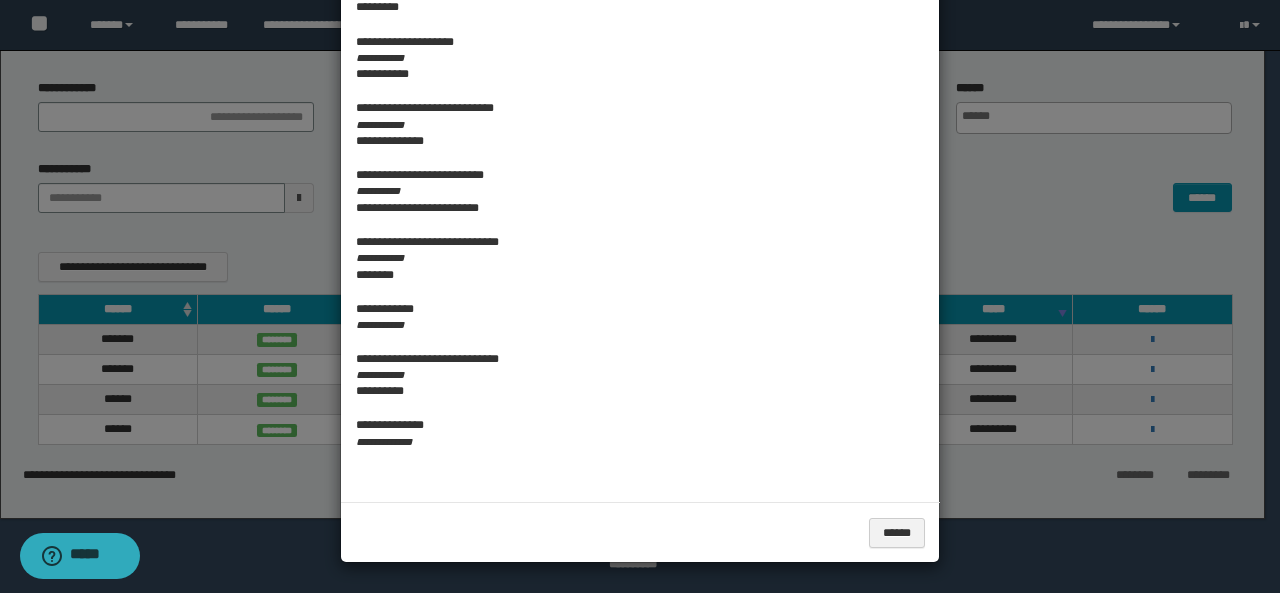 click on "**********" at bounding box center [640, 258] 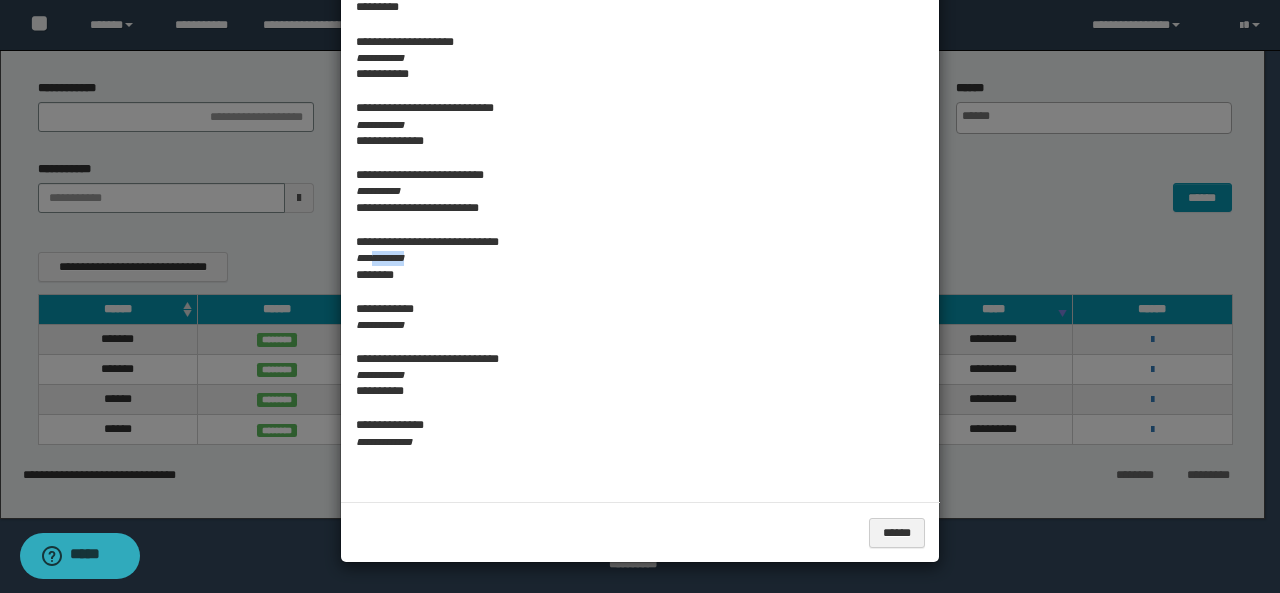 click on "**********" at bounding box center (640, 258) 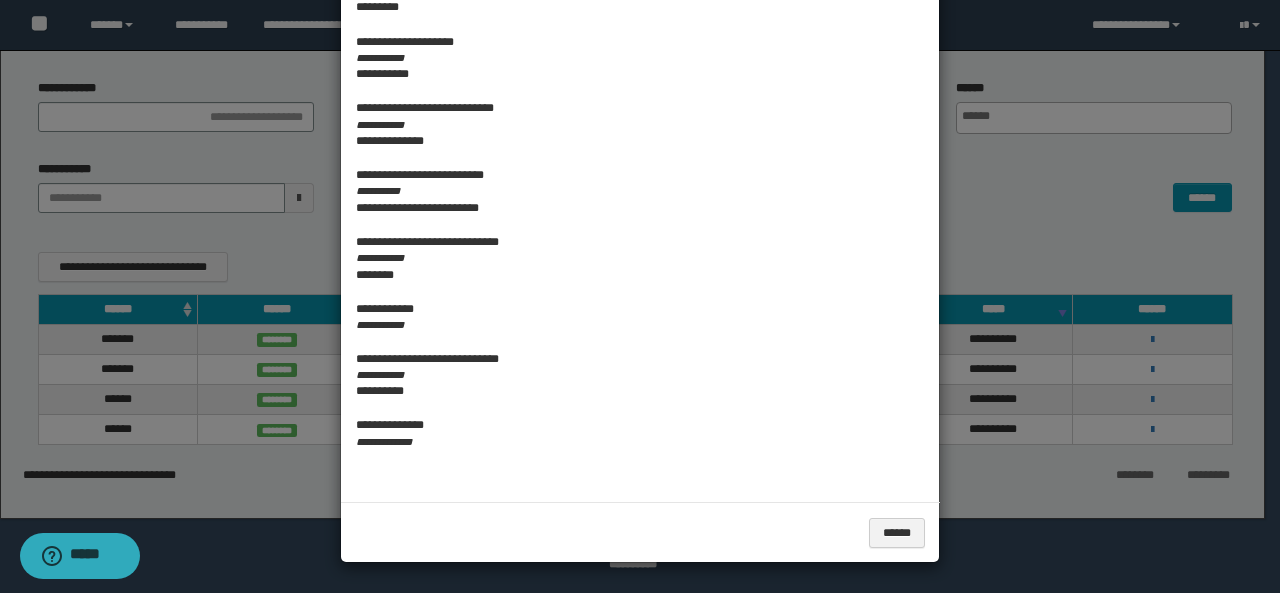 click on "**********" at bounding box center [640, 325] 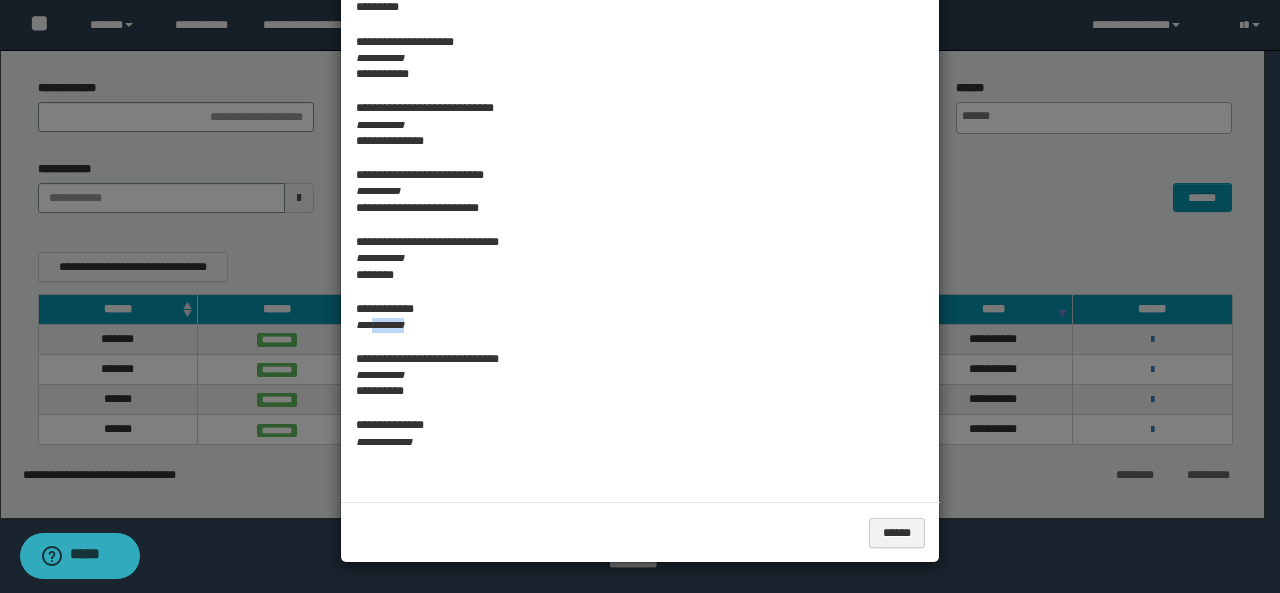 drag, startPoint x: 394, startPoint y: 326, endPoint x: 348, endPoint y: 349, distance: 51.42956 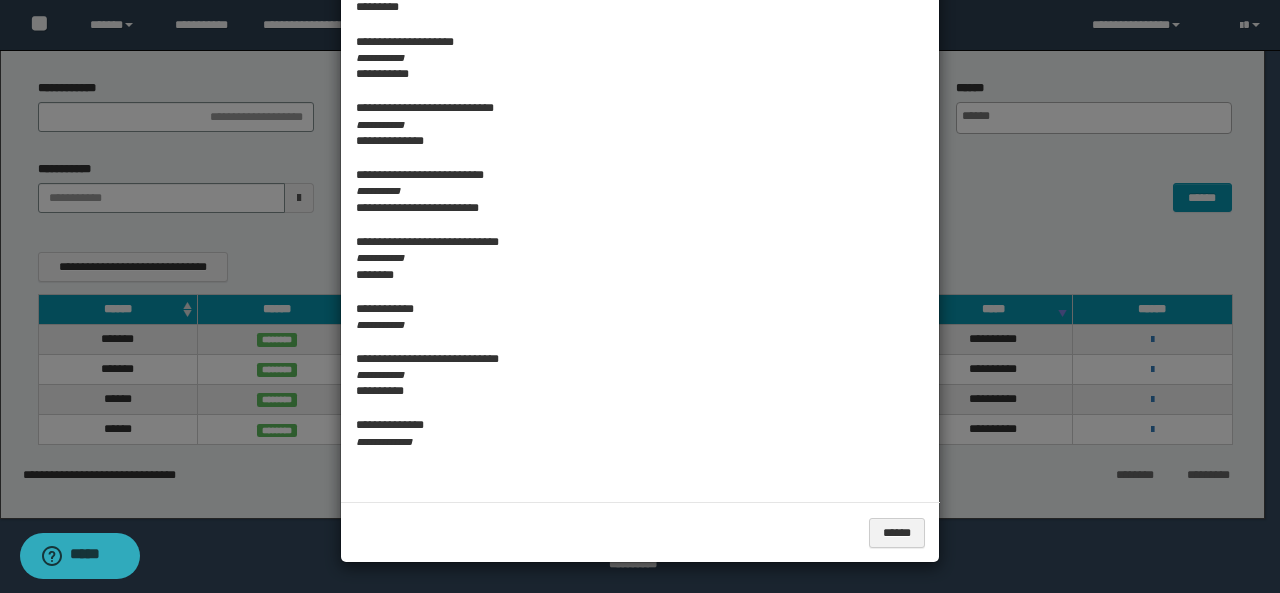 click on "**********" at bounding box center [640, 375] 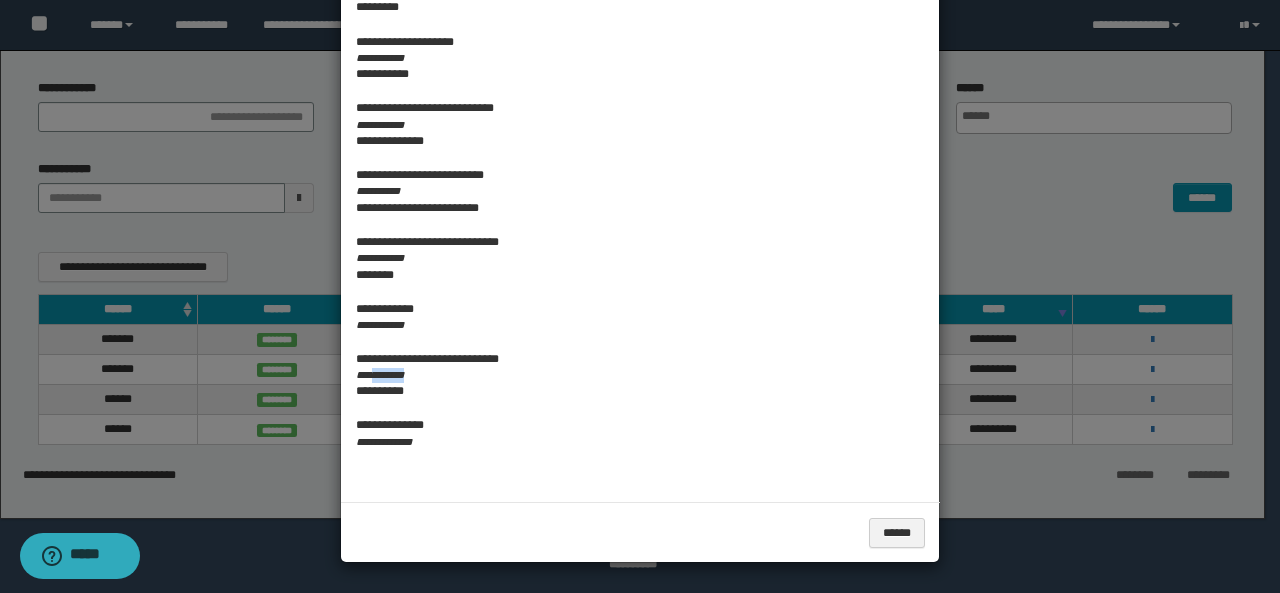 click on "**********" at bounding box center [640, 375] 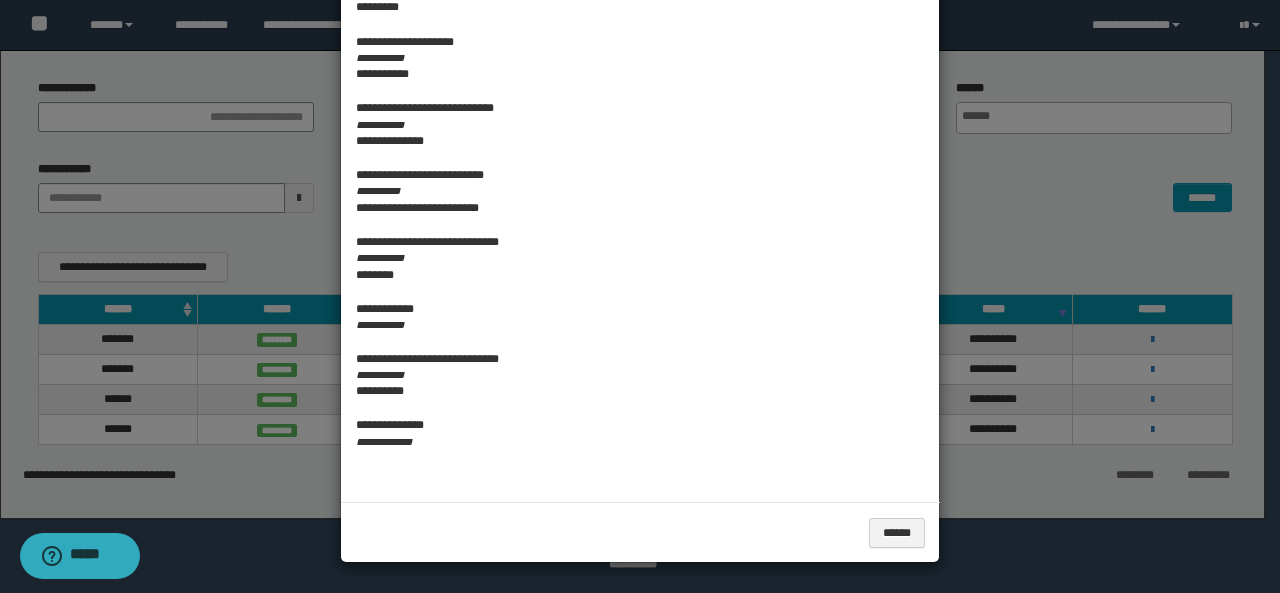 click on "**********" at bounding box center [640, 442] 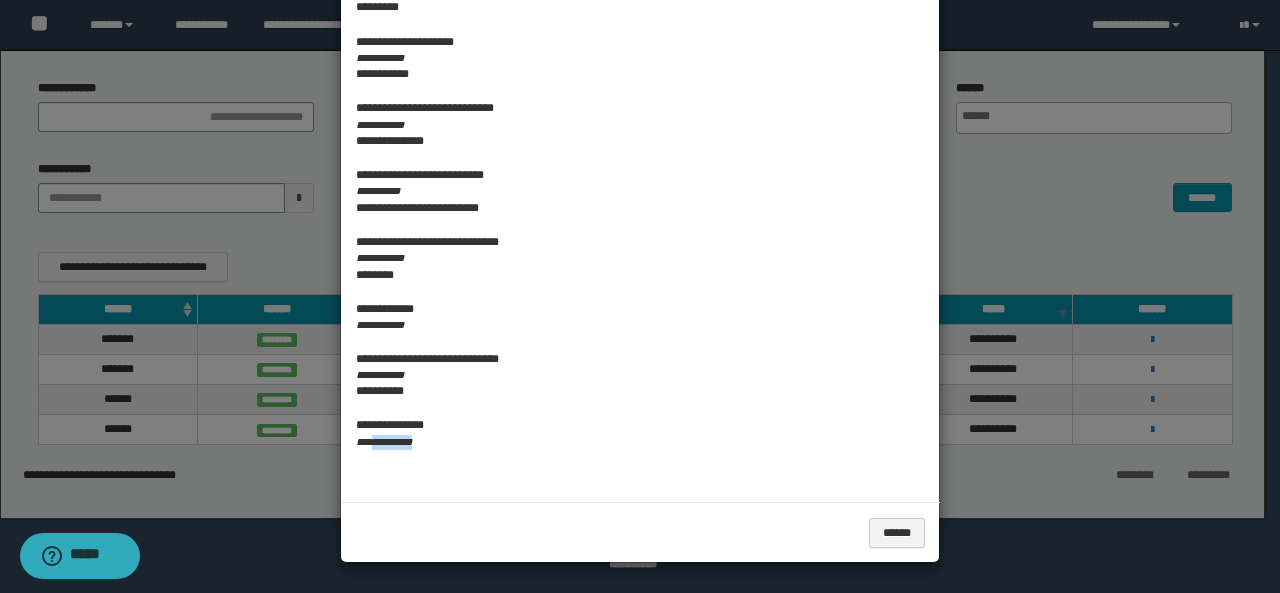click on "**********" at bounding box center (640, 442) 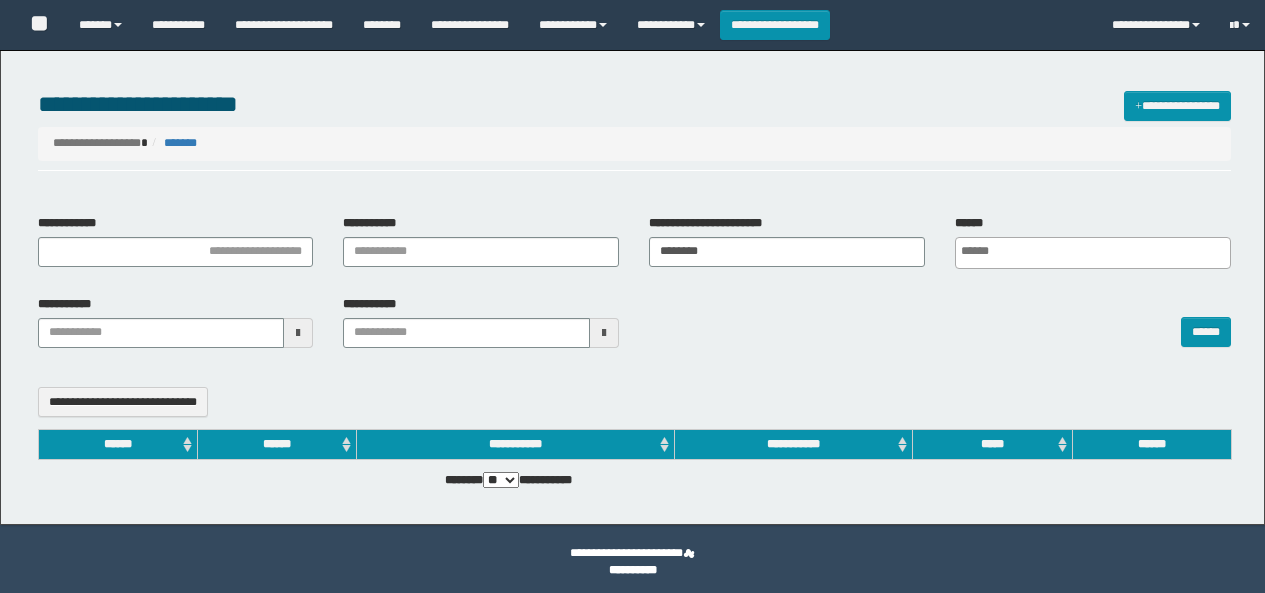 select 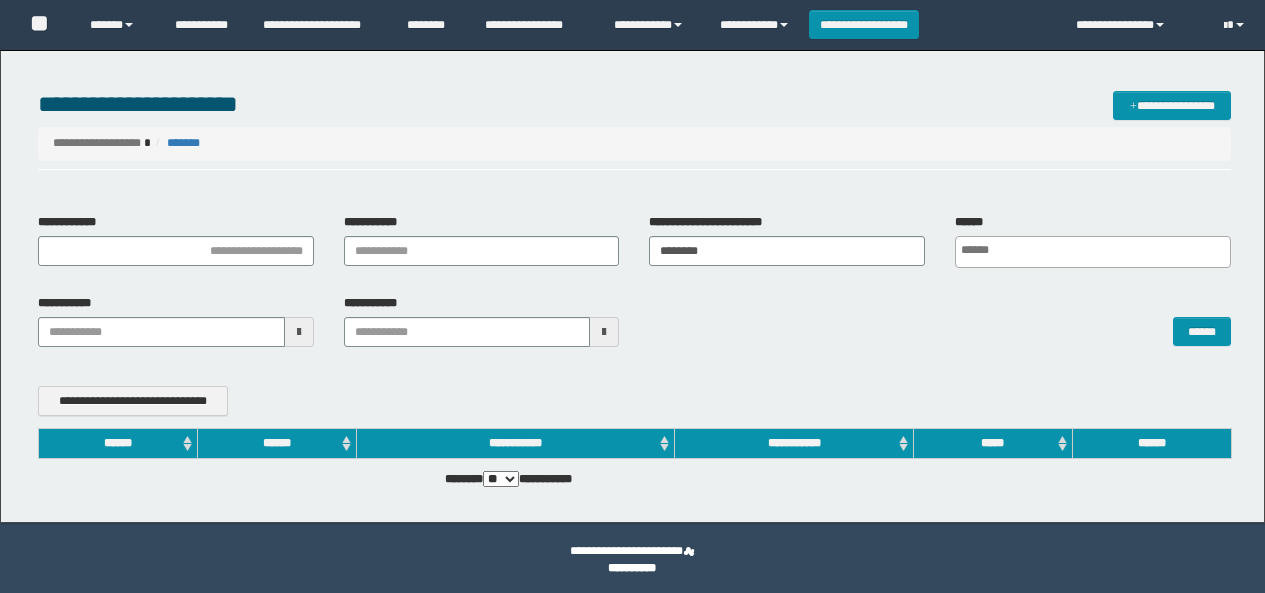 scroll, scrollTop: 4, scrollLeft: 0, axis: vertical 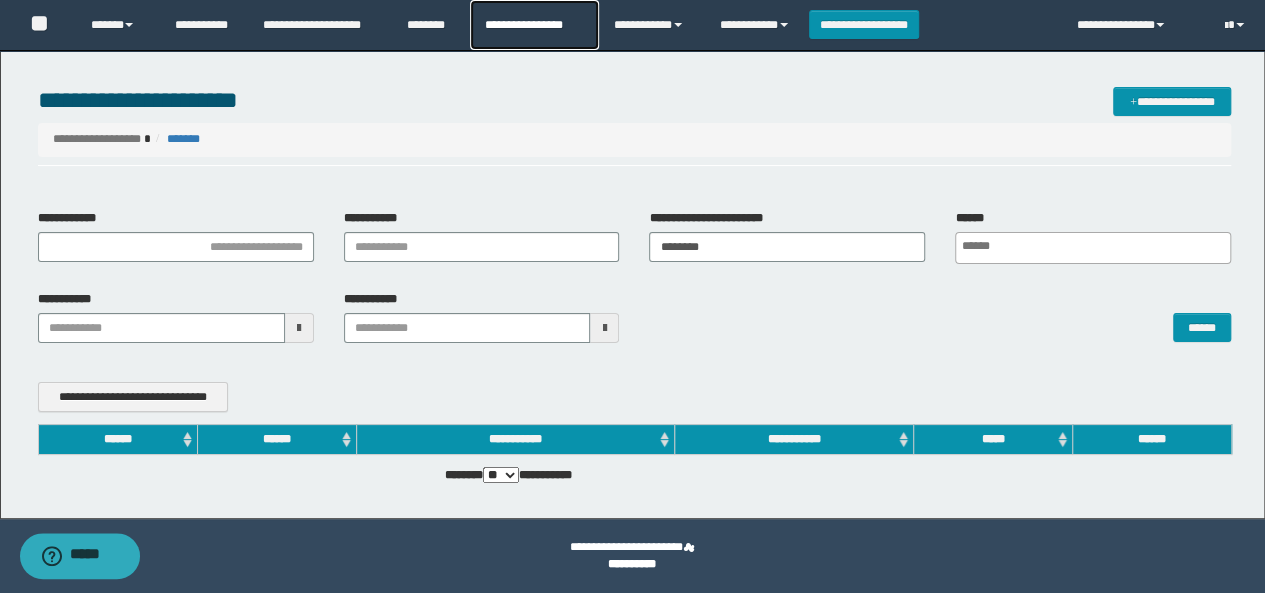 click on "**********" at bounding box center (534, 25) 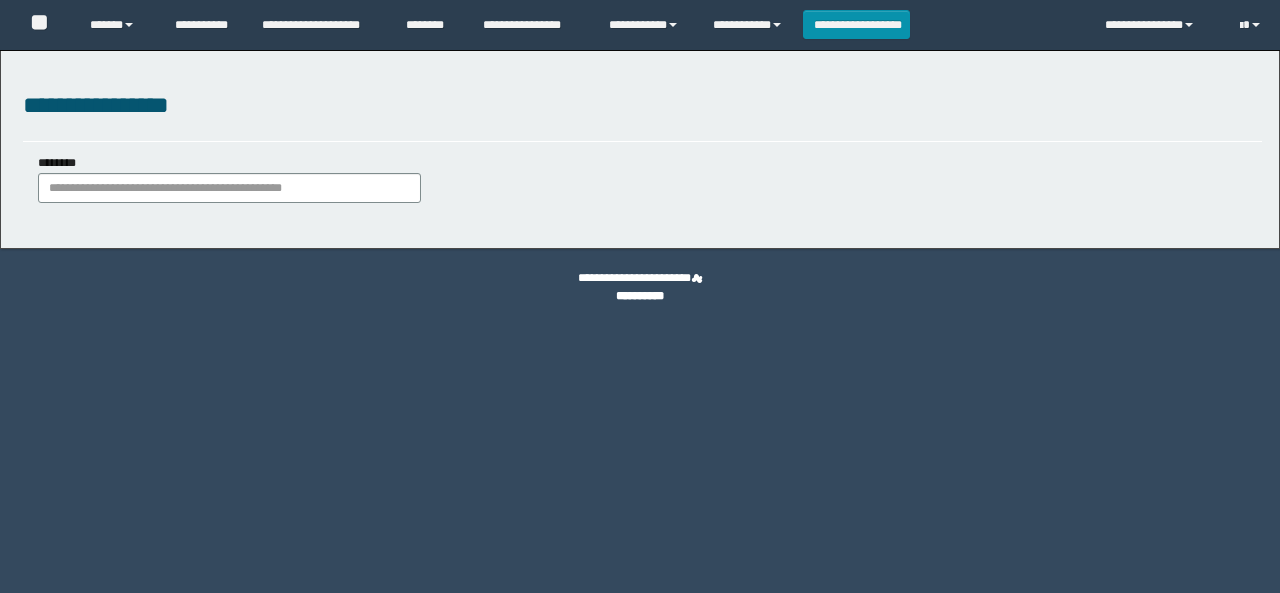 scroll, scrollTop: 0, scrollLeft: 0, axis: both 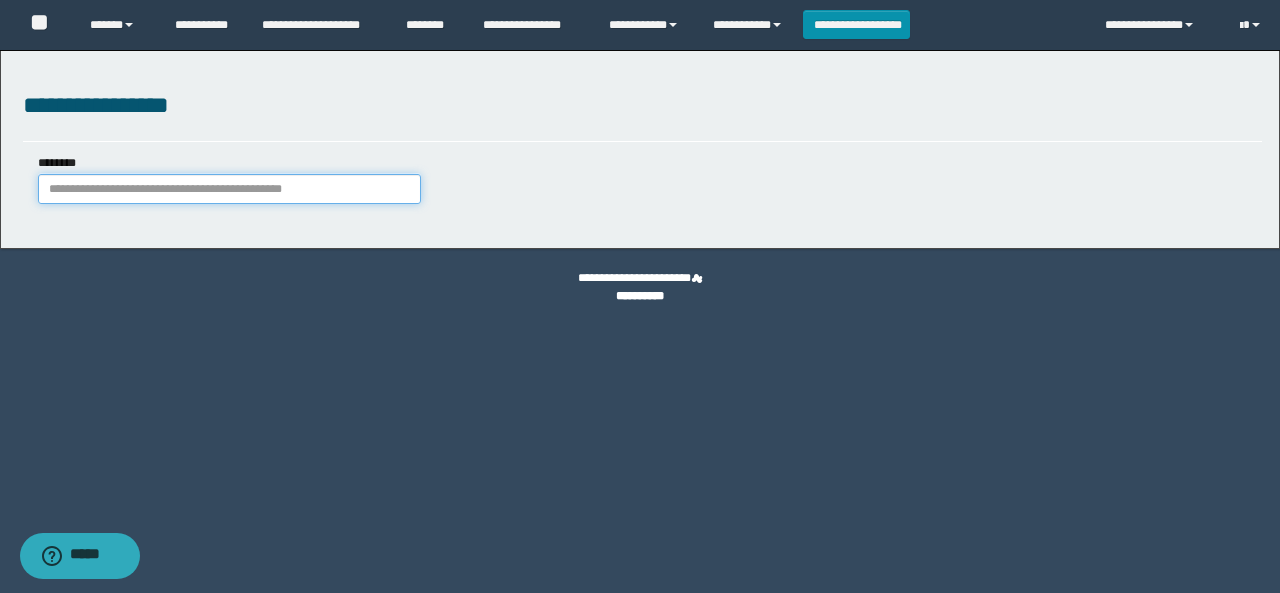 click on "********" at bounding box center (229, 189) 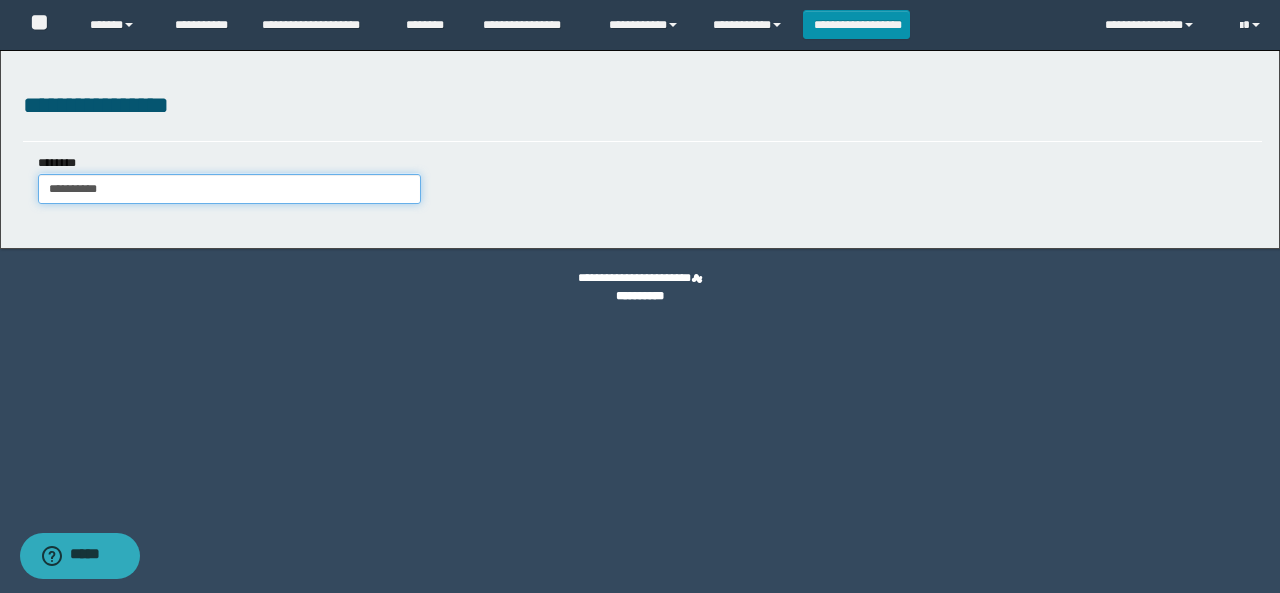type on "**********" 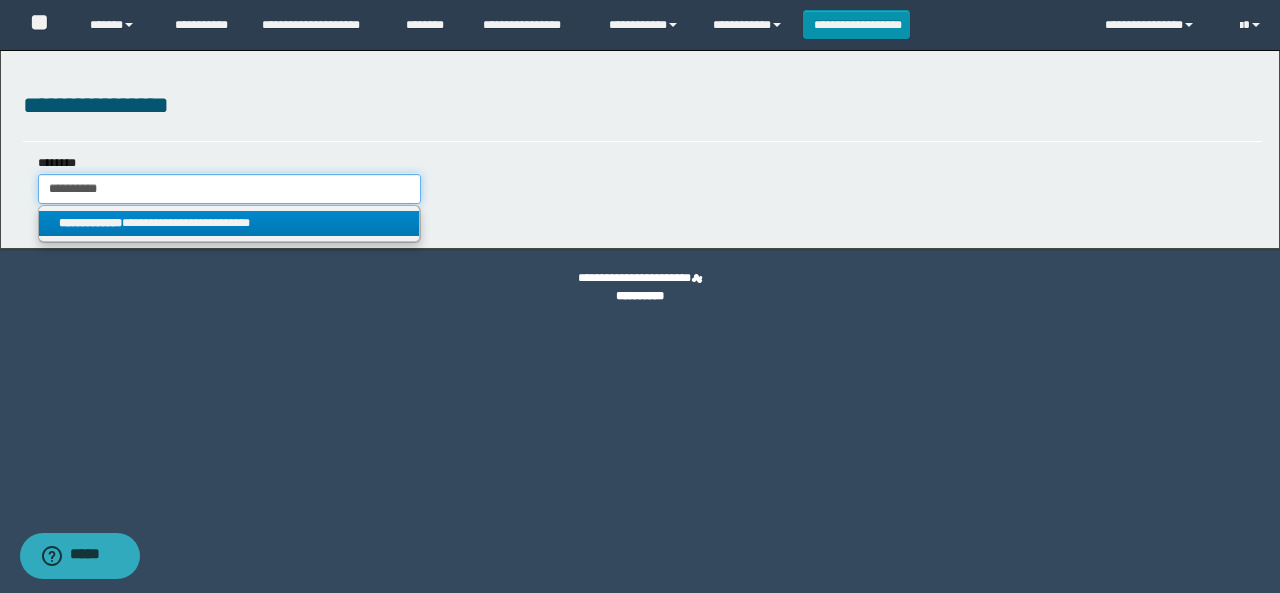 type on "**********" 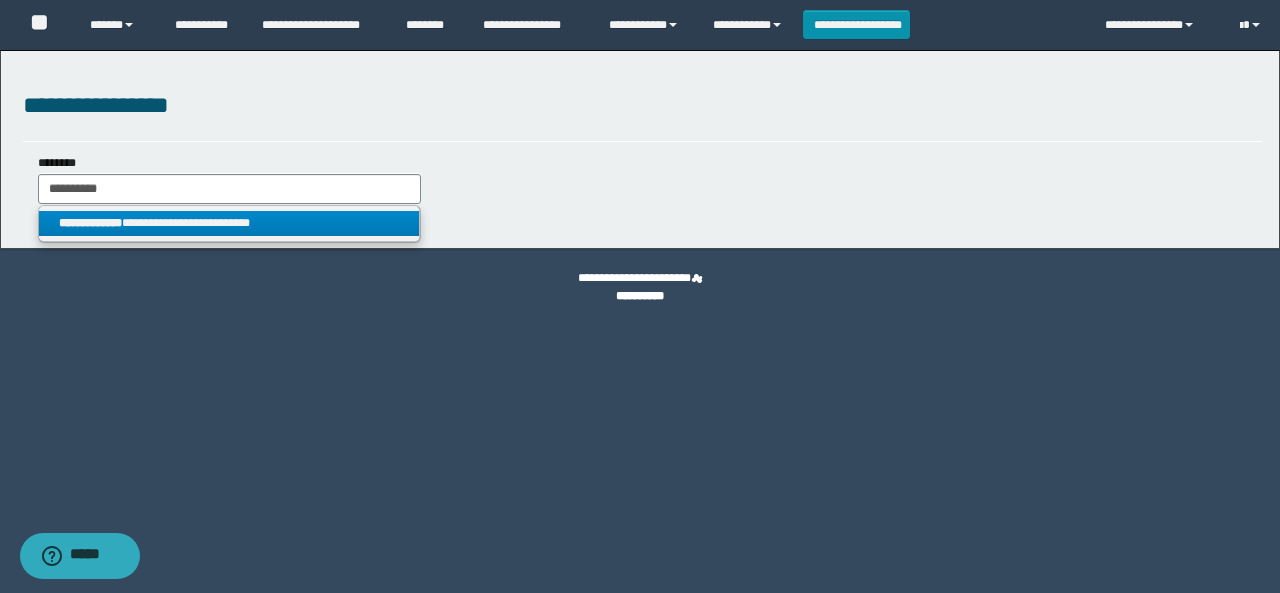 click on "**********" at bounding box center (229, 223) 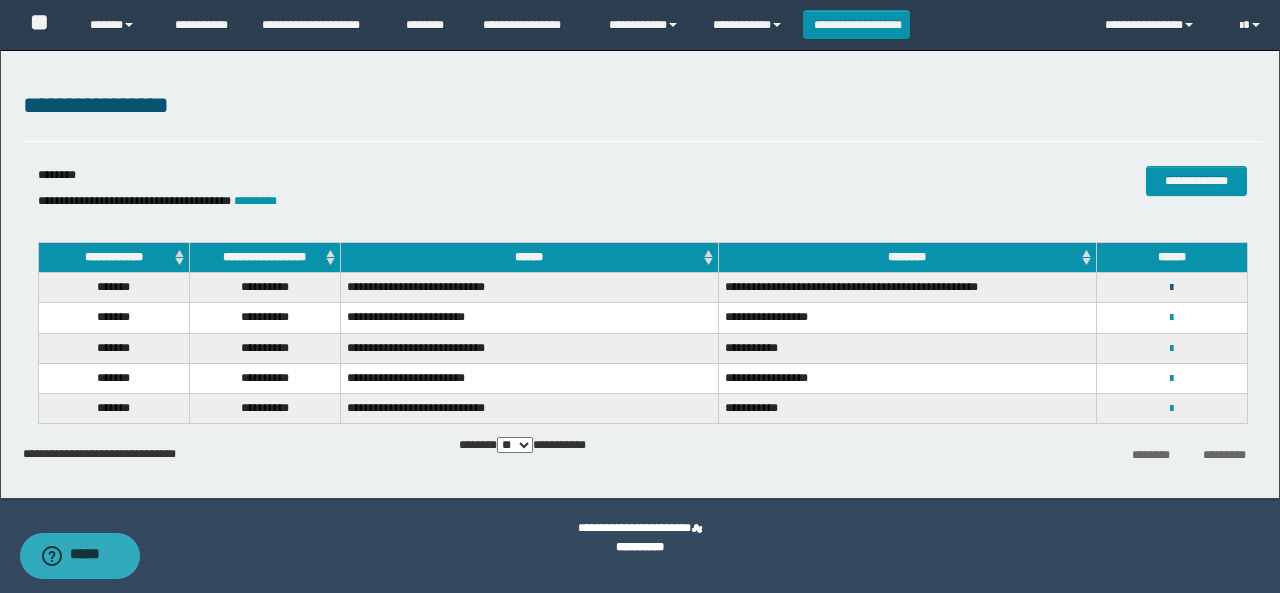 click at bounding box center (1171, 288) 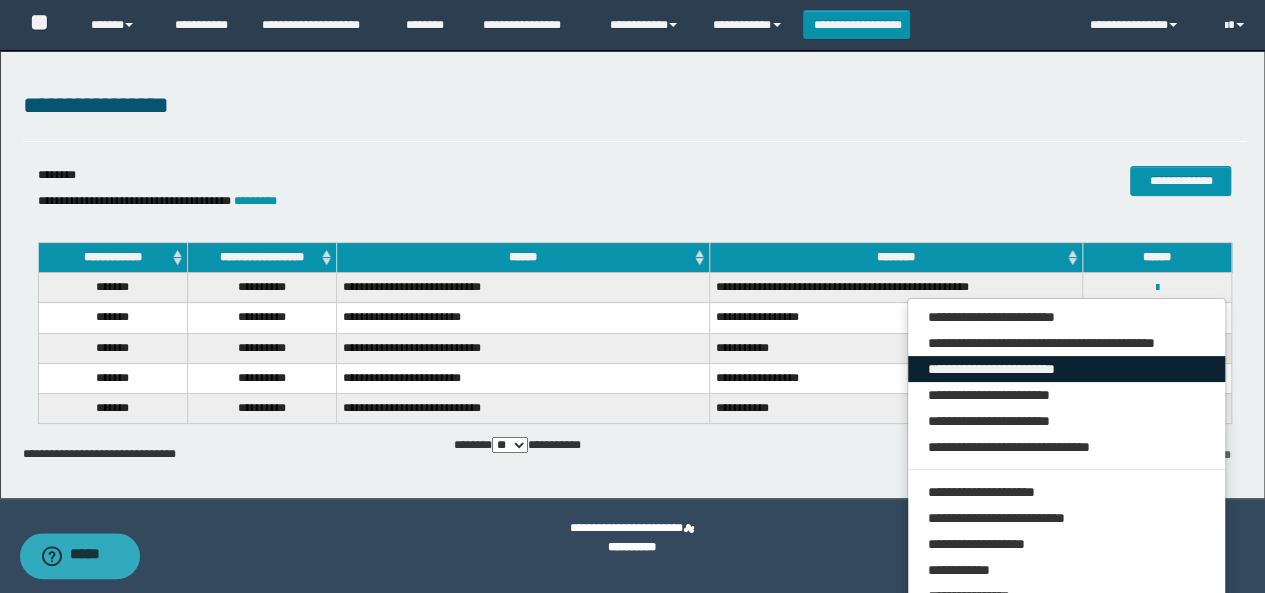 click on "**********" at bounding box center [1067, 369] 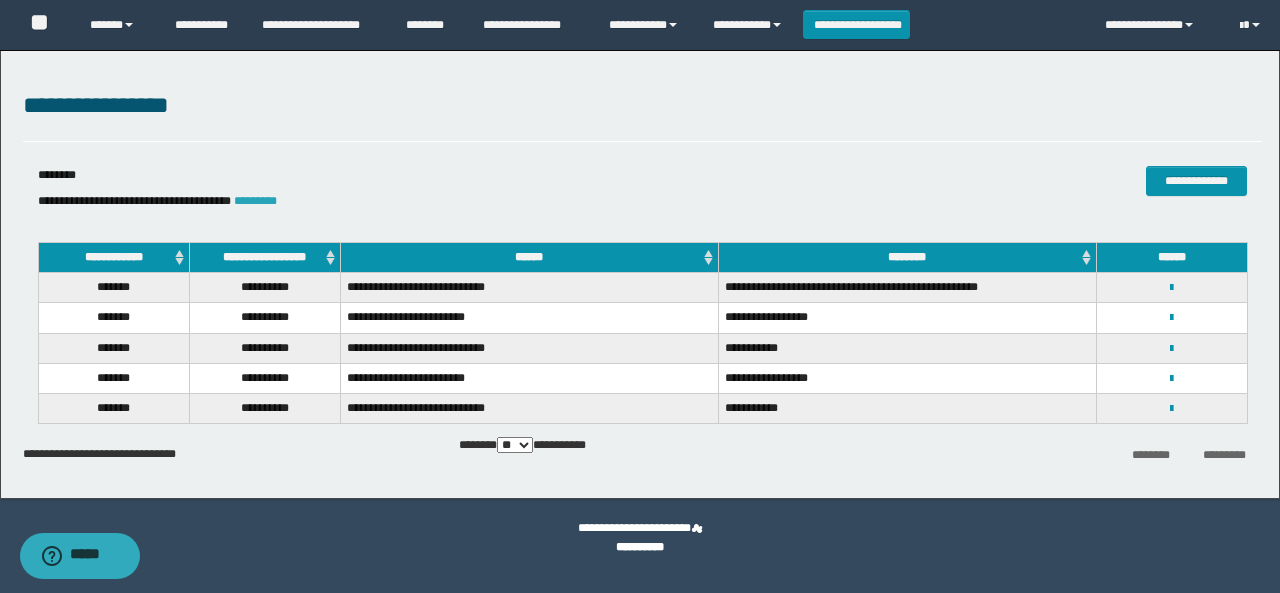 click on "*********" at bounding box center [255, 201] 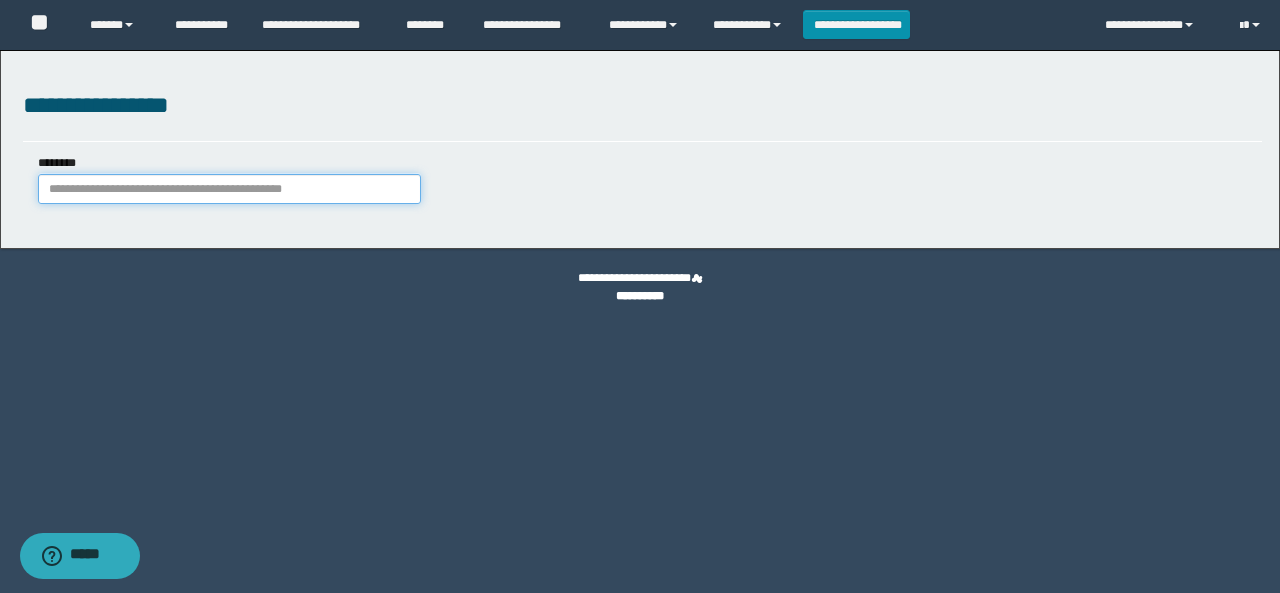 click on "********" at bounding box center [229, 189] 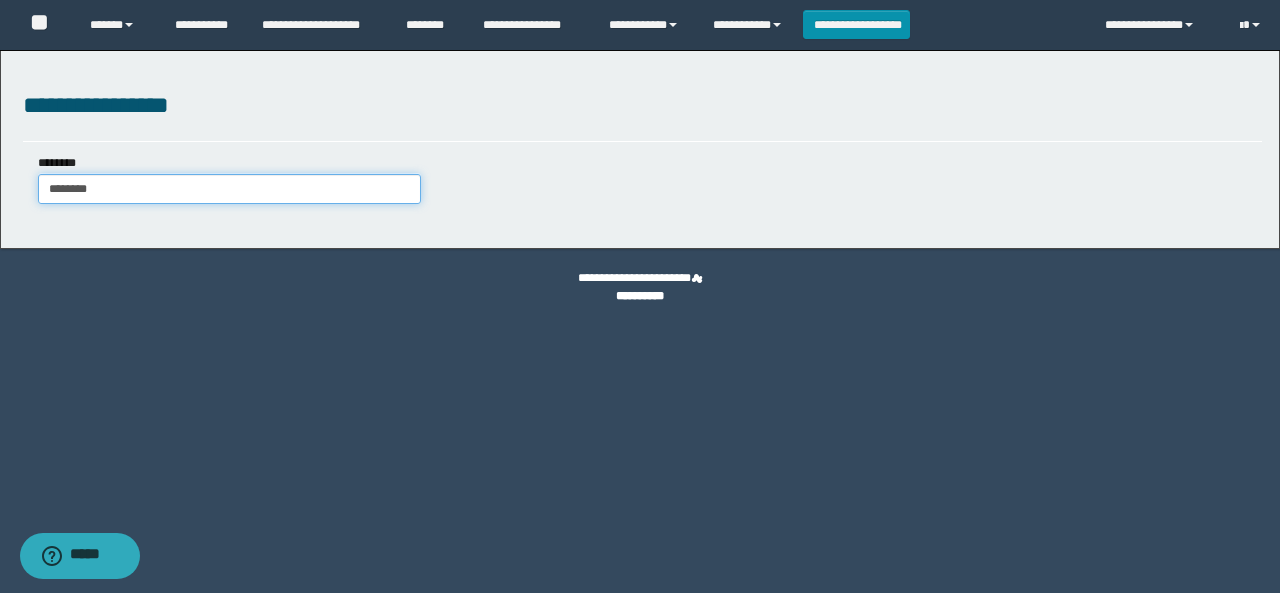 type on "********" 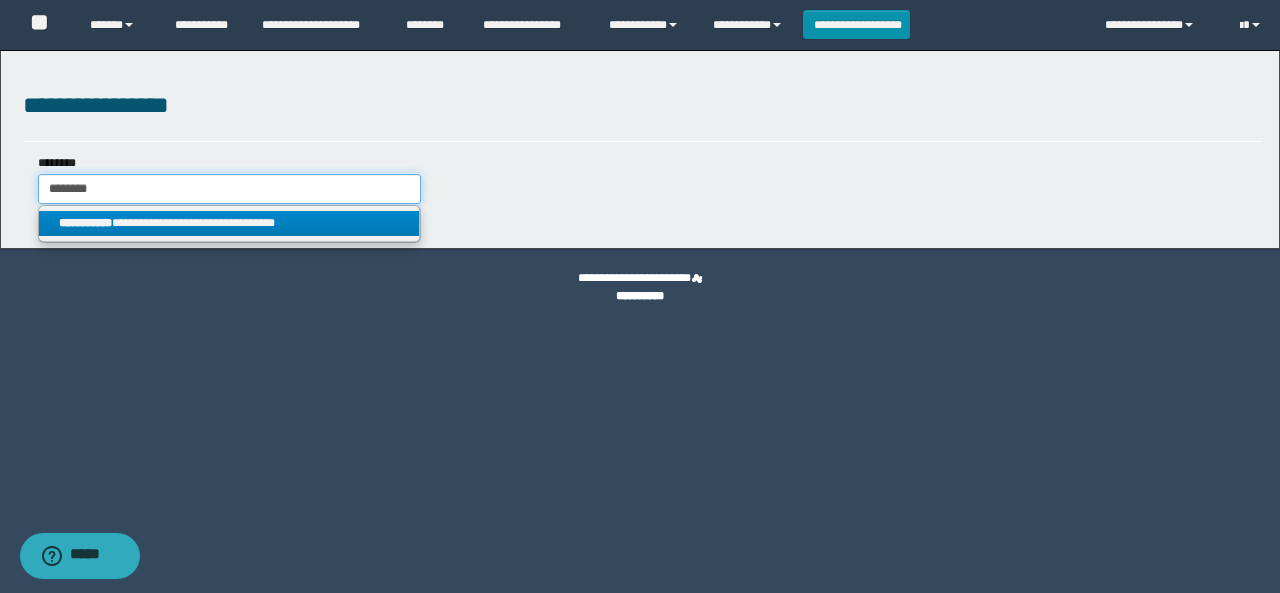 type on "********" 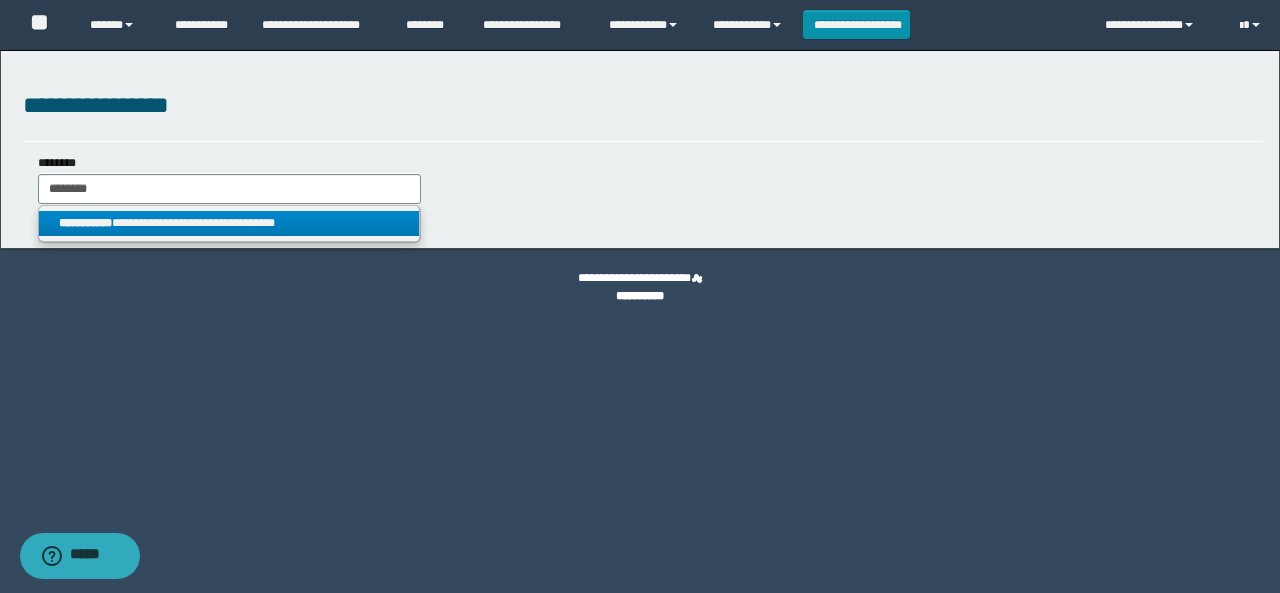 click on "**********" at bounding box center [229, 223] 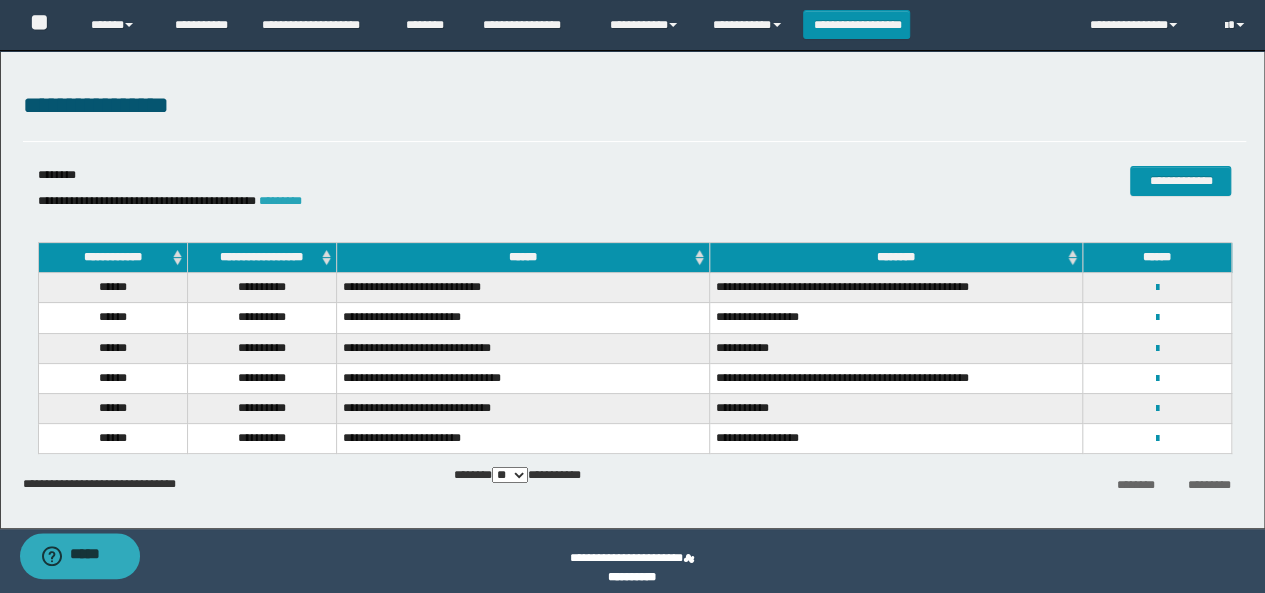 drag, startPoint x: 348, startPoint y: 187, endPoint x: 335, endPoint y: 200, distance: 18.384777 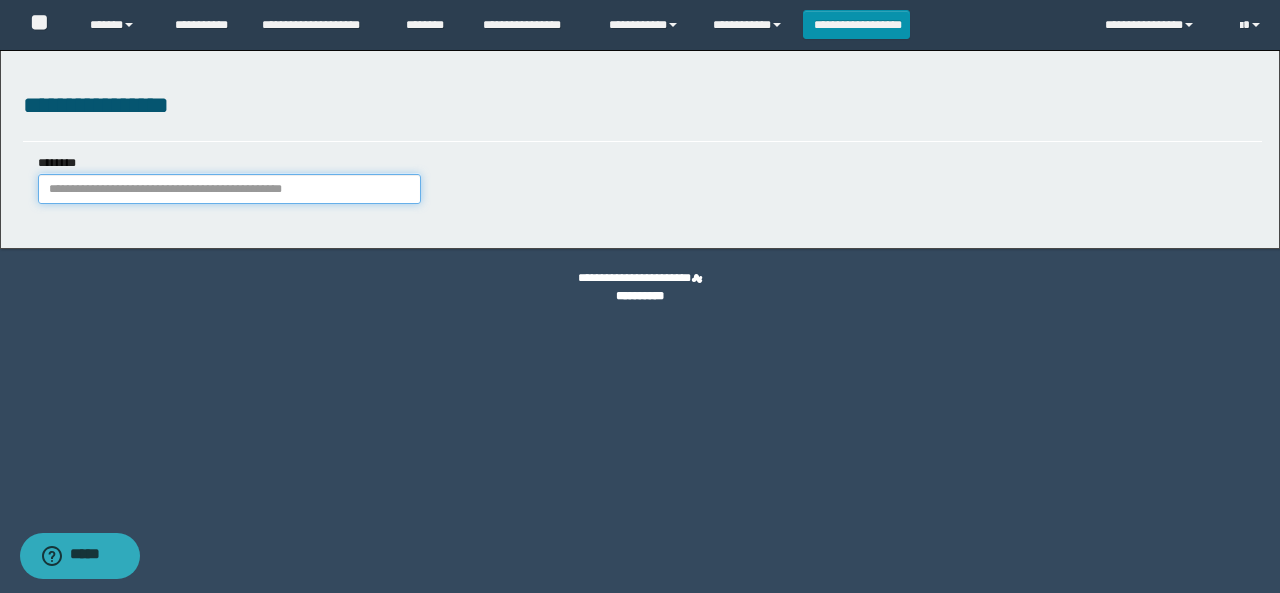 click on "********" at bounding box center [229, 189] 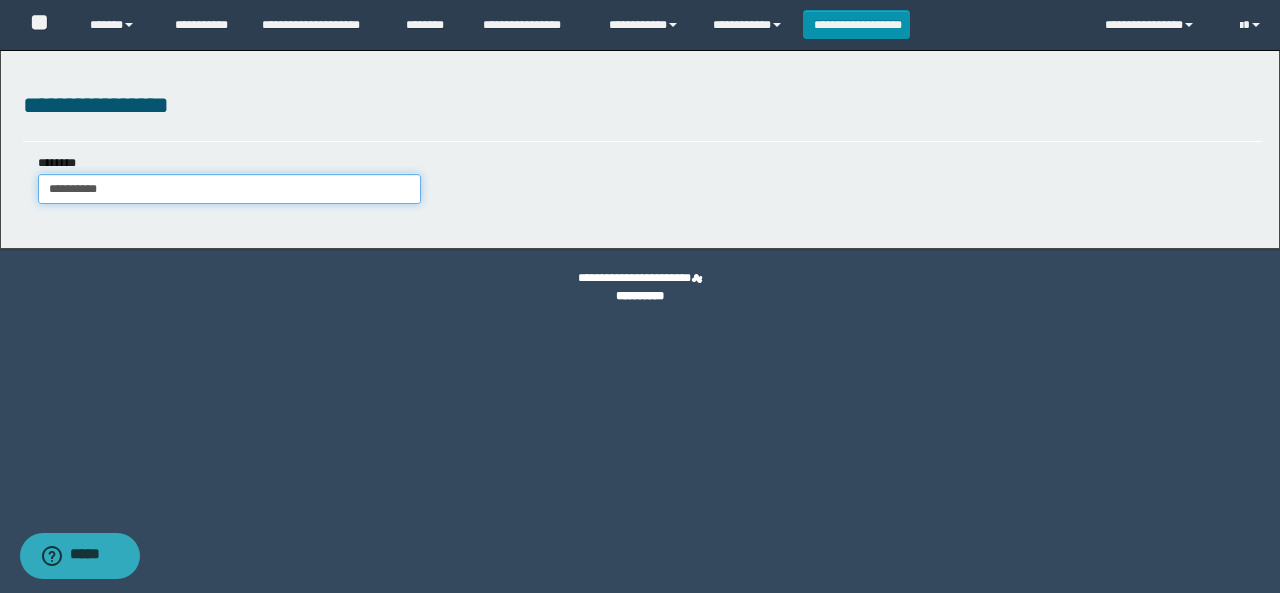 type on "**********" 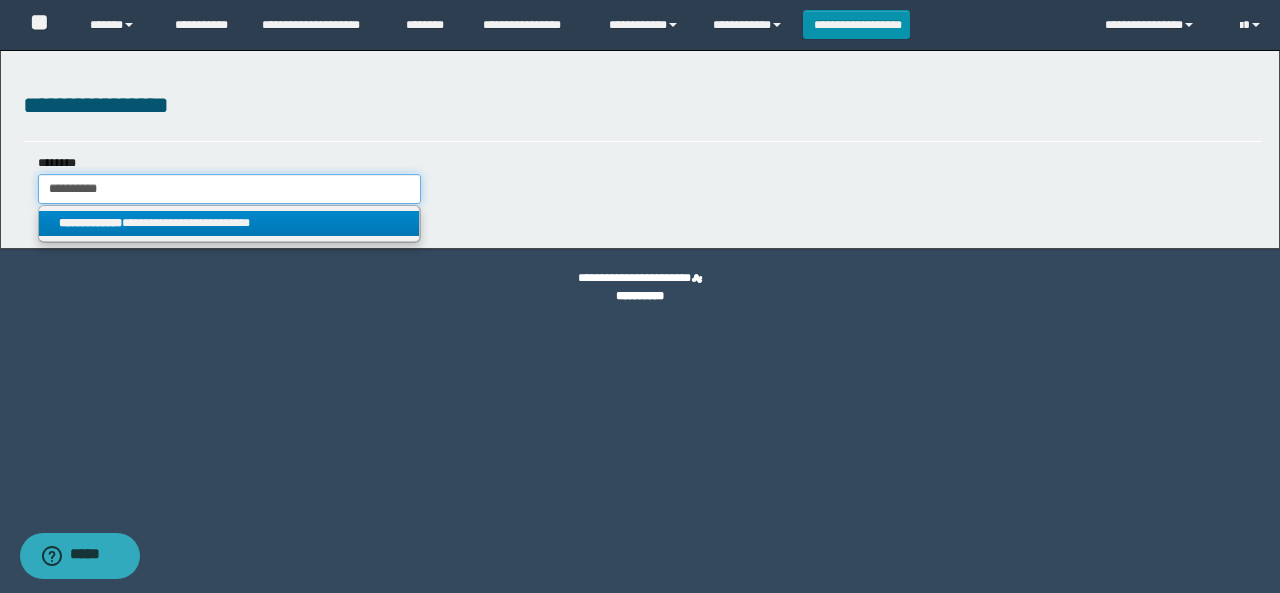 type on "**********" 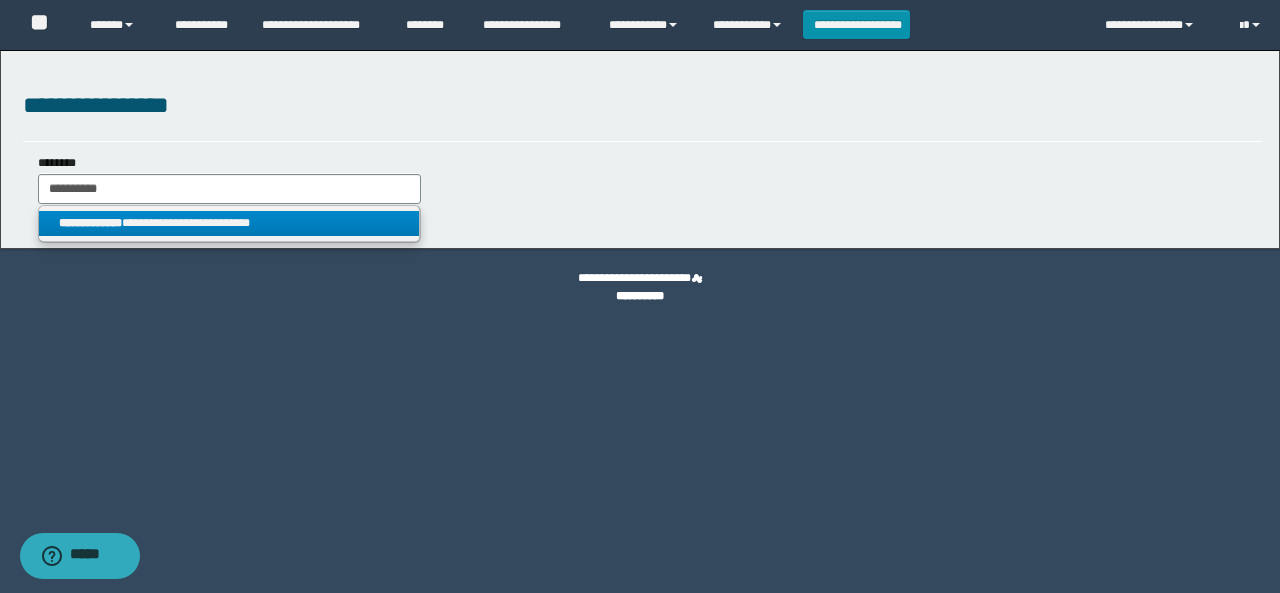 click on "**********" at bounding box center (229, 223) 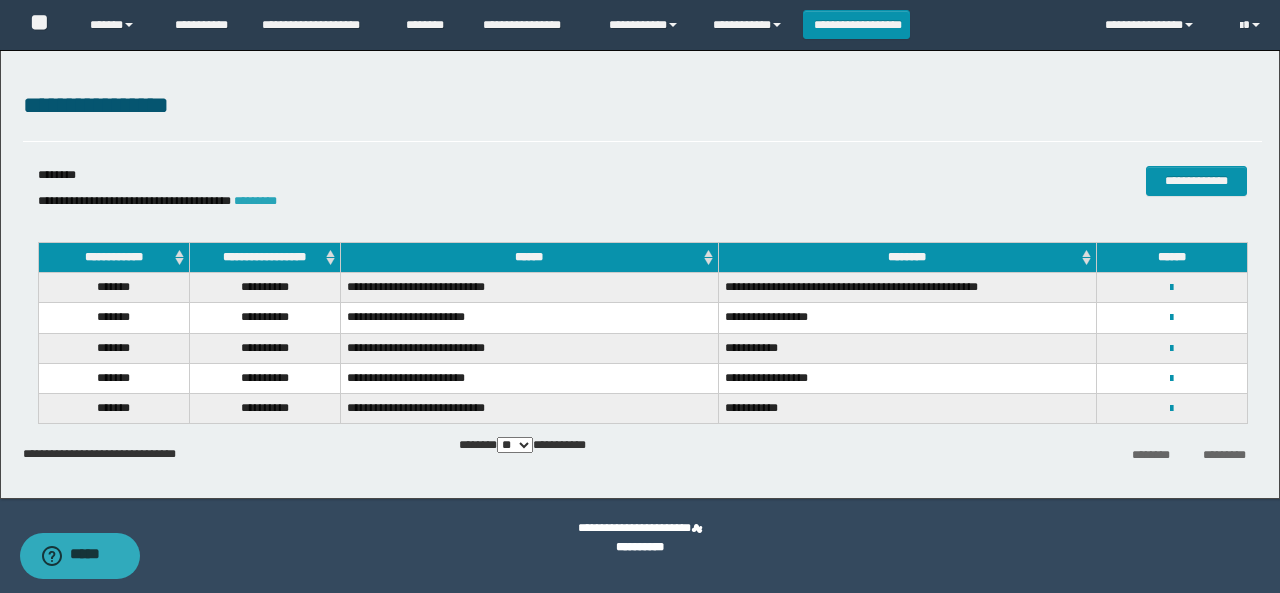 drag, startPoint x: 287, startPoint y: 204, endPoint x: 244, endPoint y: 191, distance: 44.922153 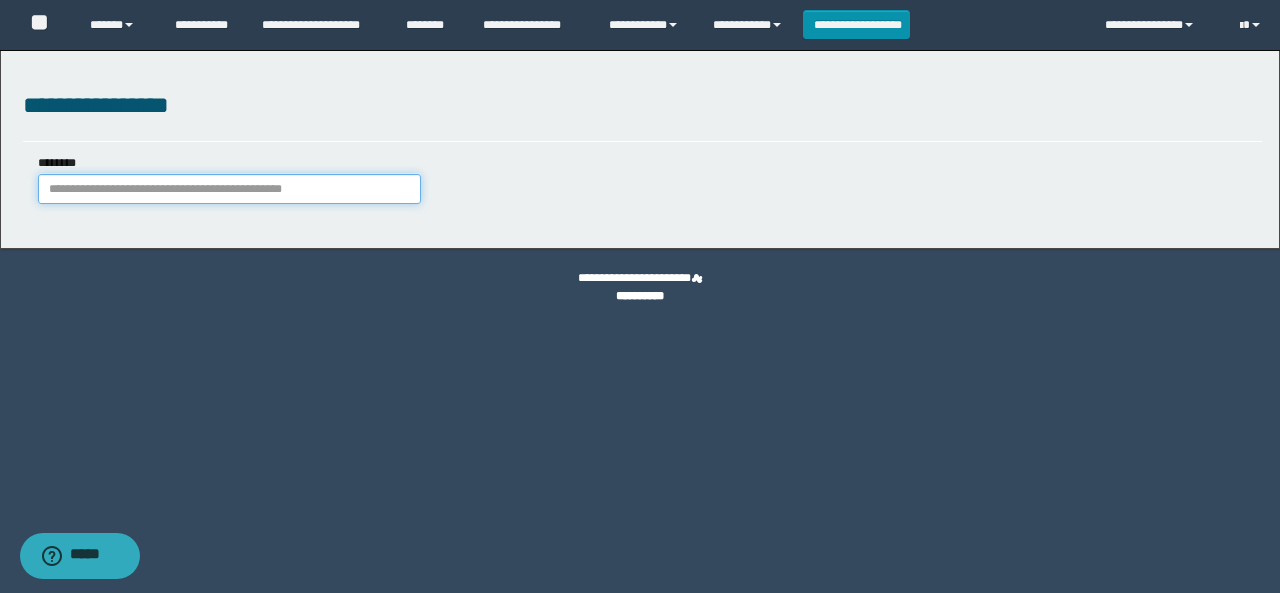 click on "********" at bounding box center (229, 189) 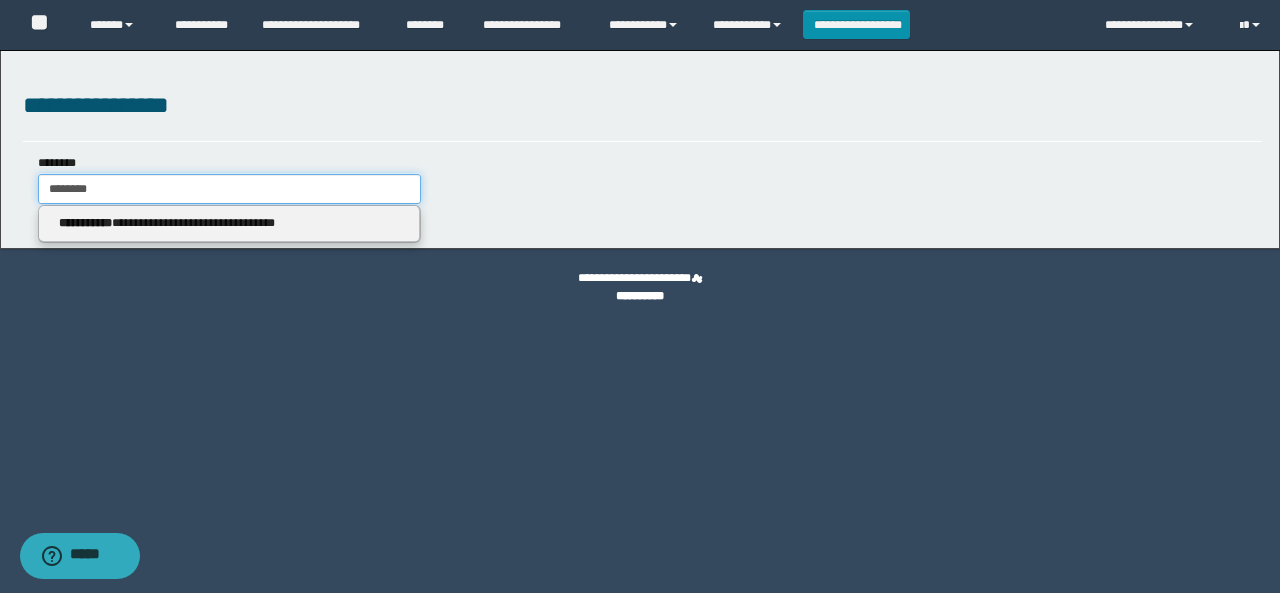 type on "********" 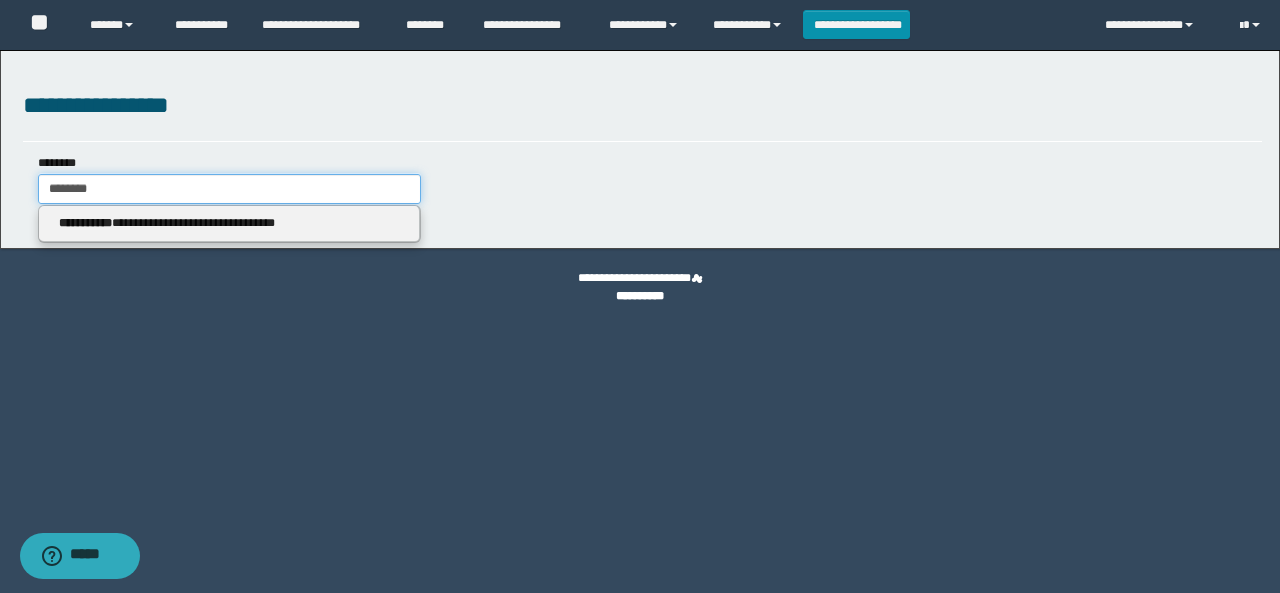 type on "********" 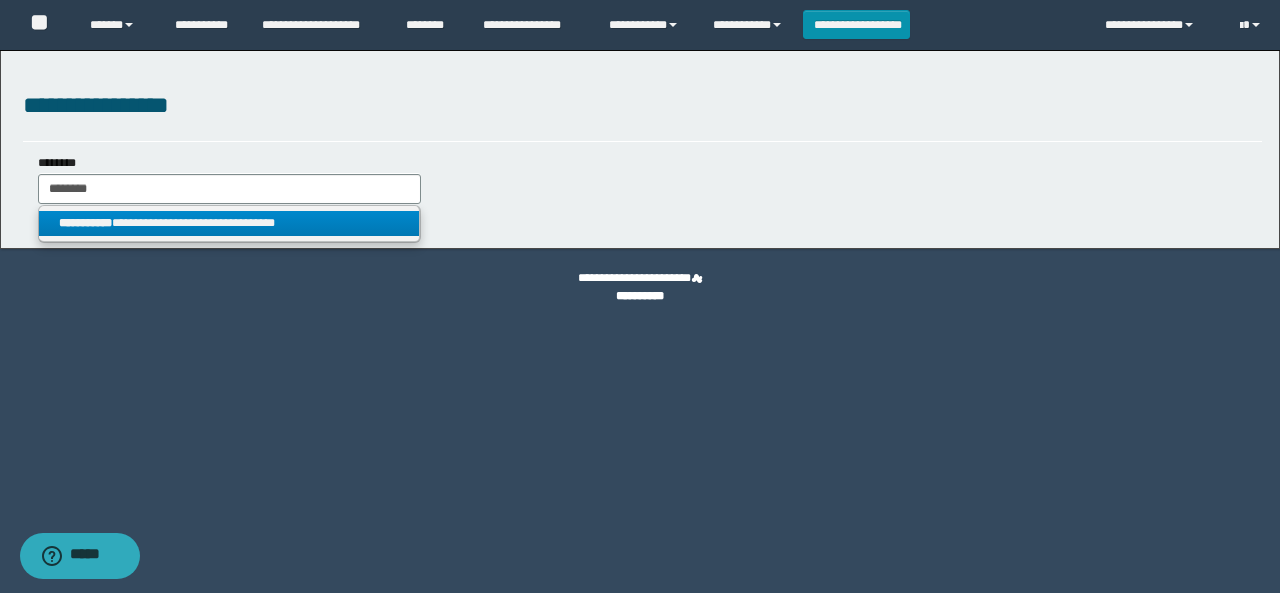 click on "**********" at bounding box center (229, 223) 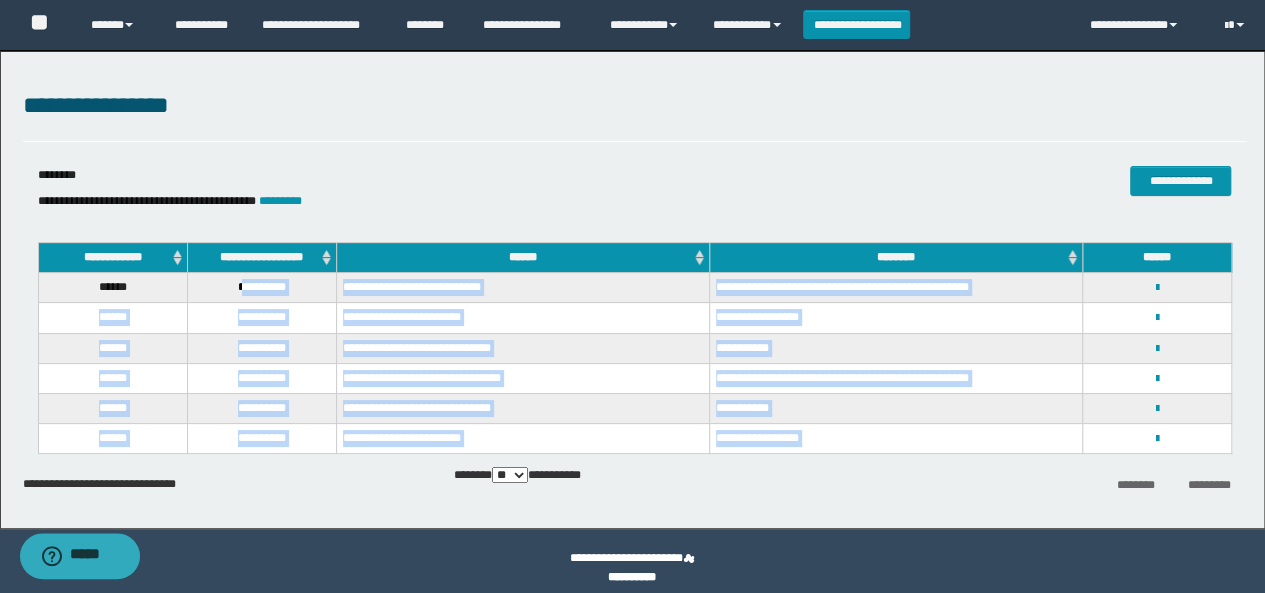 drag, startPoint x: 239, startPoint y: 293, endPoint x: 327, endPoint y: 455, distance: 184.35835 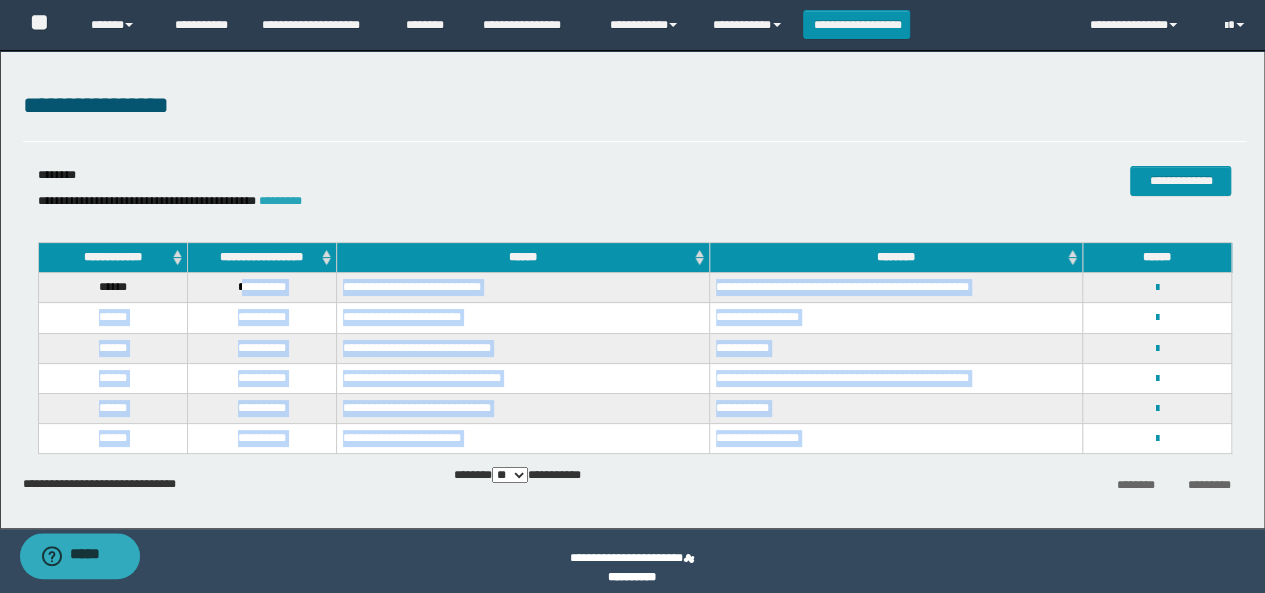click on "*********" at bounding box center (280, 201) 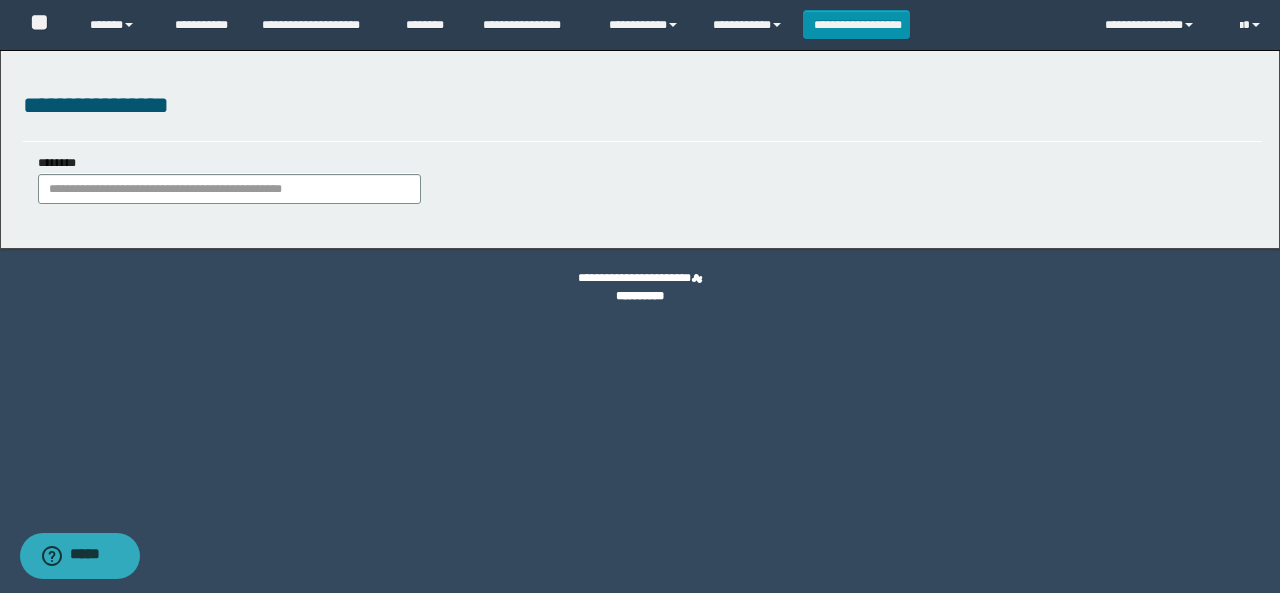 drag, startPoint x: 282, startPoint y: 206, endPoint x: 274, endPoint y: 193, distance: 15.264338 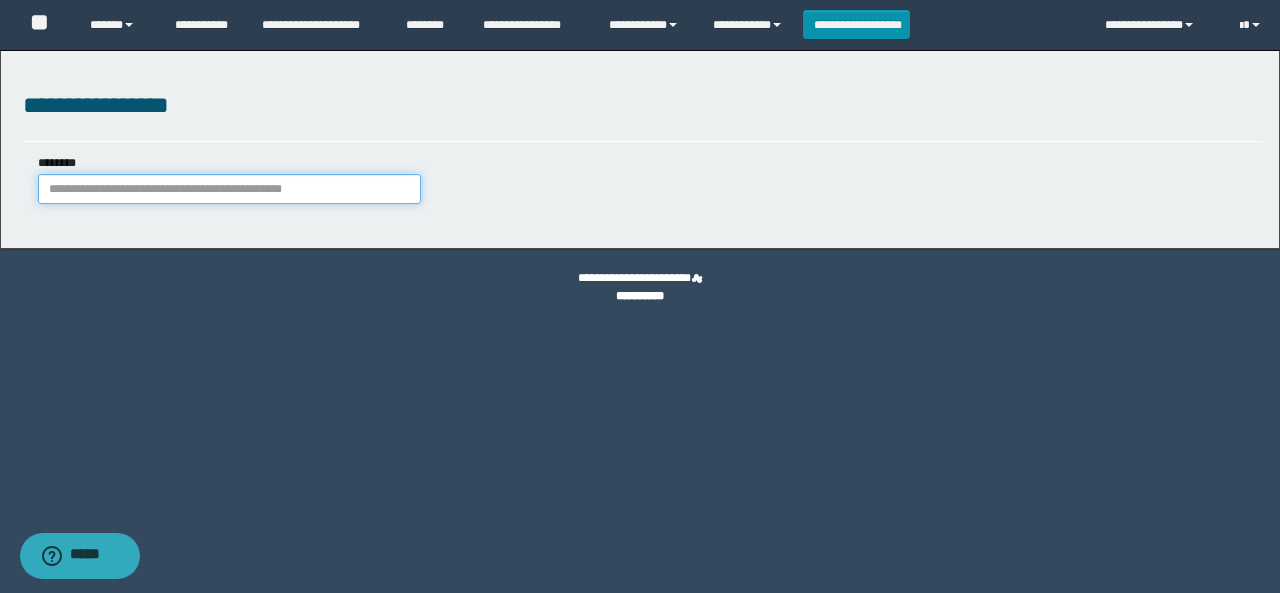 click on "********" at bounding box center (229, 189) 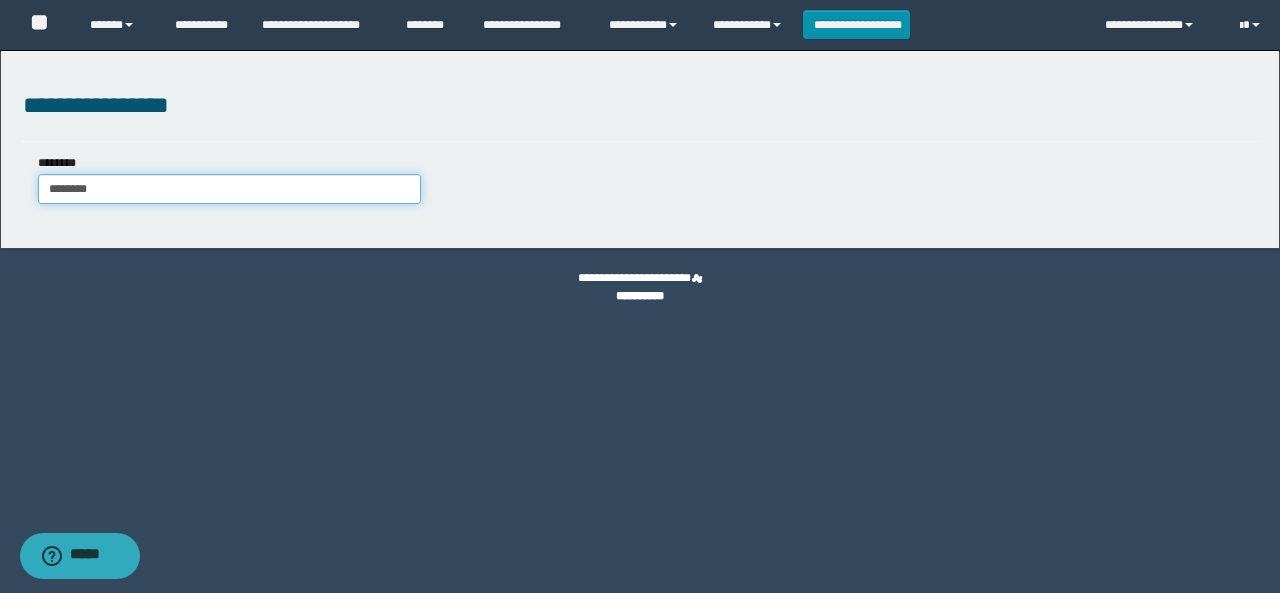 type on "********" 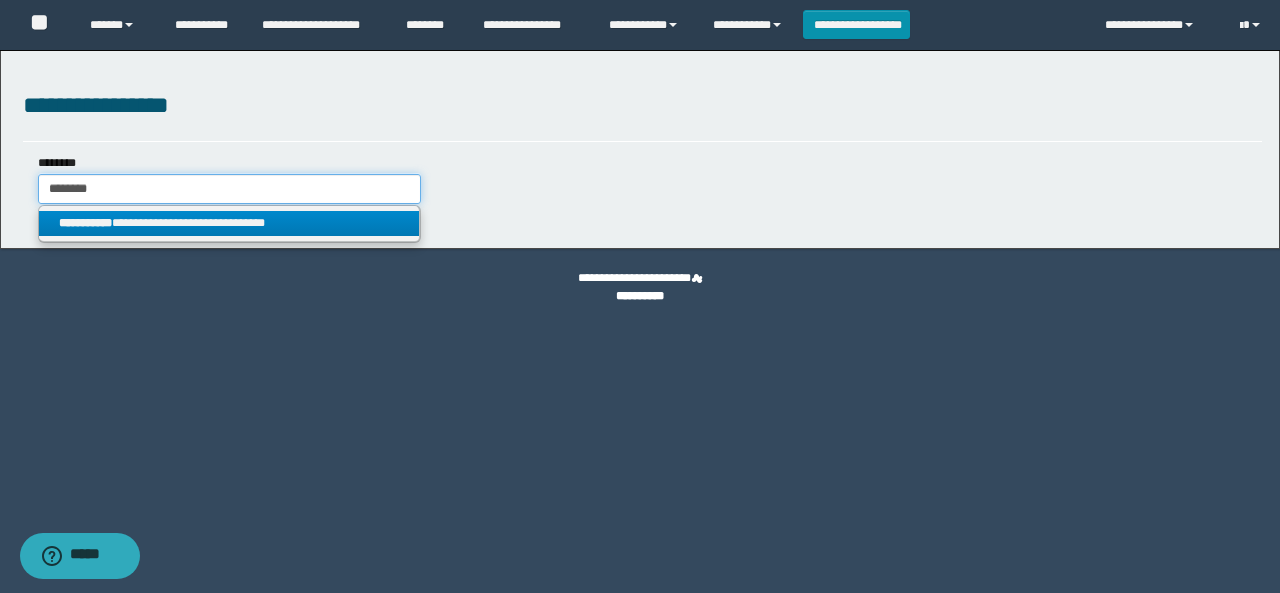 type on "********" 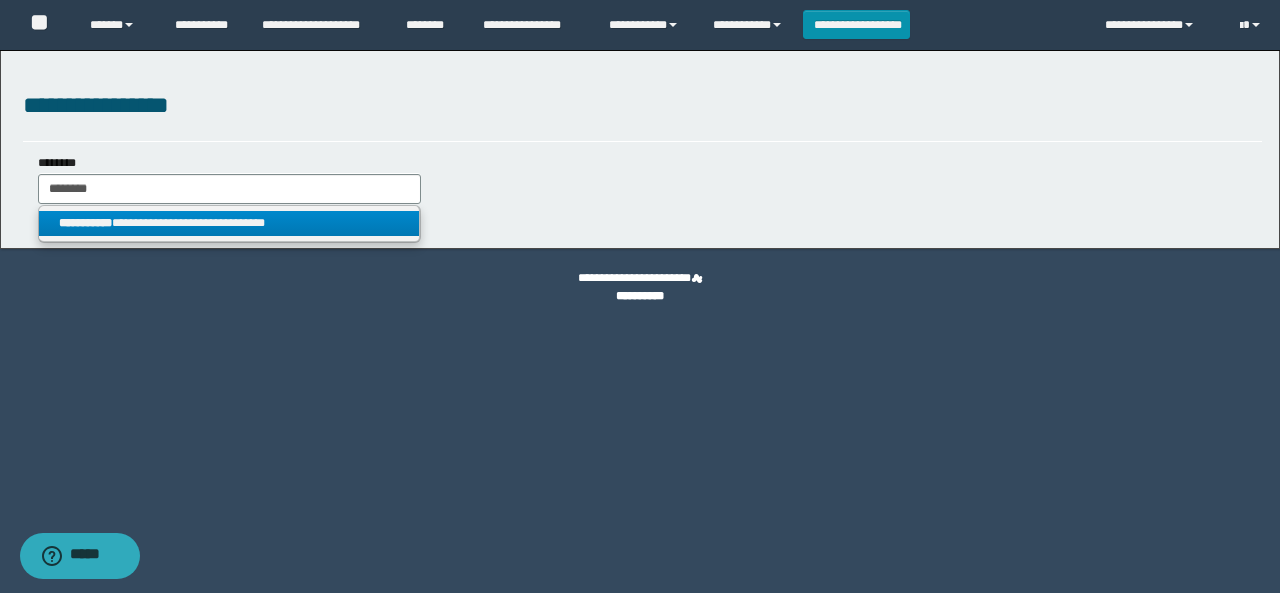 click on "**********" at bounding box center (229, 223) 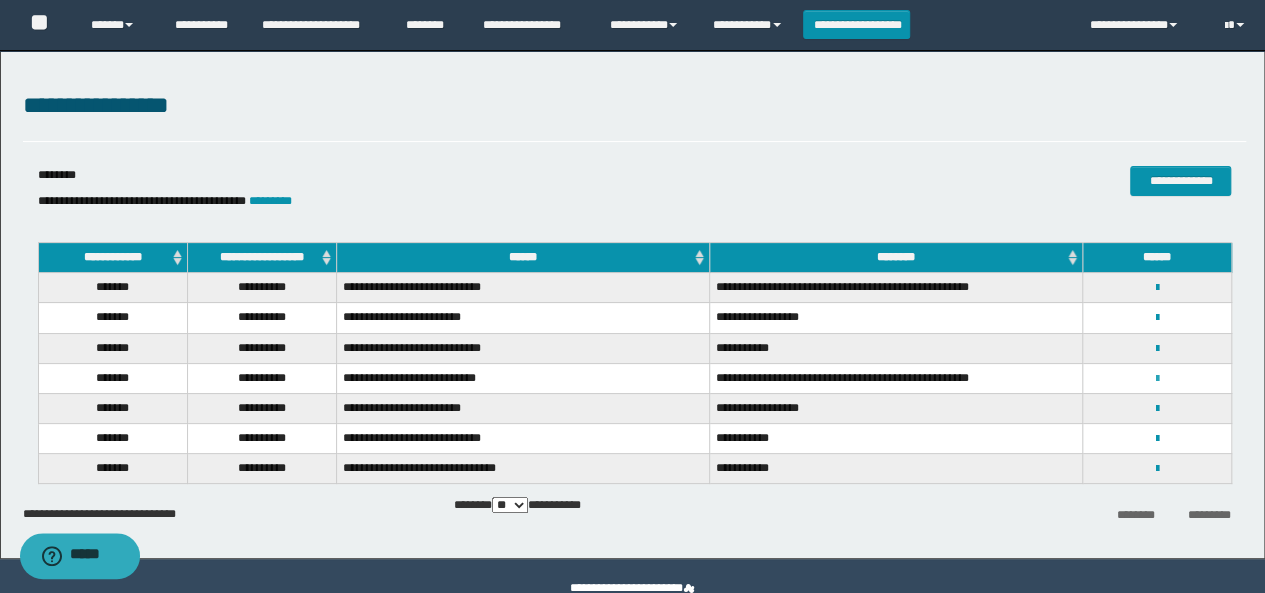 click at bounding box center (1157, 379) 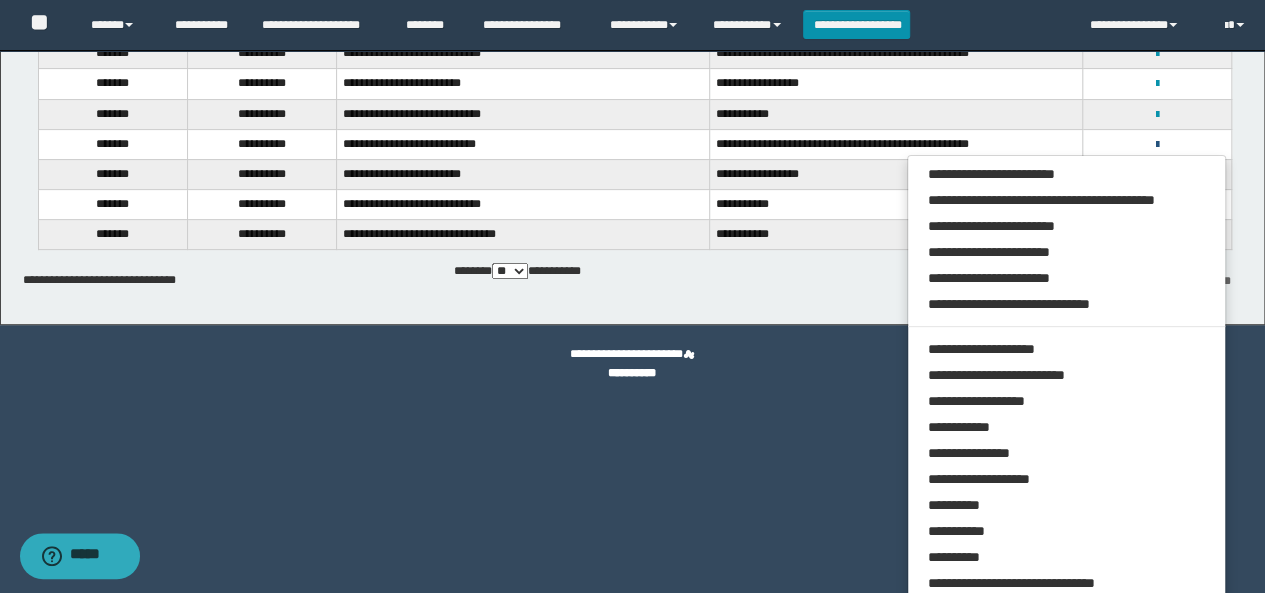 scroll, scrollTop: 240, scrollLeft: 0, axis: vertical 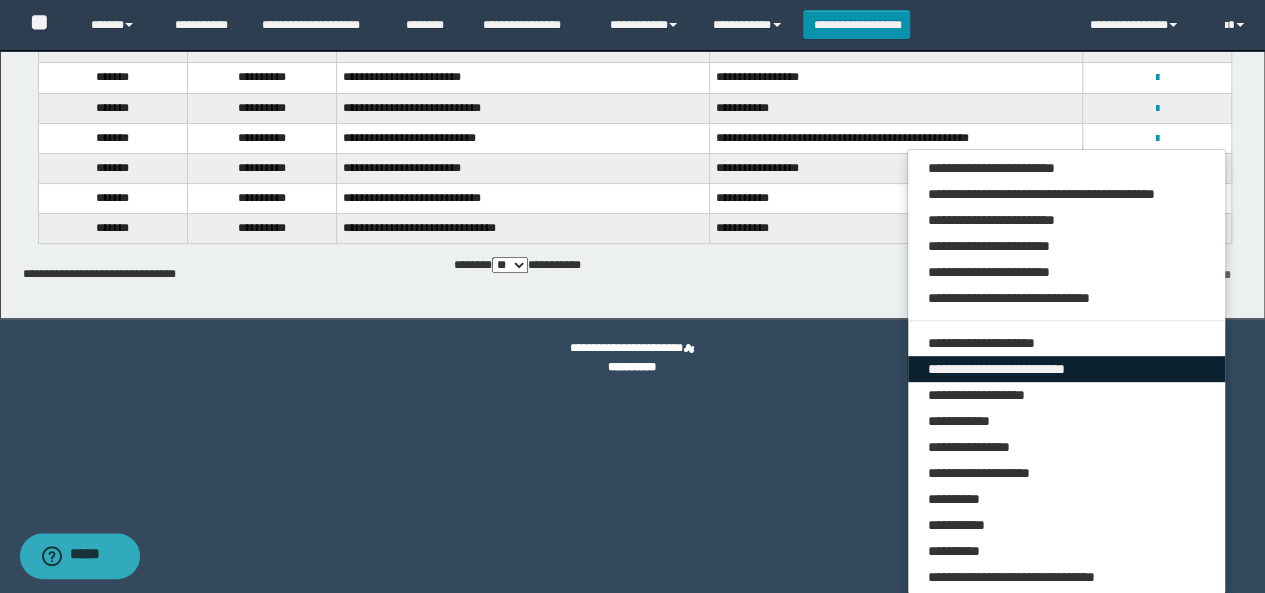 click on "**********" at bounding box center [1067, 369] 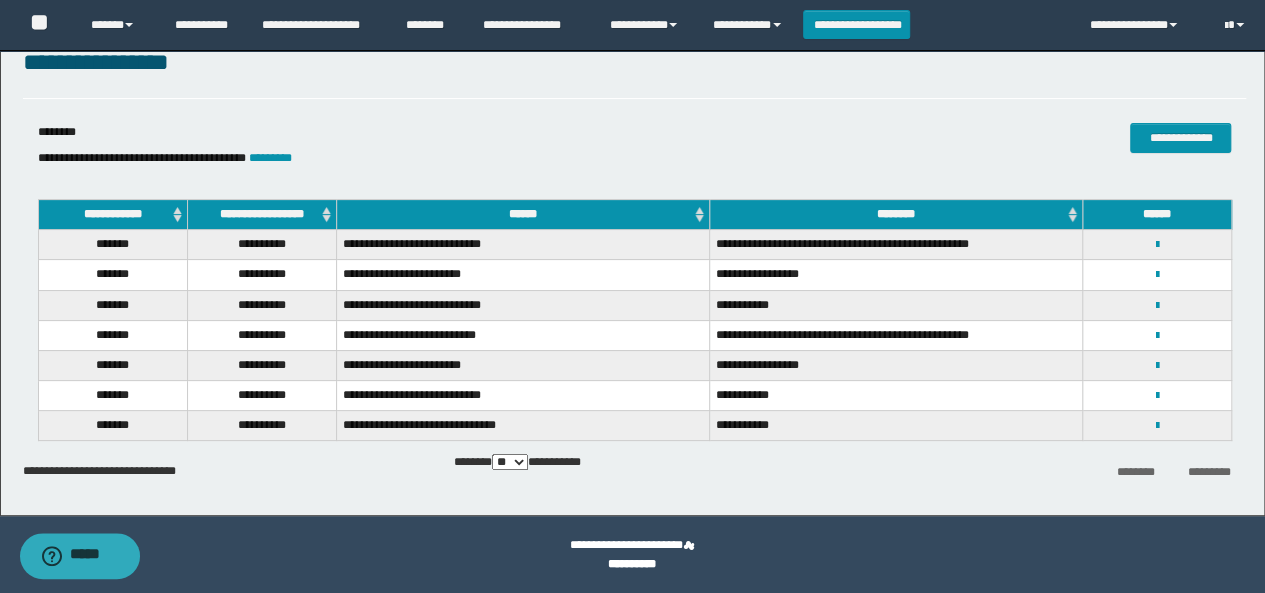 select on "***" 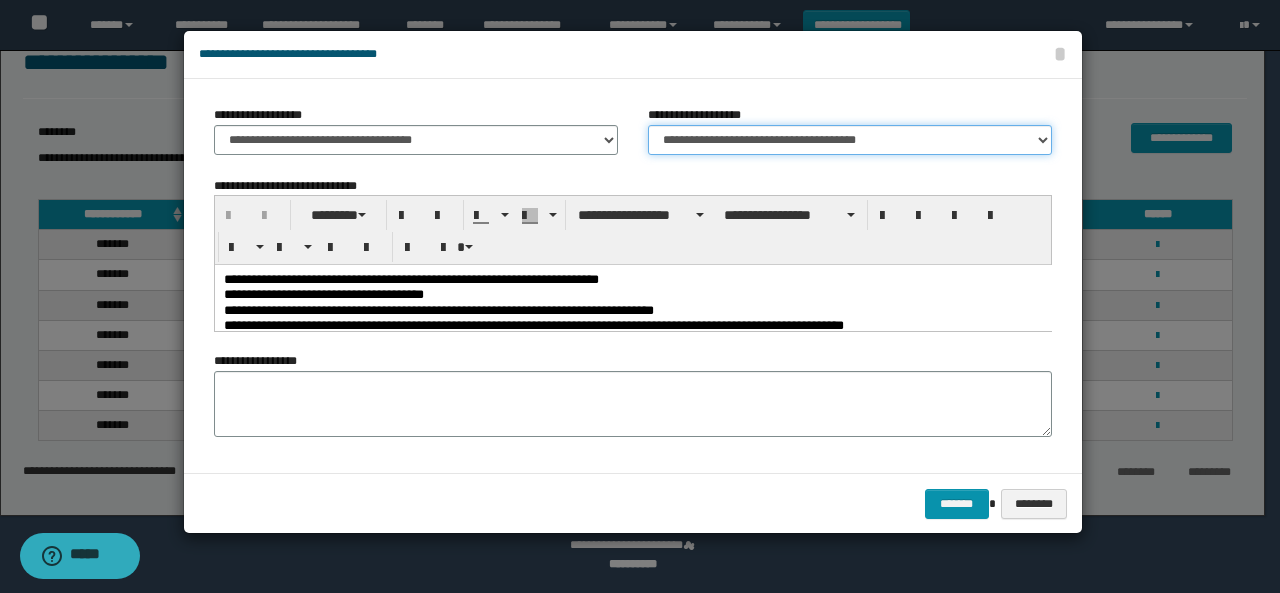 drag, startPoint x: 656, startPoint y: 145, endPoint x: 807, endPoint y: 141, distance: 151.05296 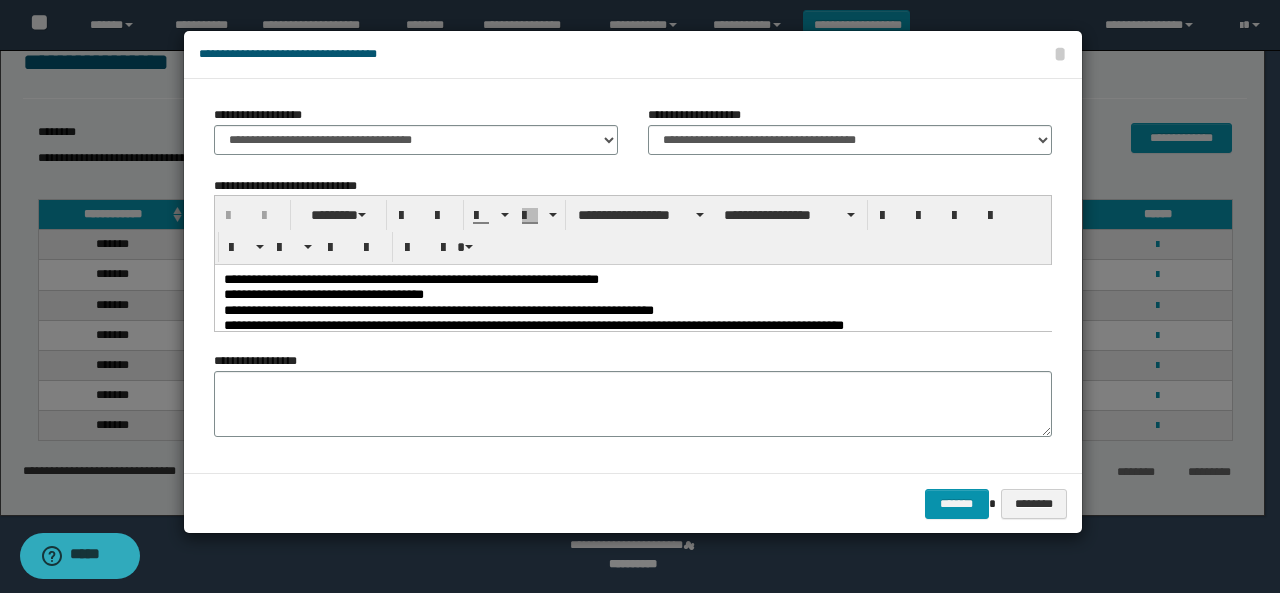 drag, startPoint x: 522, startPoint y: 181, endPoint x: 473, endPoint y: 185, distance: 49.162994 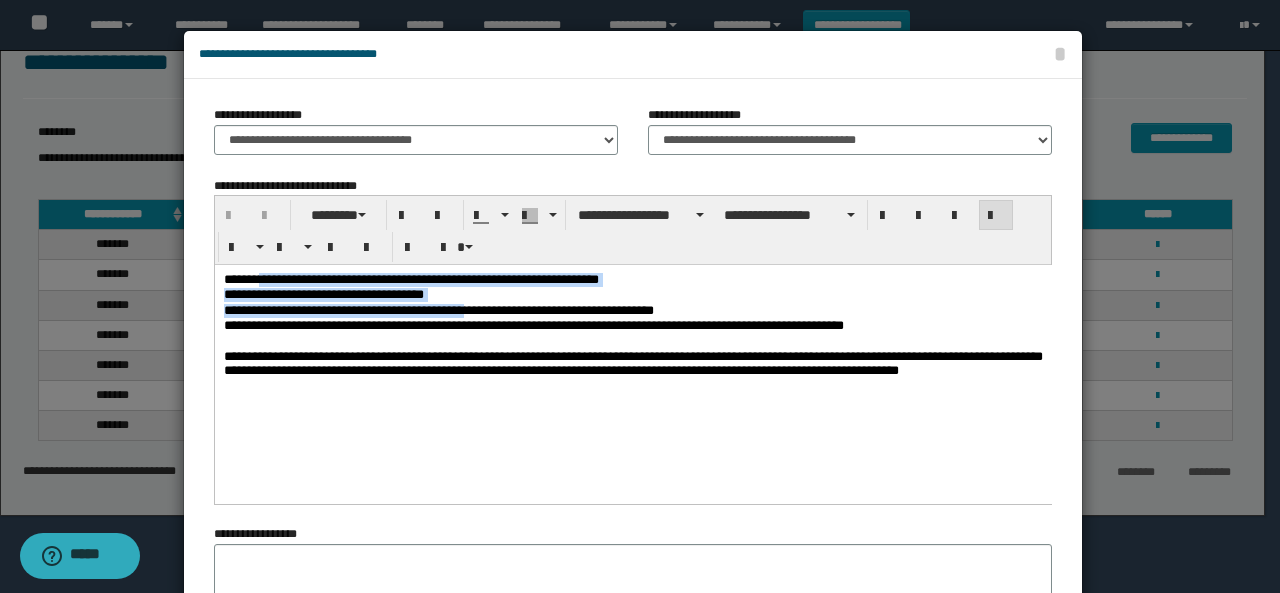 drag, startPoint x: 282, startPoint y: 280, endPoint x: 609, endPoint y: 304, distance: 327.87955 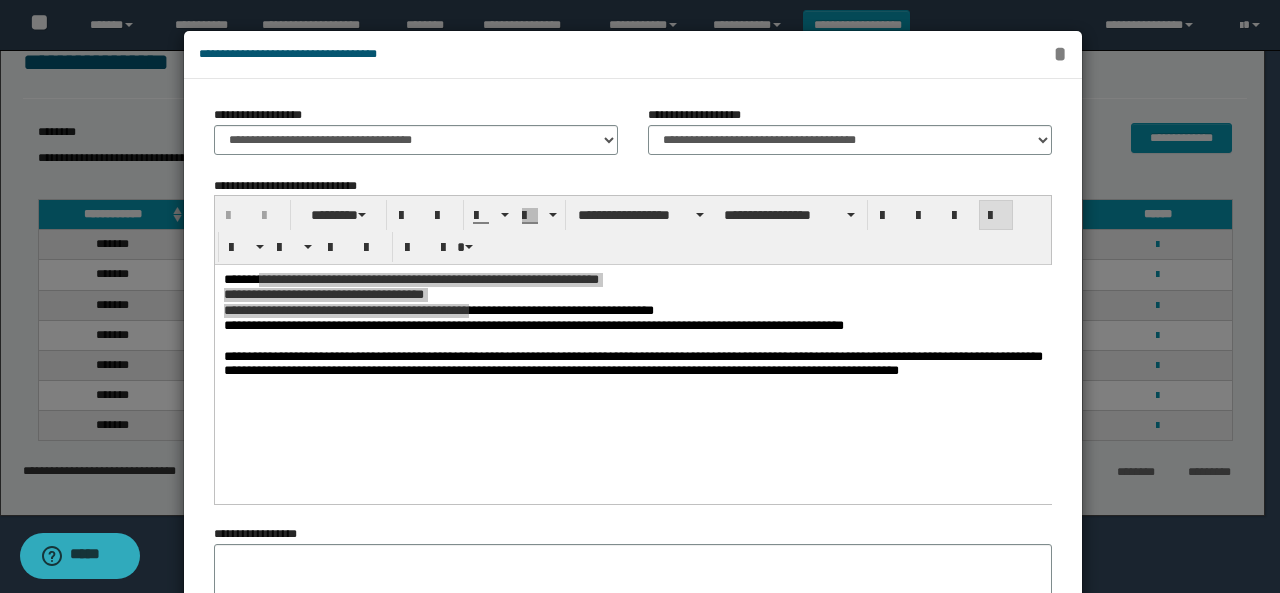 click on "*" at bounding box center (1059, 54) 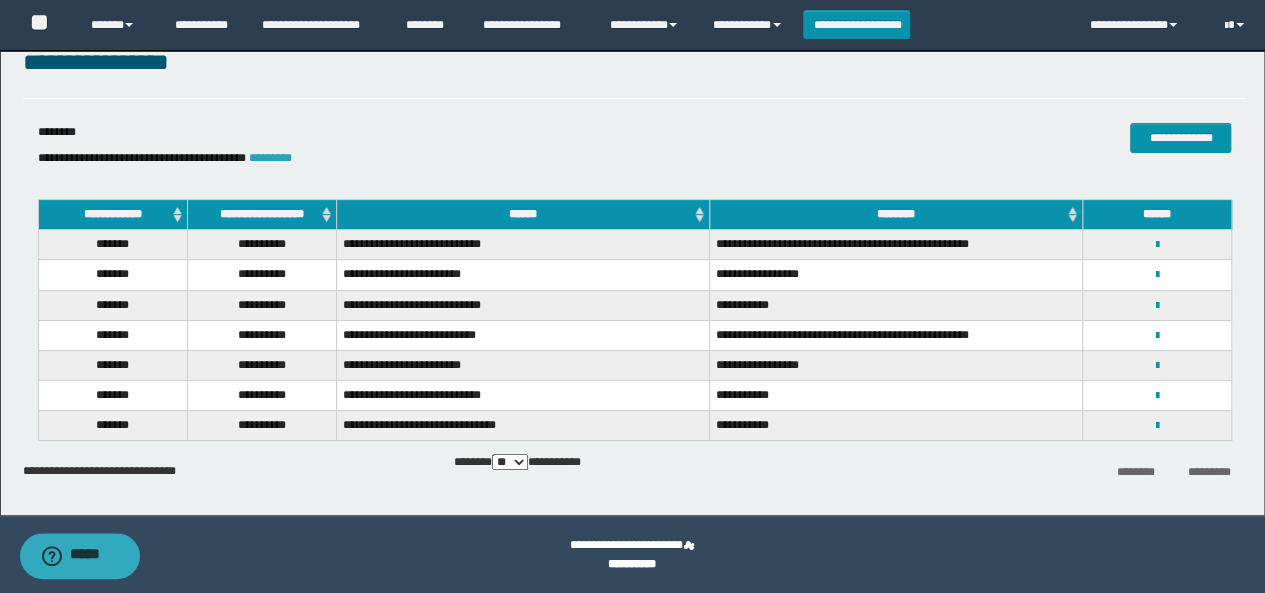 click on "*********" at bounding box center [270, 158] 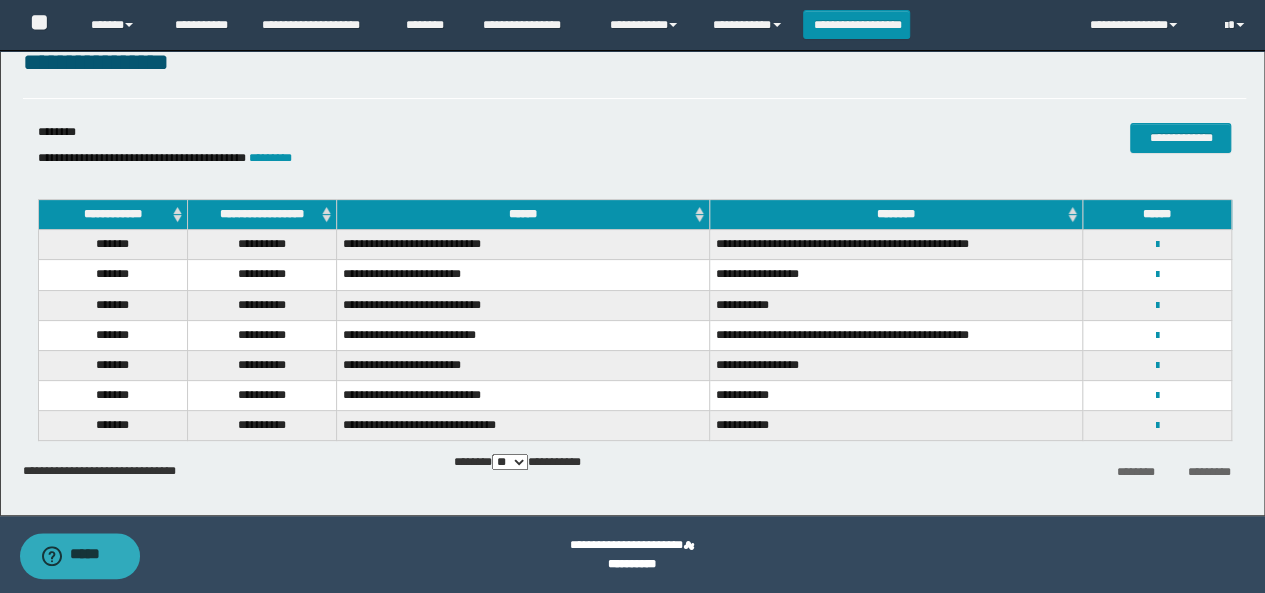 scroll, scrollTop: 0, scrollLeft: 0, axis: both 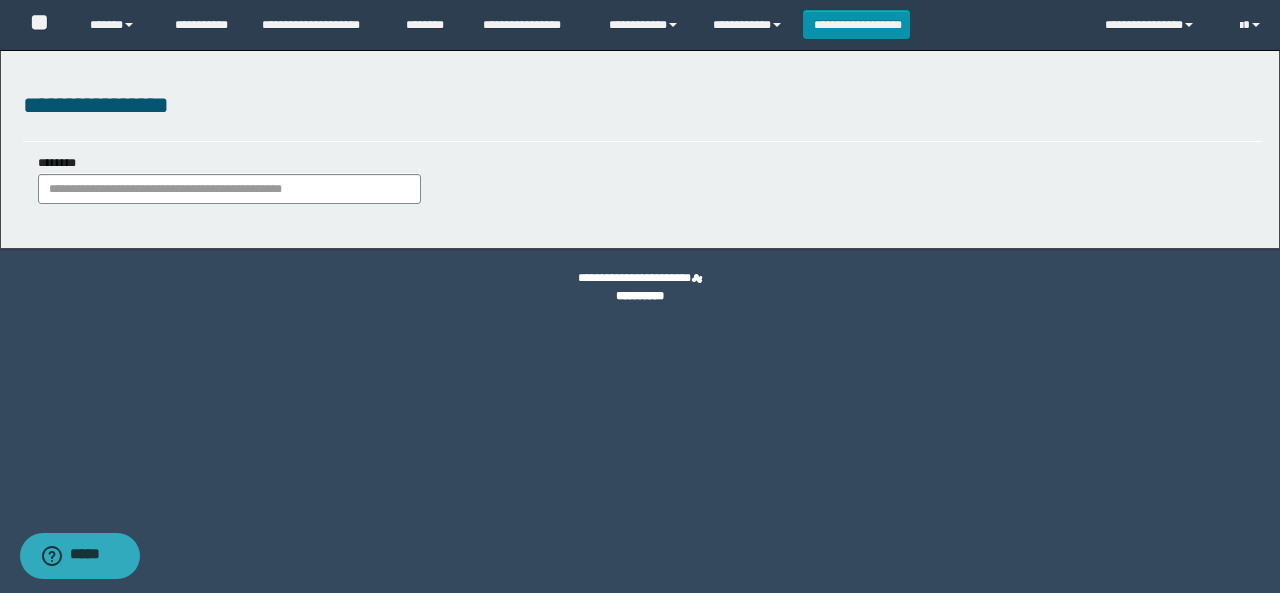 drag, startPoint x: 278, startPoint y: 154, endPoint x: 265, endPoint y: 182, distance: 30.870699 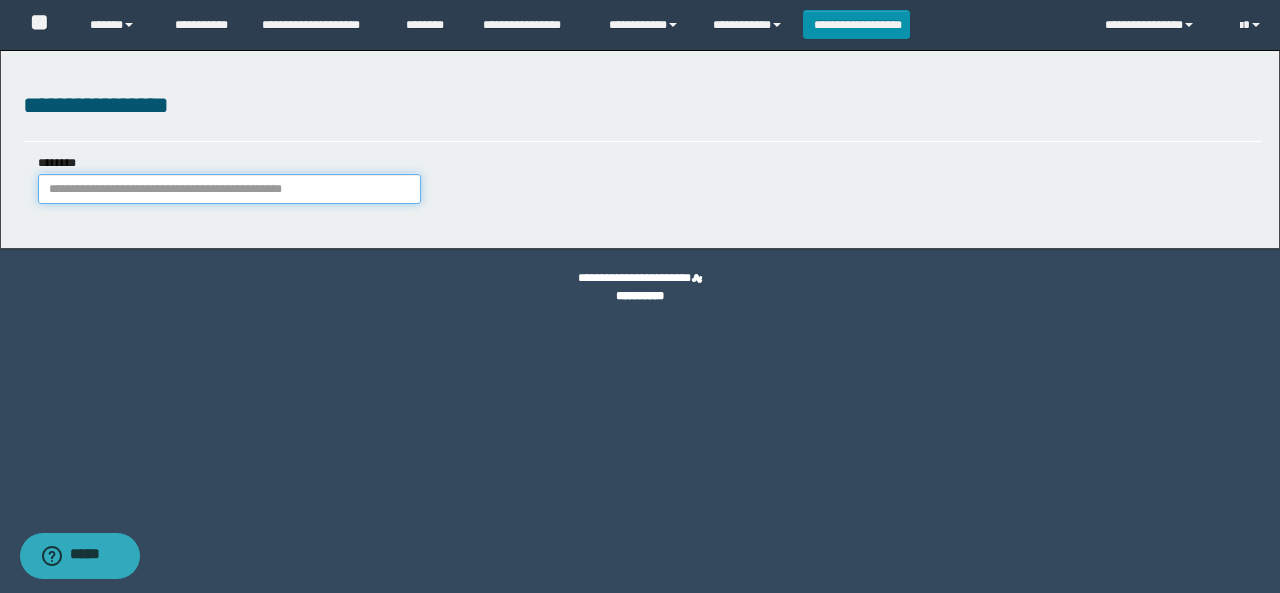 click on "********" at bounding box center [229, 189] 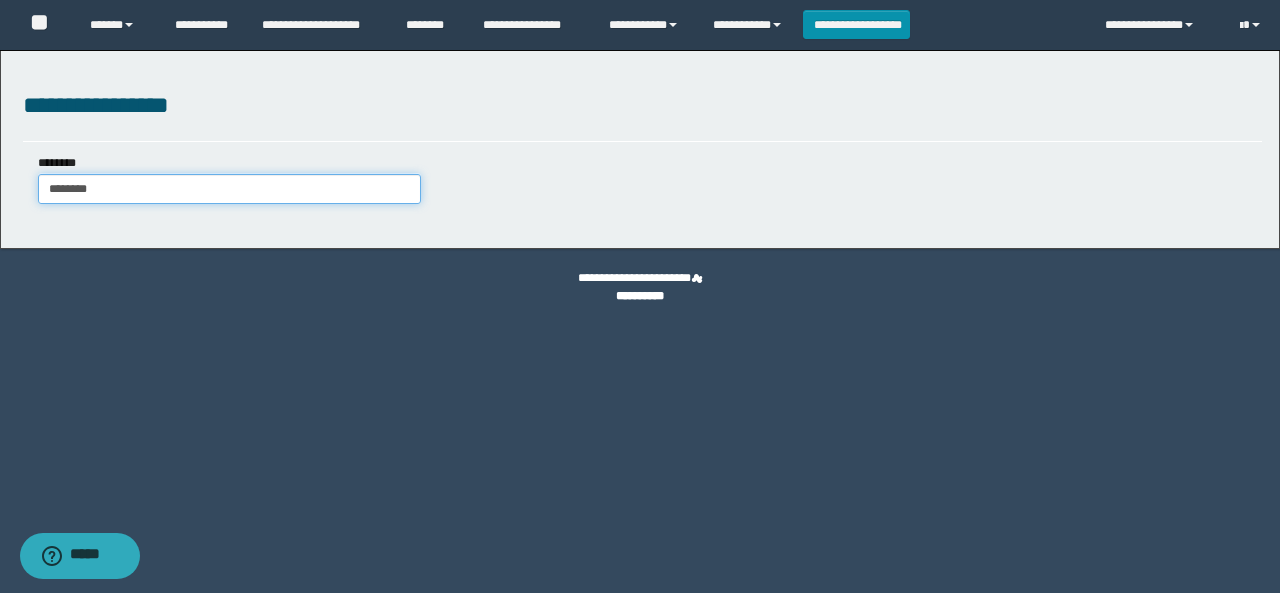 type on "********" 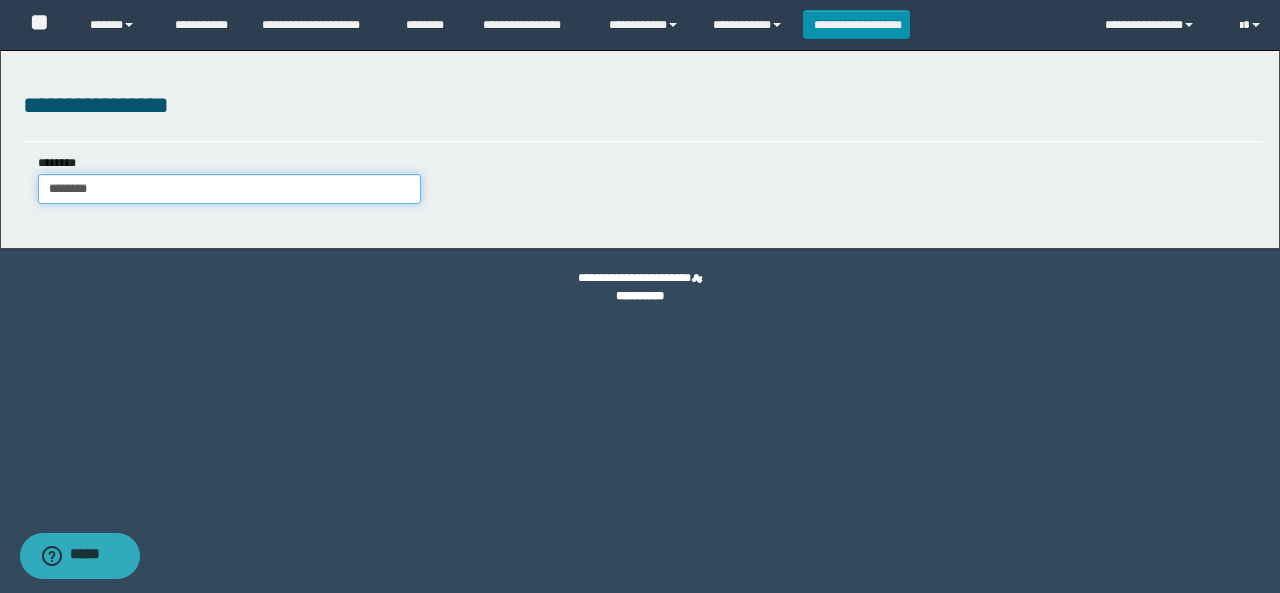 type on "********" 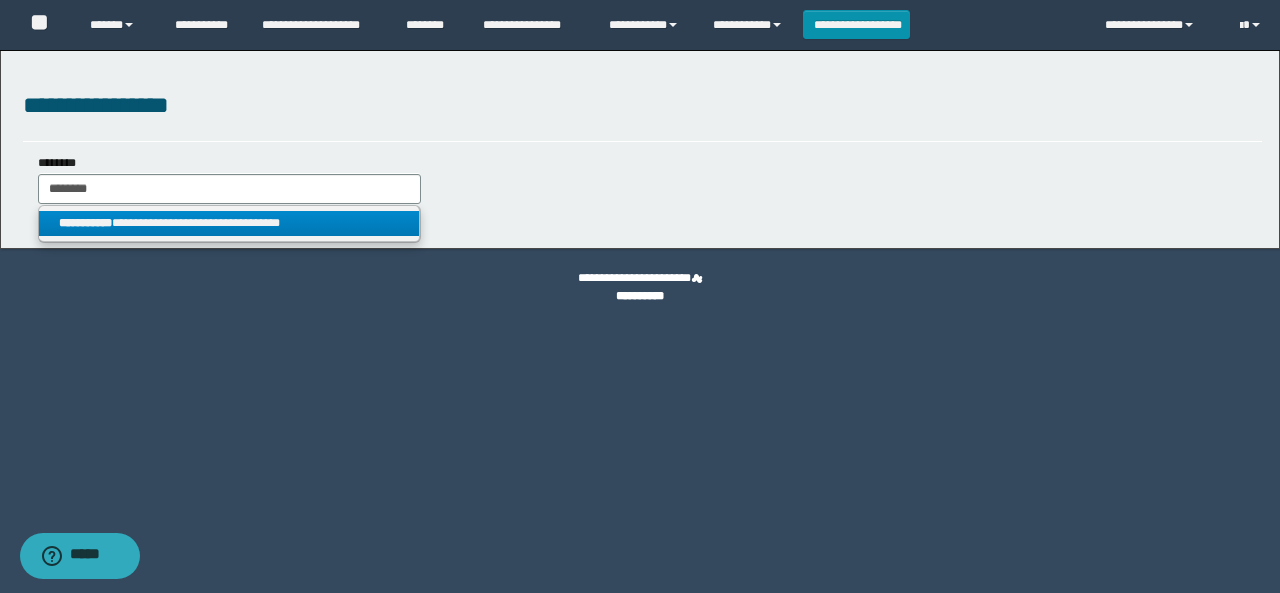 click on "**********" at bounding box center [229, 223] 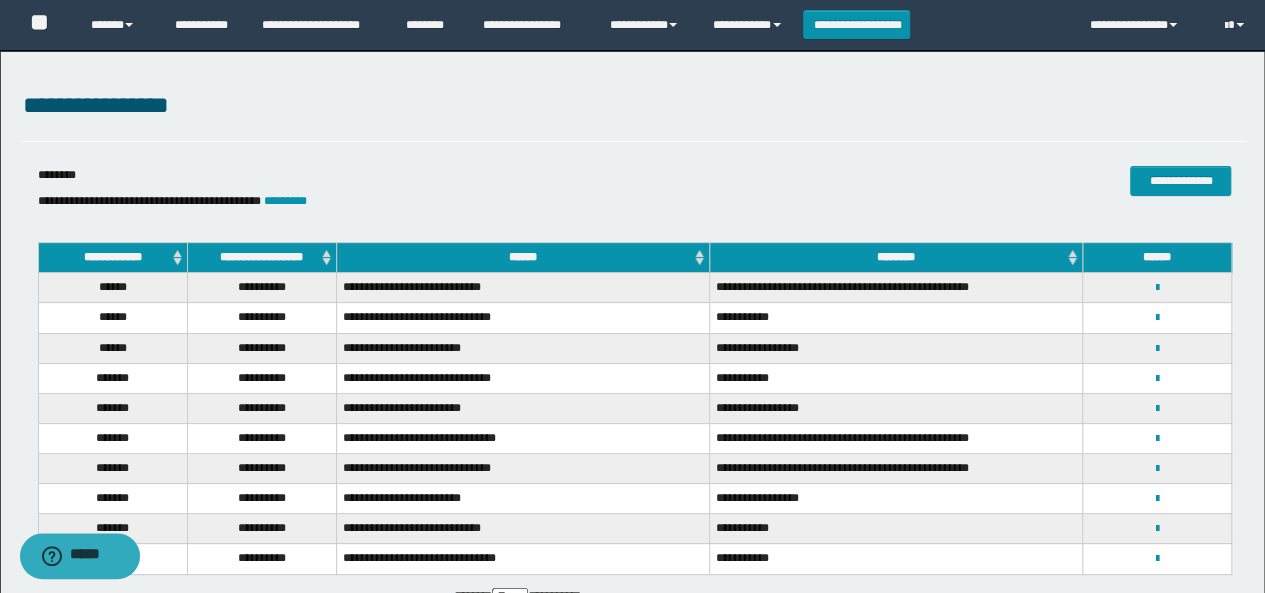 scroll, scrollTop: 100, scrollLeft: 0, axis: vertical 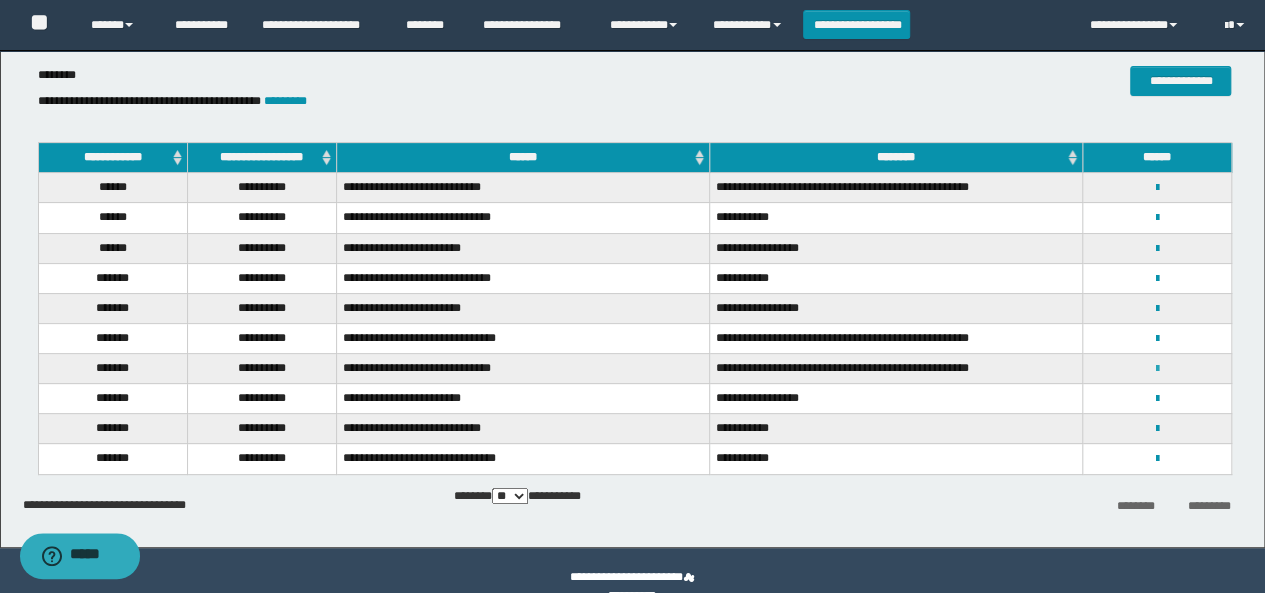 click at bounding box center [1157, 369] 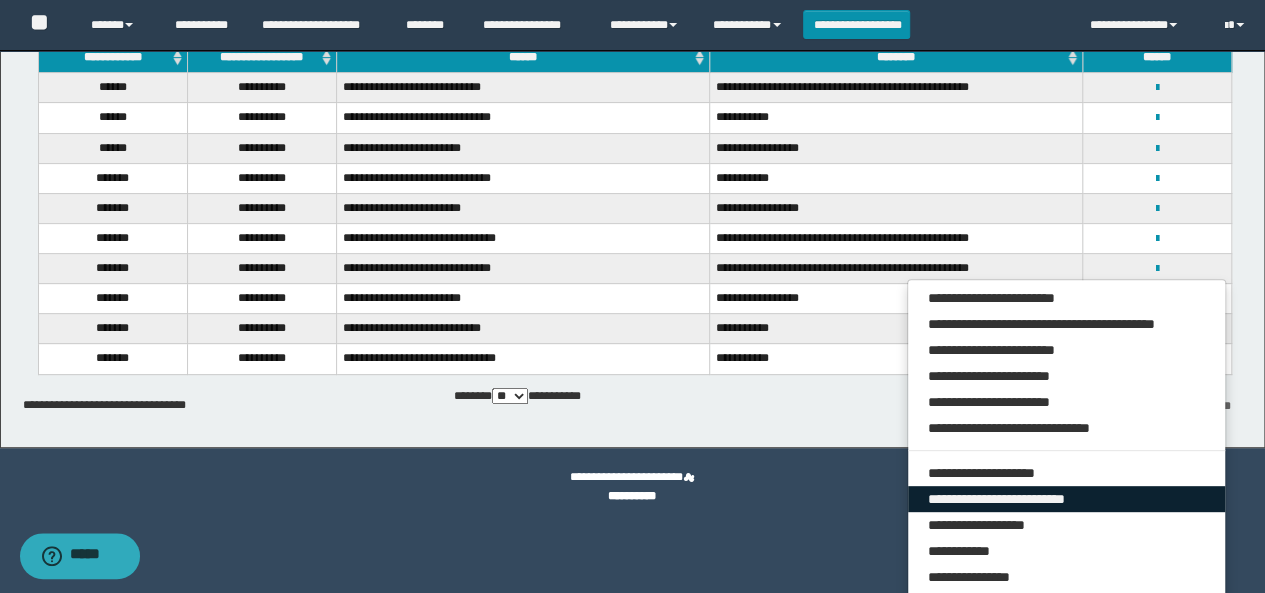click on "**********" at bounding box center [1067, 499] 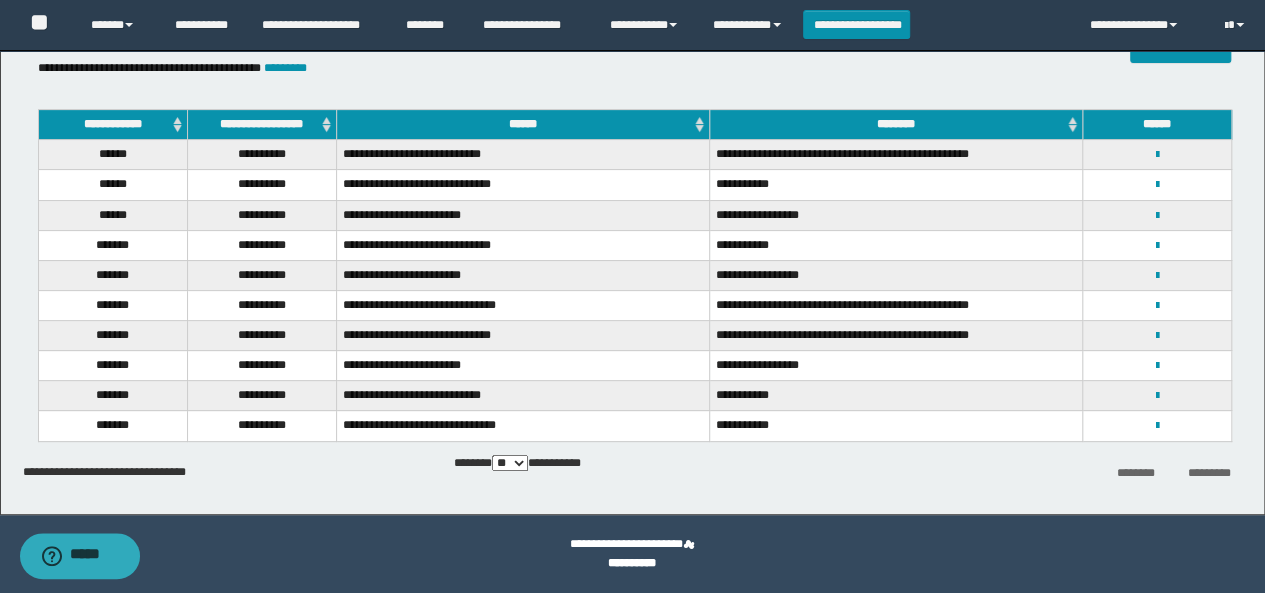 scroll, scrollTop: 132, scrollLeft: 0, axis: vertical 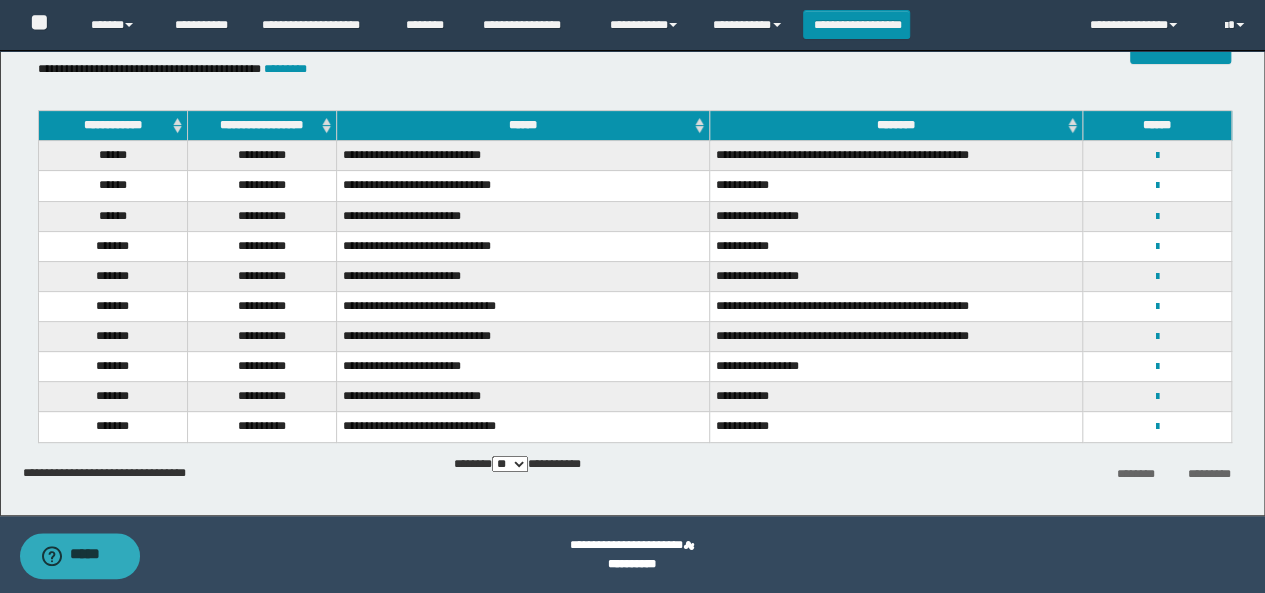 select on "***" 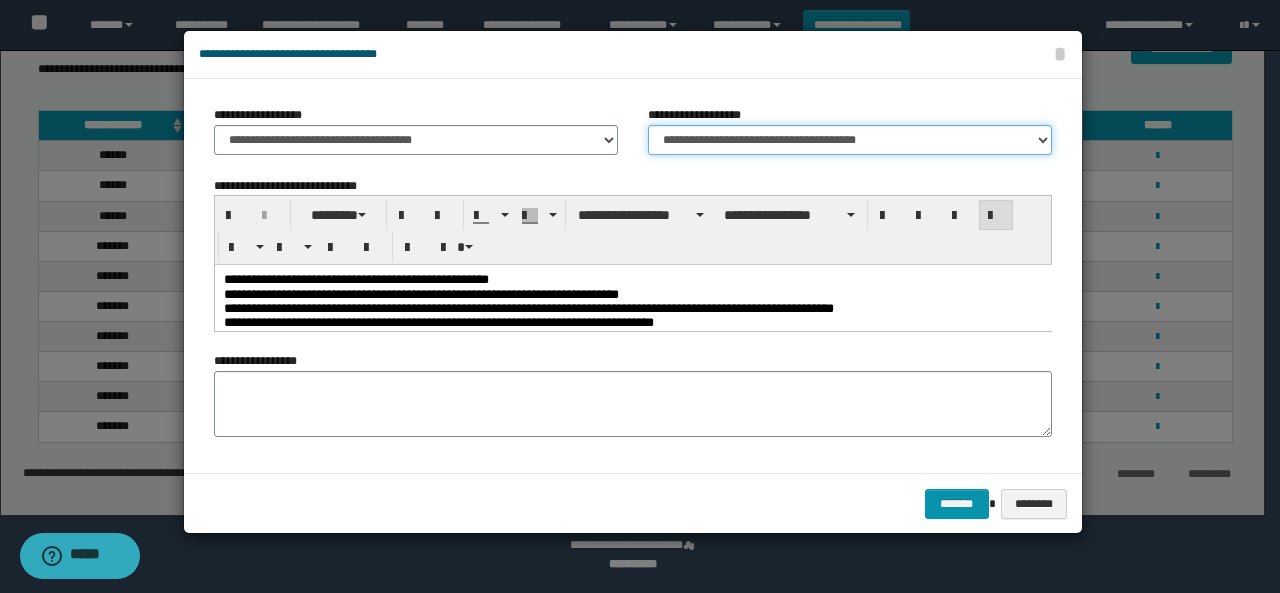 click on "**********" at bounding box center (850, 140) 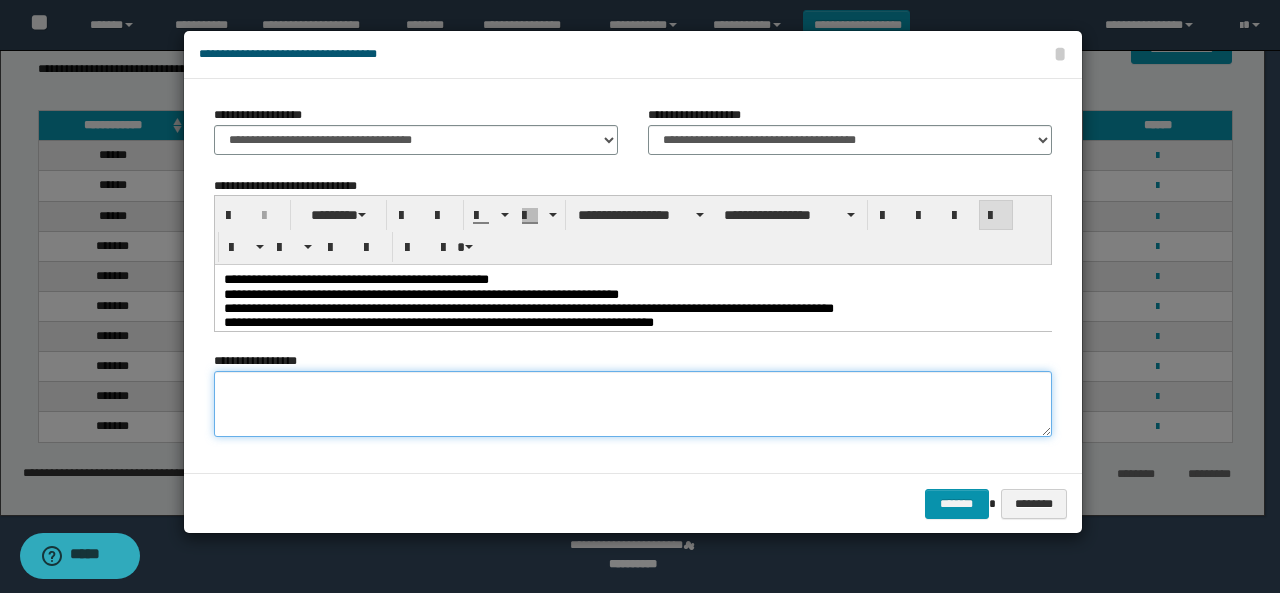 click at bounding box center (633, 404) 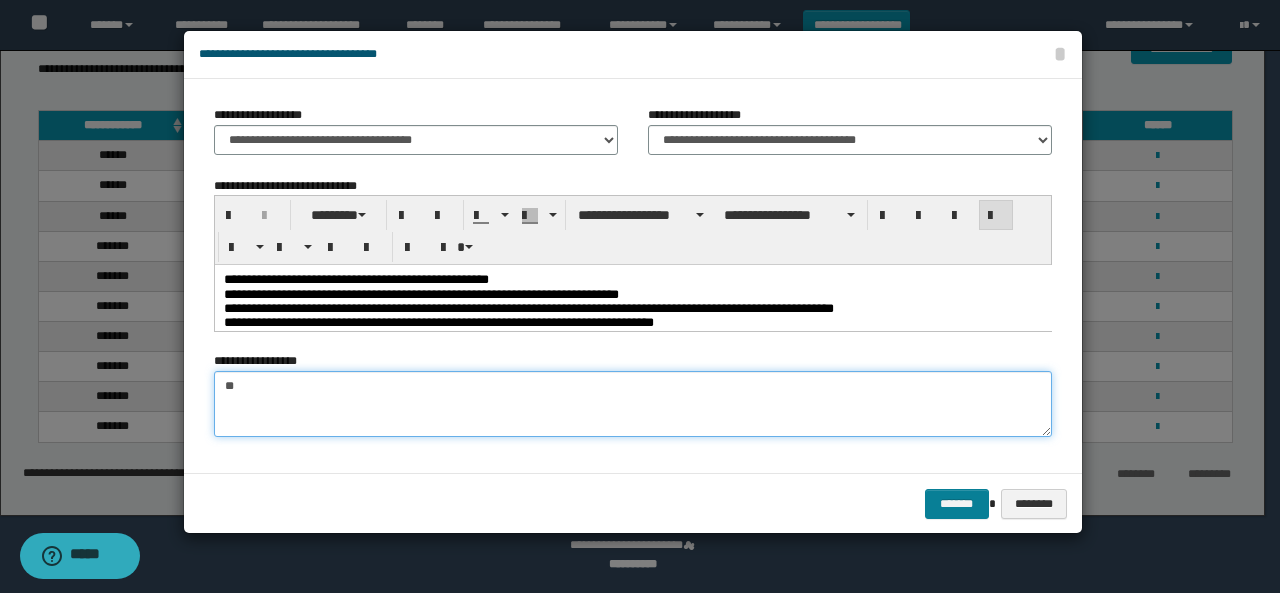 type on "**" 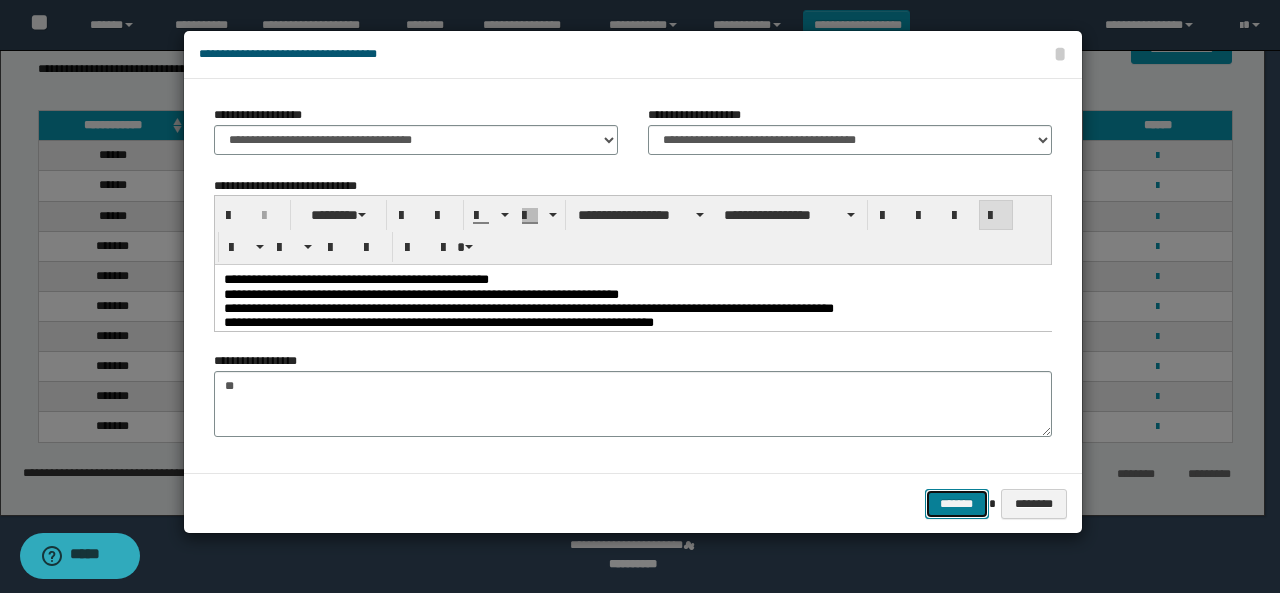 click on "*******" at bounding box center [957, 503] 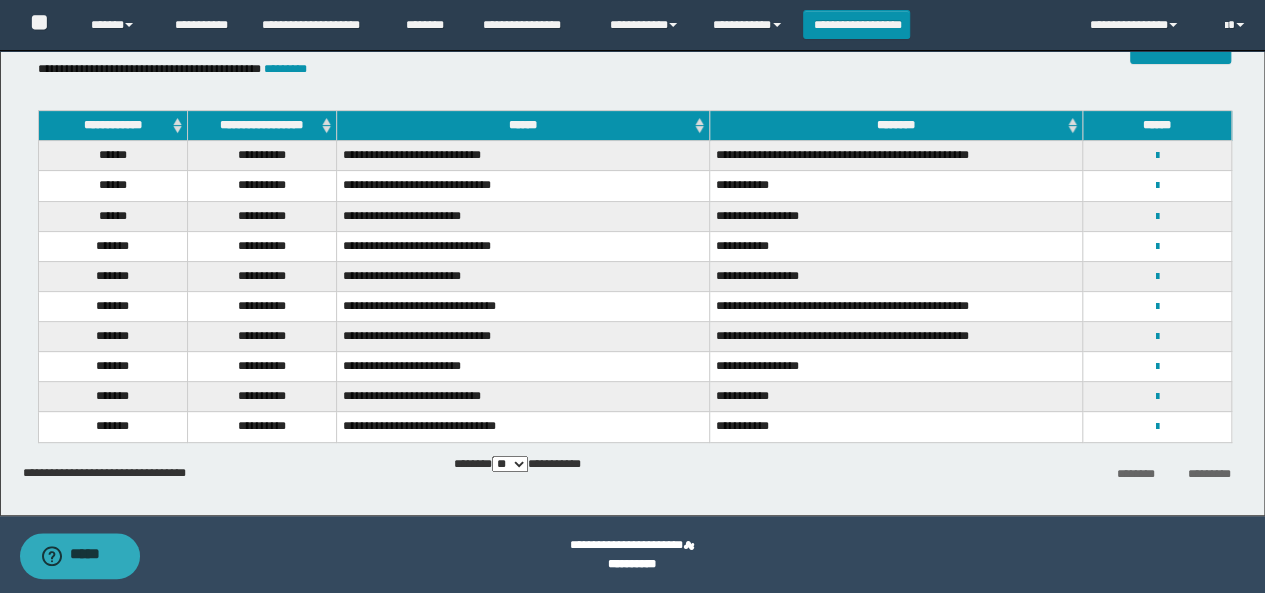 click on "**********" at bounding box center [431, 69] 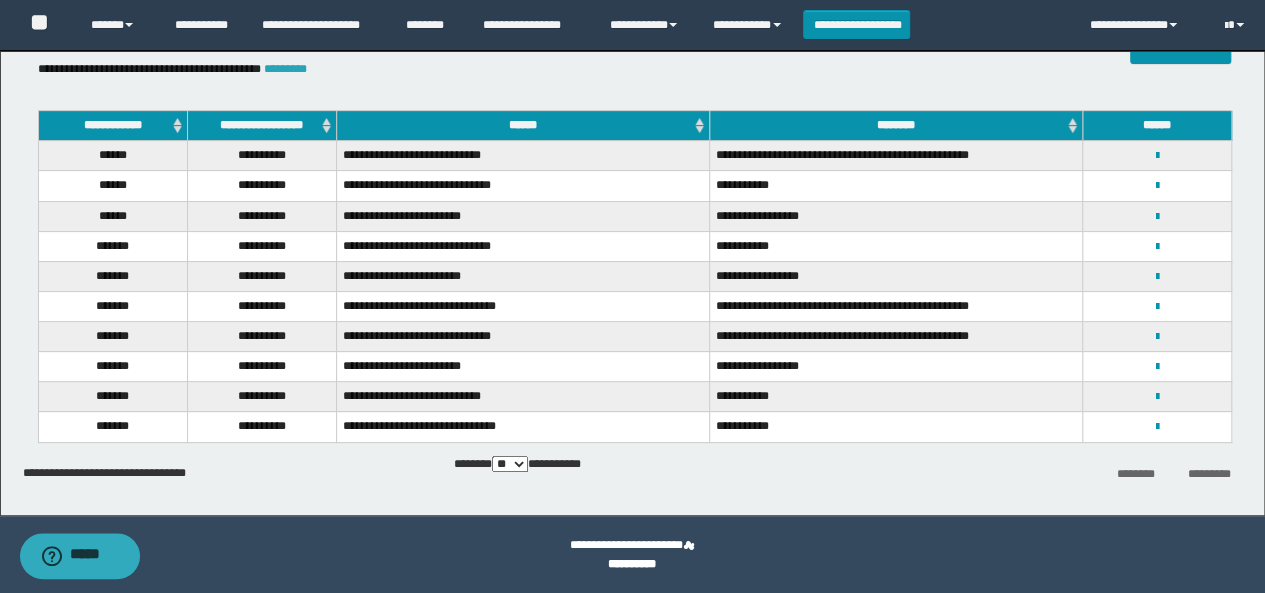 drag, startPoint x: 303, startPoint y: 65, endPoint x: 207, endPoint y: 113, distance: 107.33126 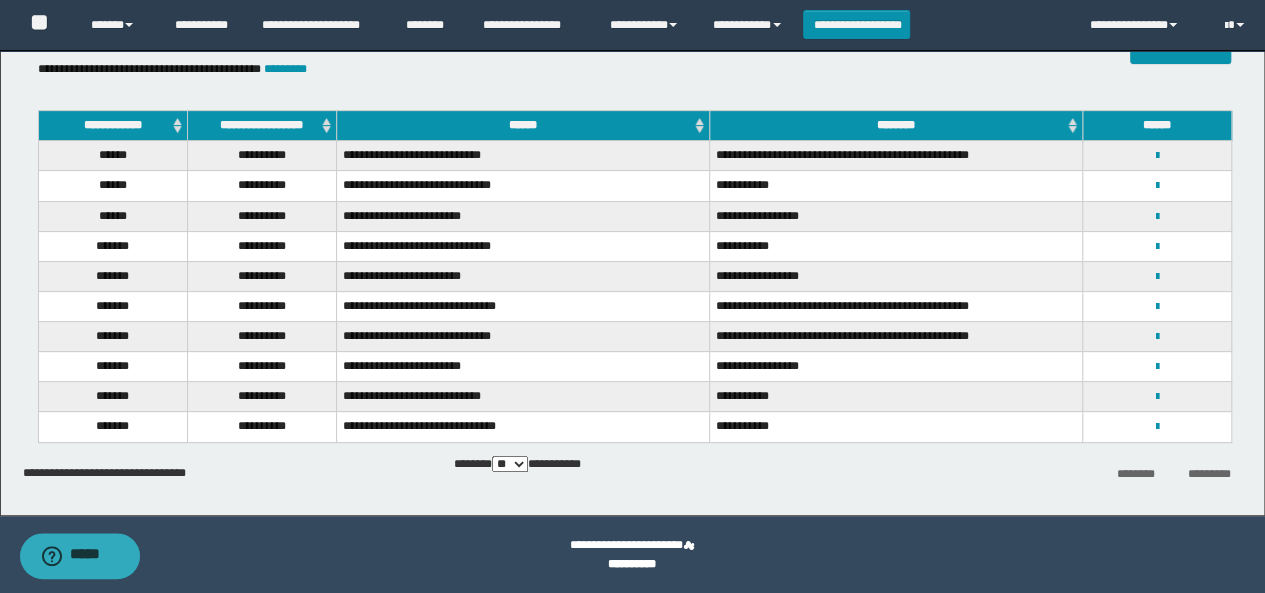 scroll, scrollTop: 0, scrollLeft: 0, axis: both 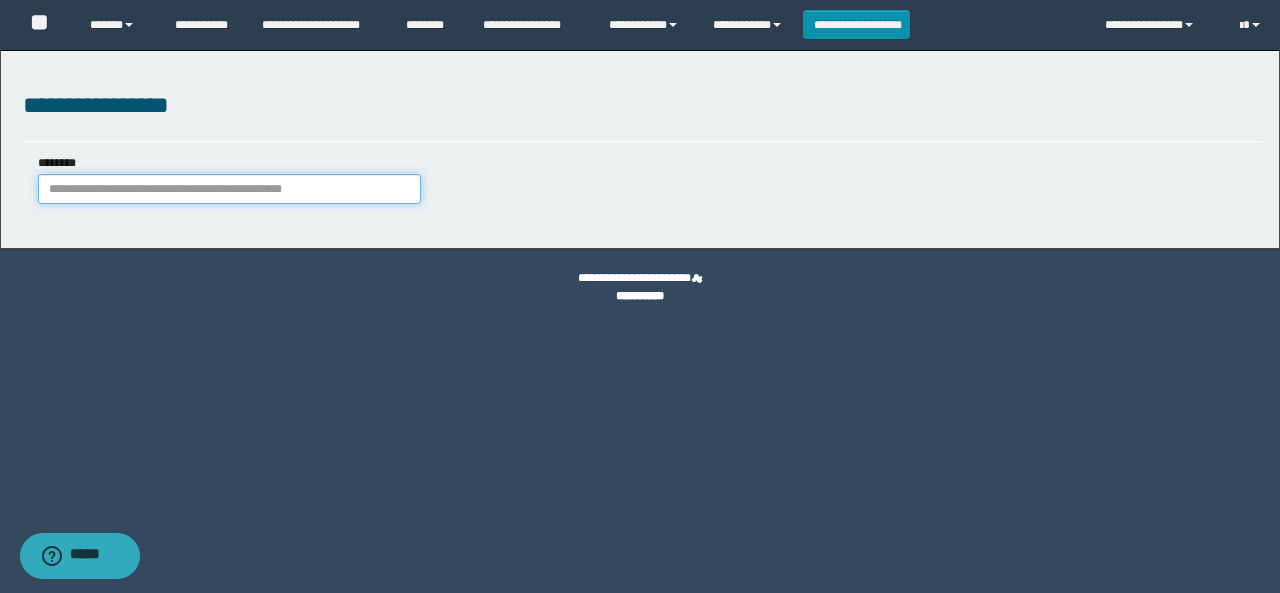 click on "********" at bounding box center (229, 189) 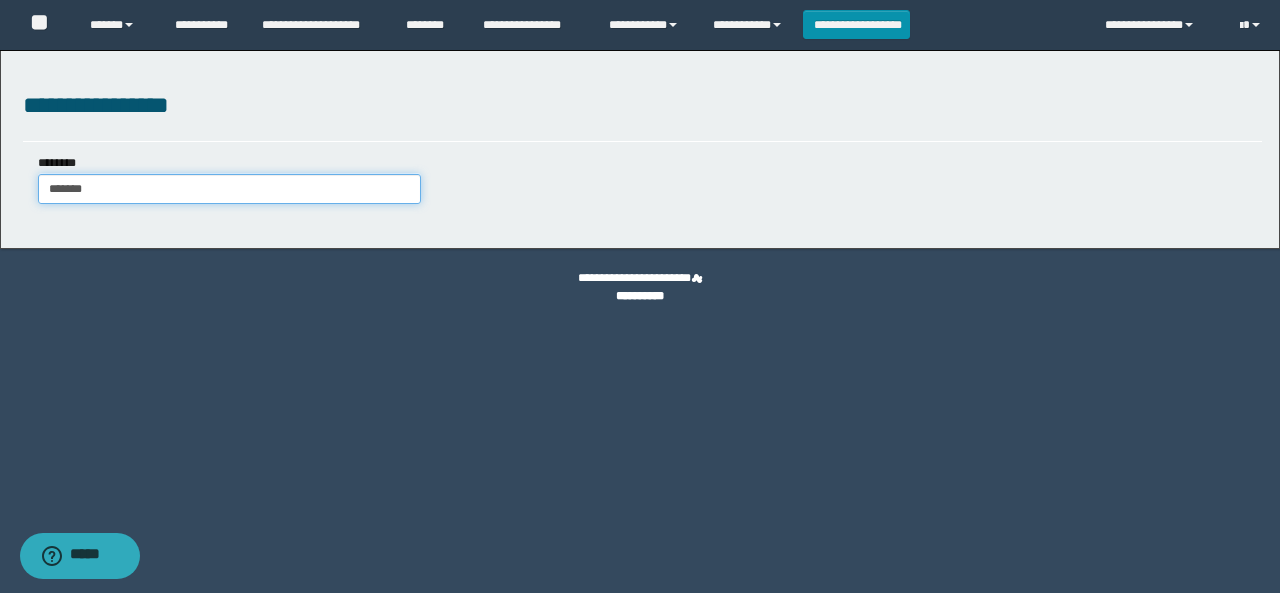 type on "*******" 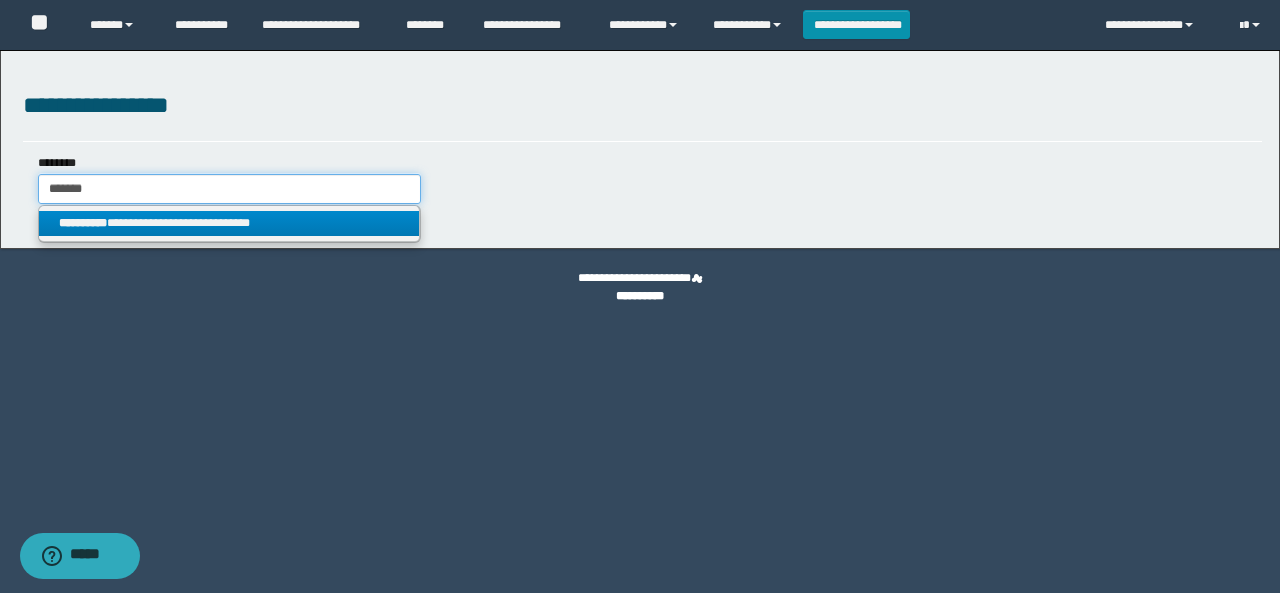 type on "*******" 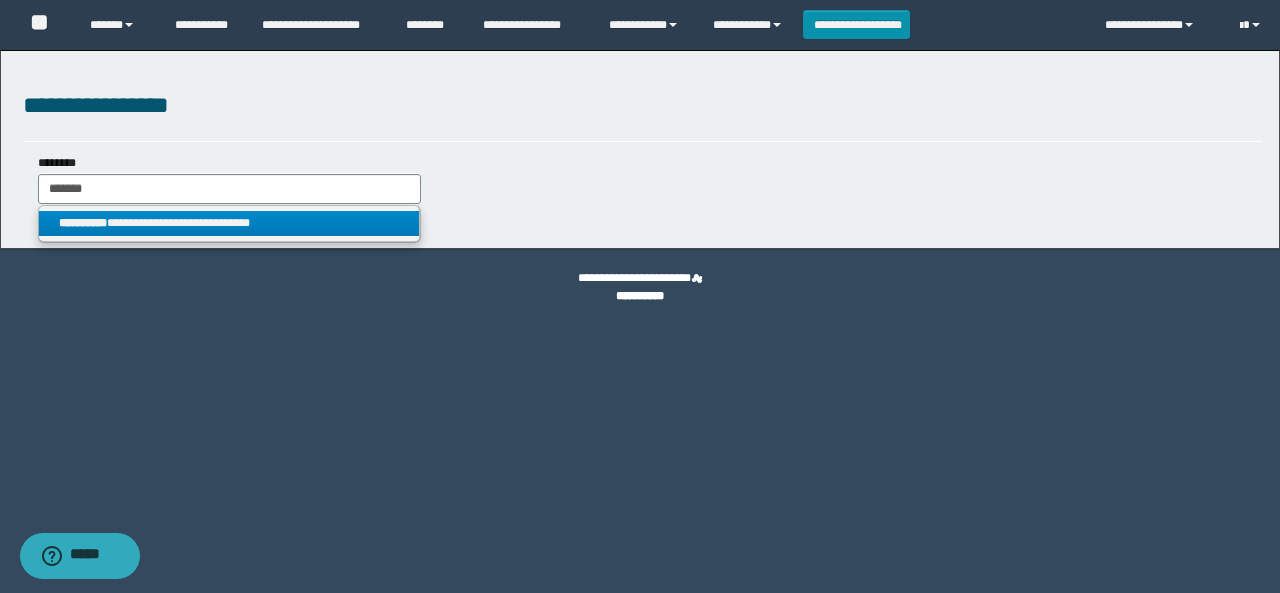 click on "**********" at bounding box center [229, 223] 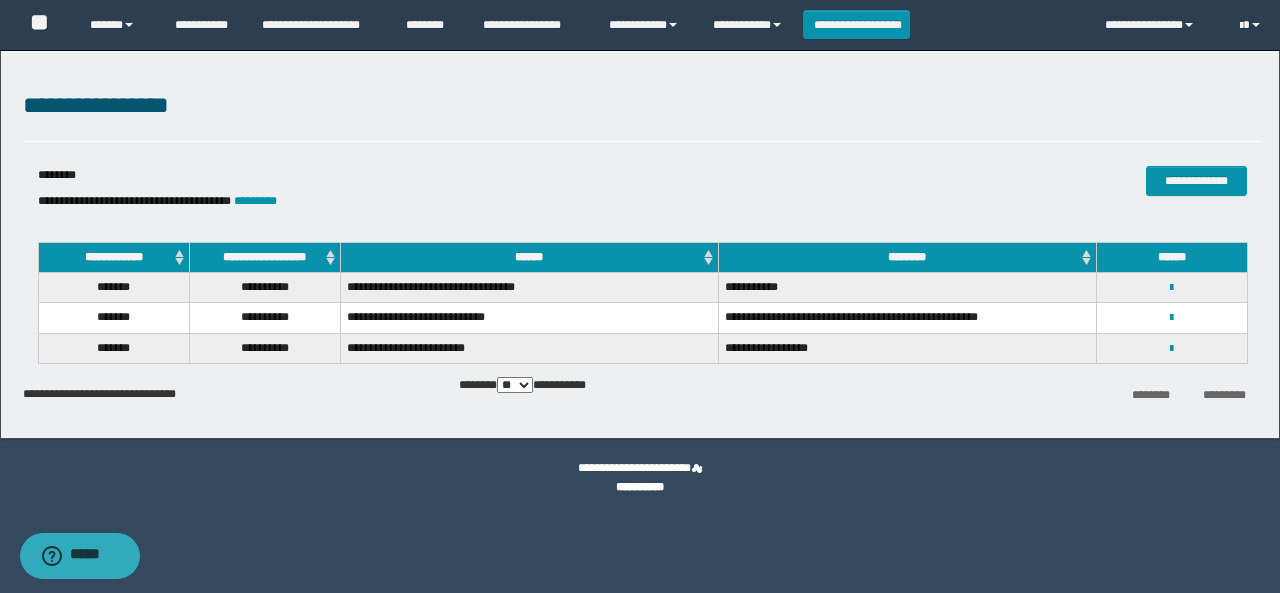 click on "**********" at bounding box center [436, 201] 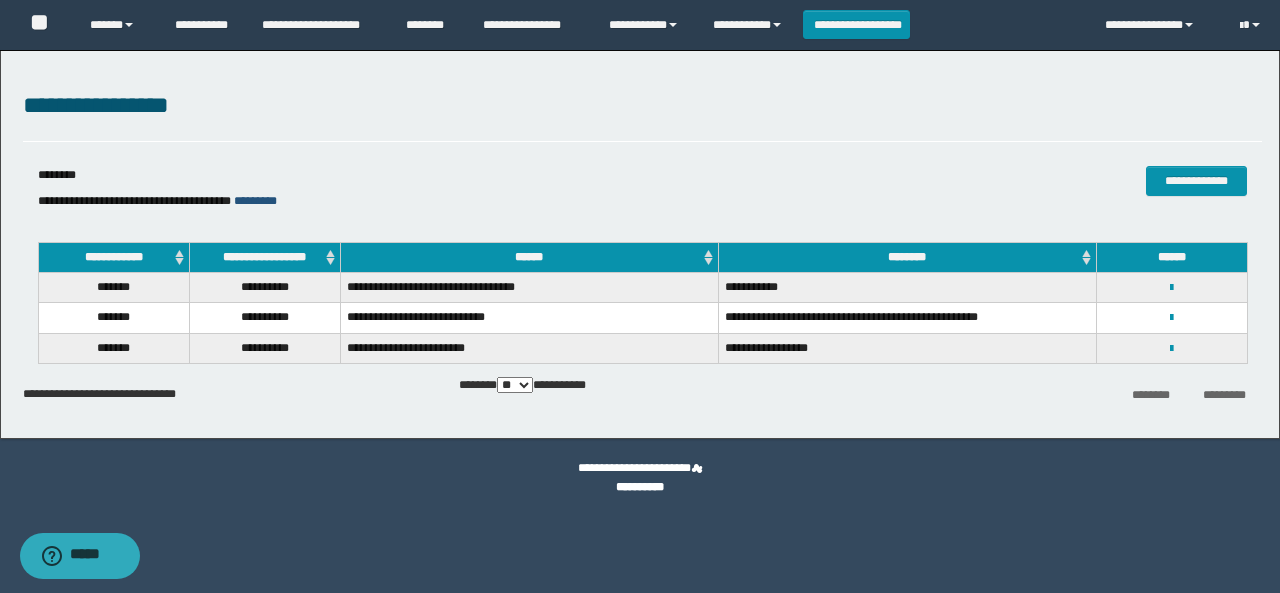 drag, startPoint x: 278, startPoint y: 203, endPoint x: 259, endPoint y: 197, distance: 19.924858 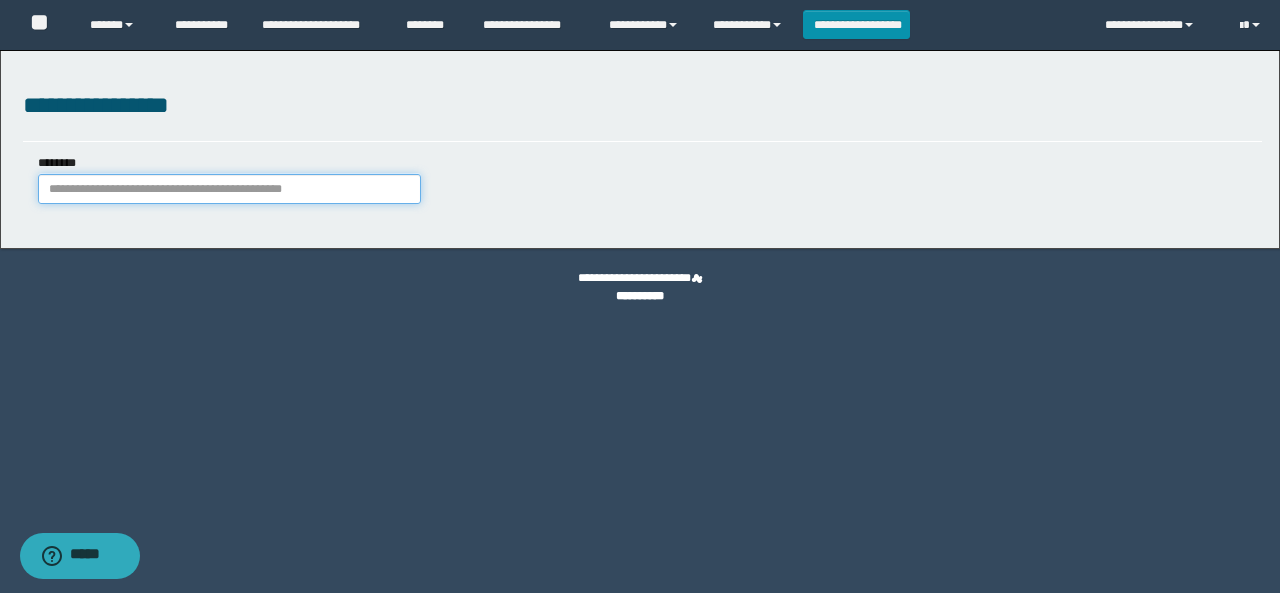 click on "********" at bounding box center (229, 189) 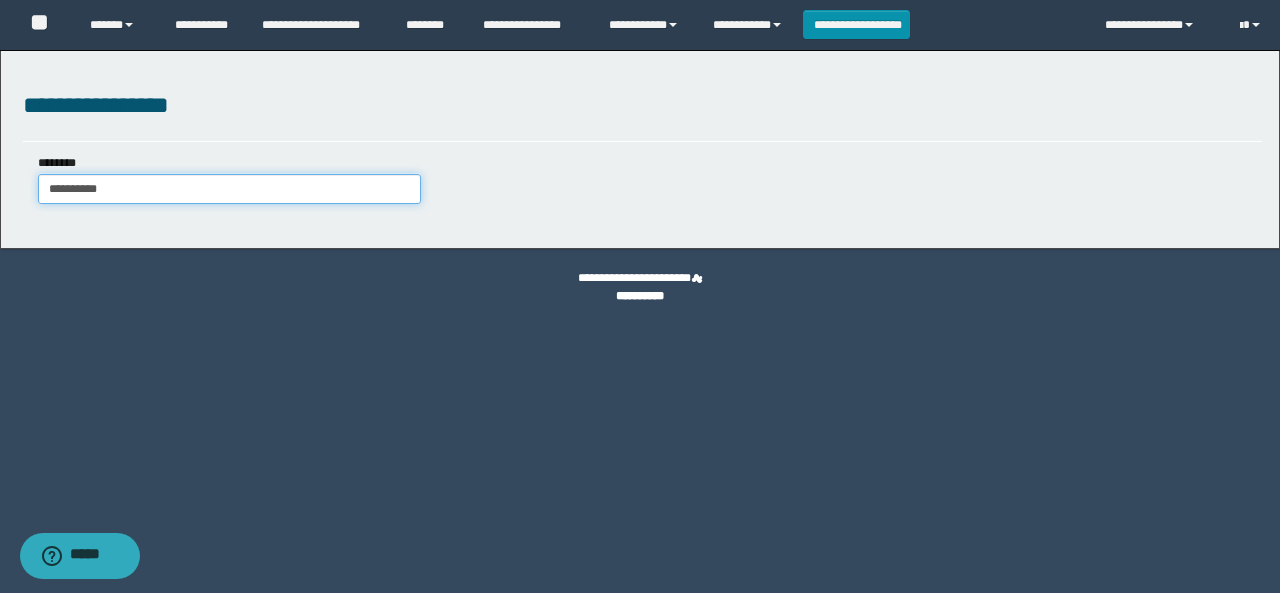 type on "**********" 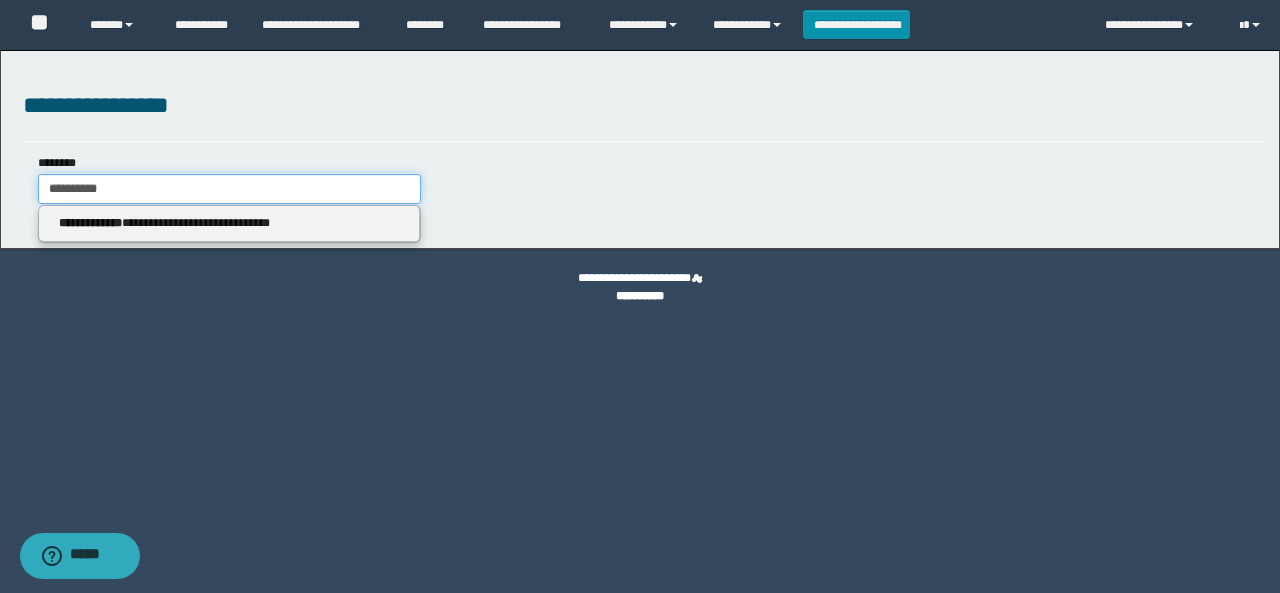 type on "**********" 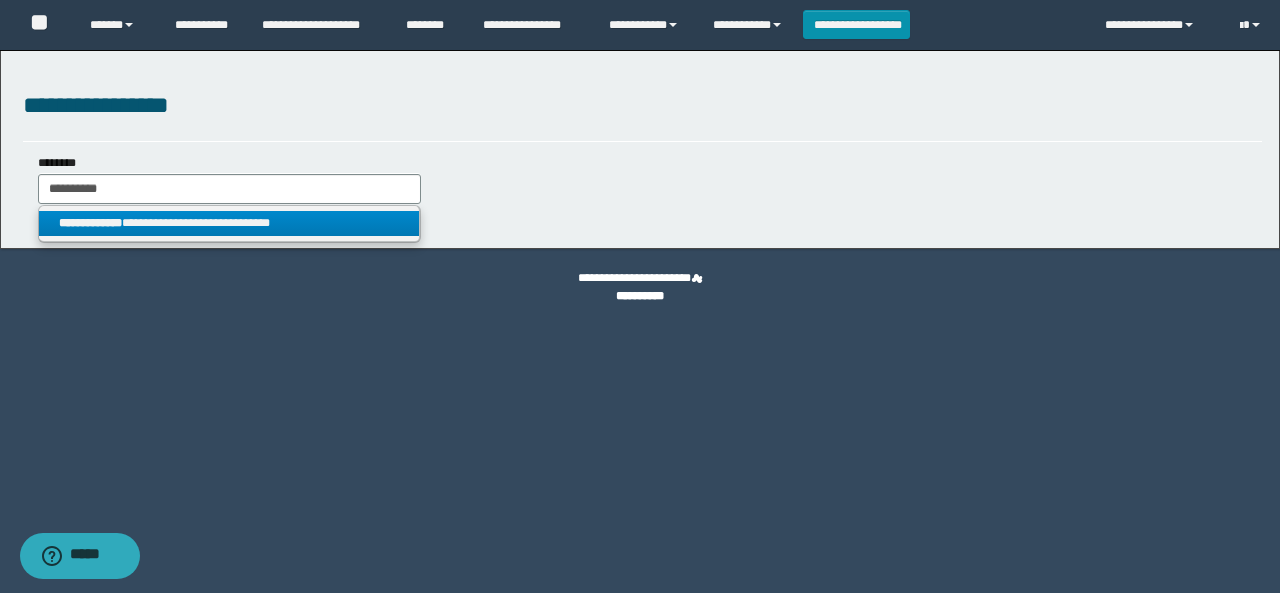 click on "**********" at bounding box center [229, 223] 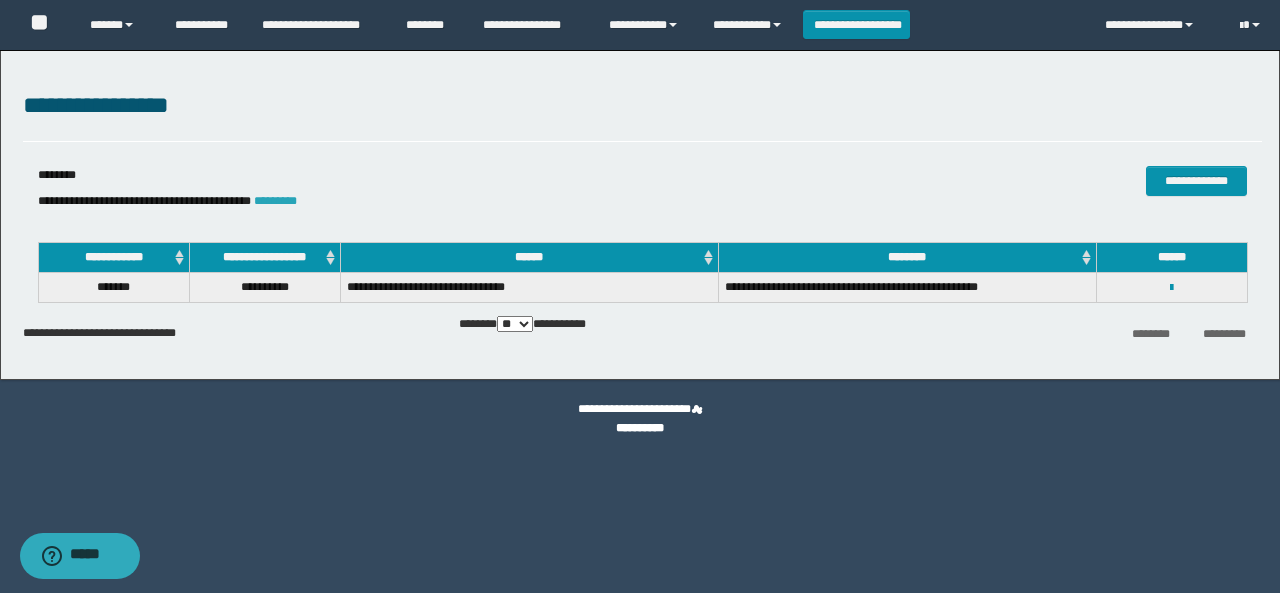 click on "*********" at bounding box center [275, 201] 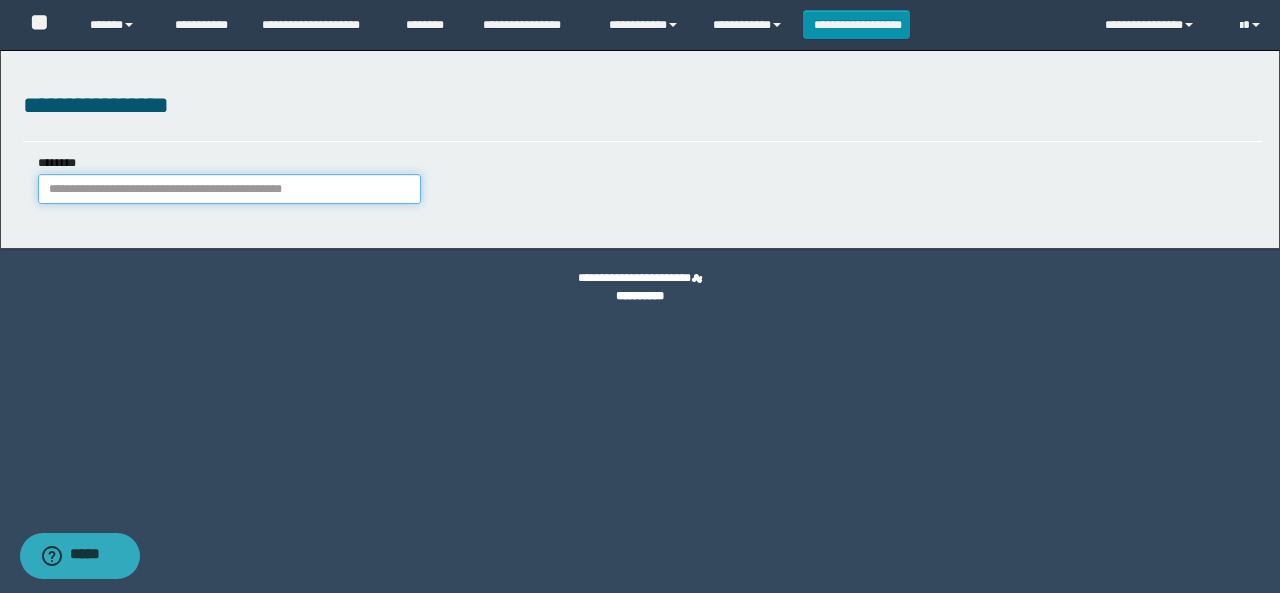 click on "********" at bounding box center [229, 189] 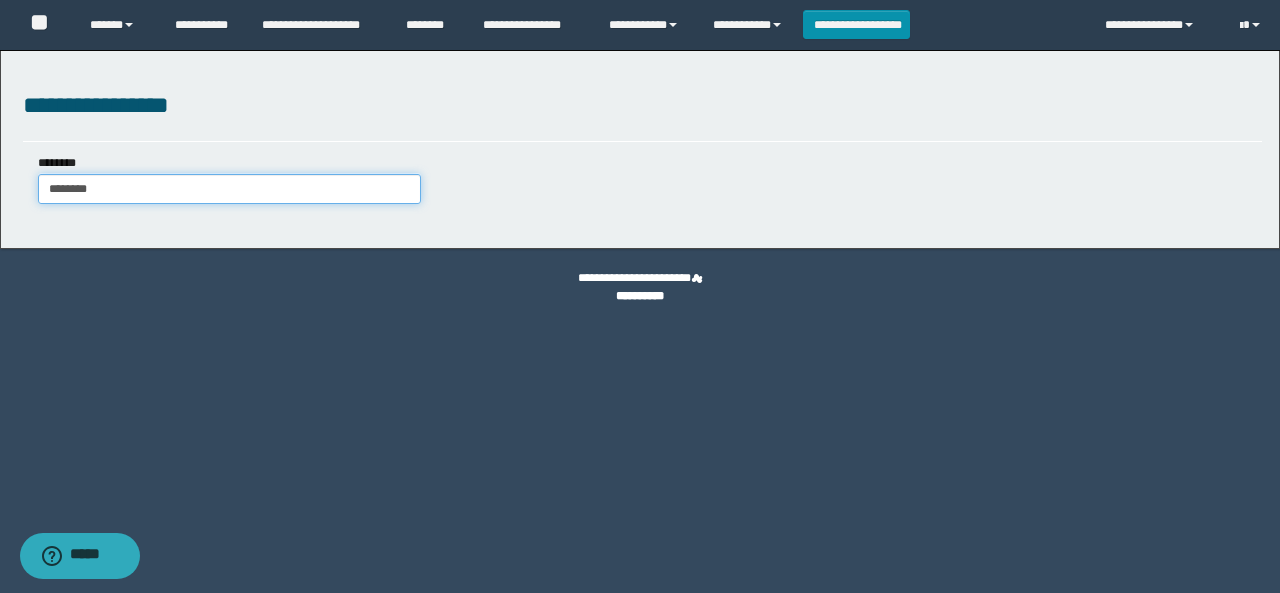 type on "********" 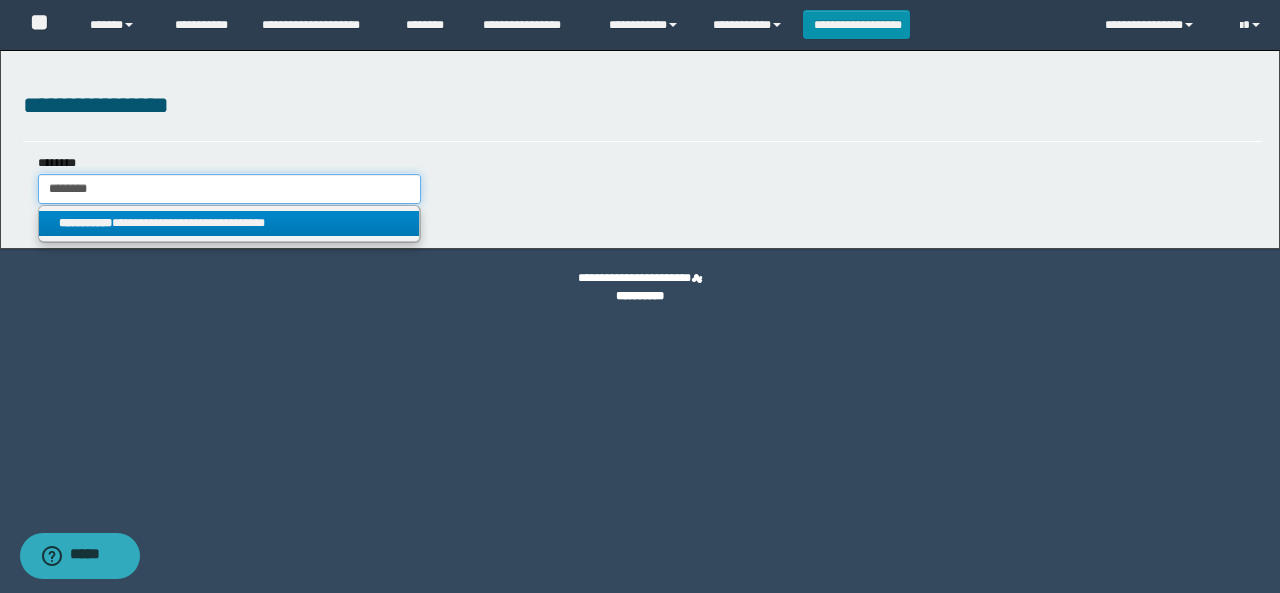 type on "********" 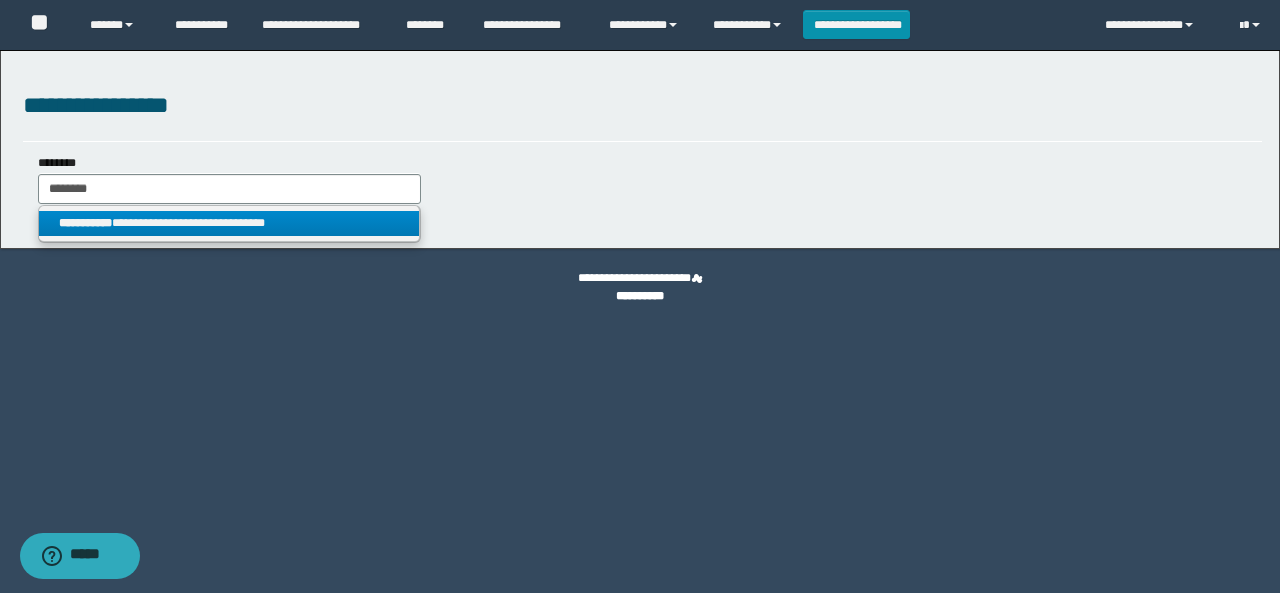 click on "**********" at bounding box center (229, 223) 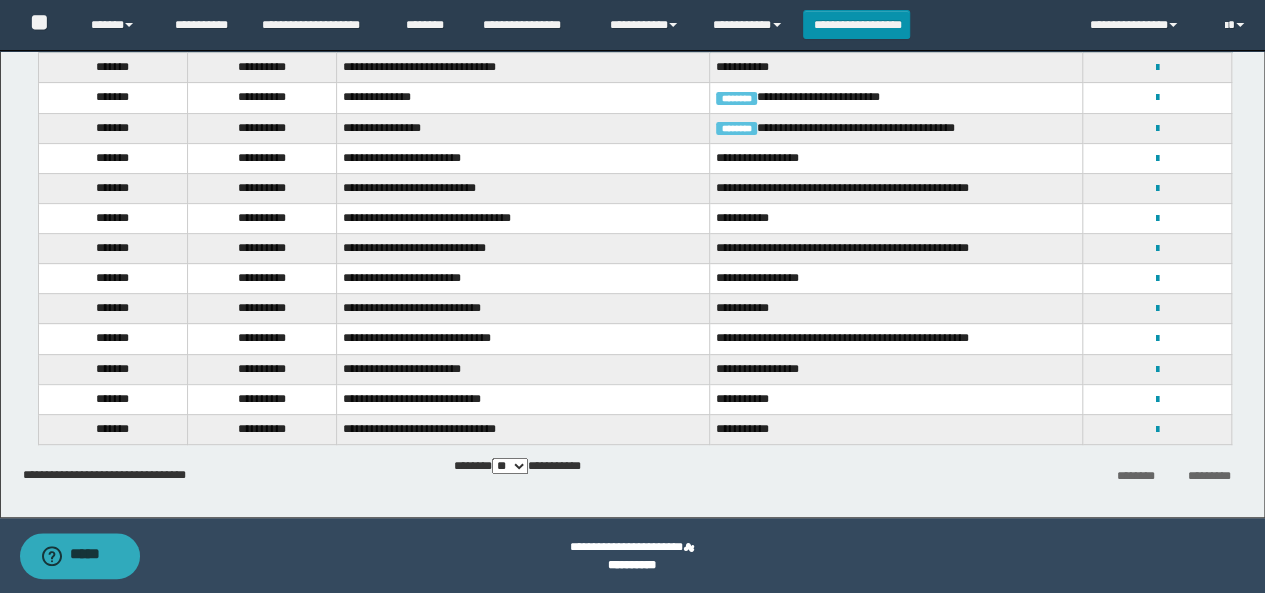 scroll, scrollTop: 222, scrollLeft: 0, axis: vertical 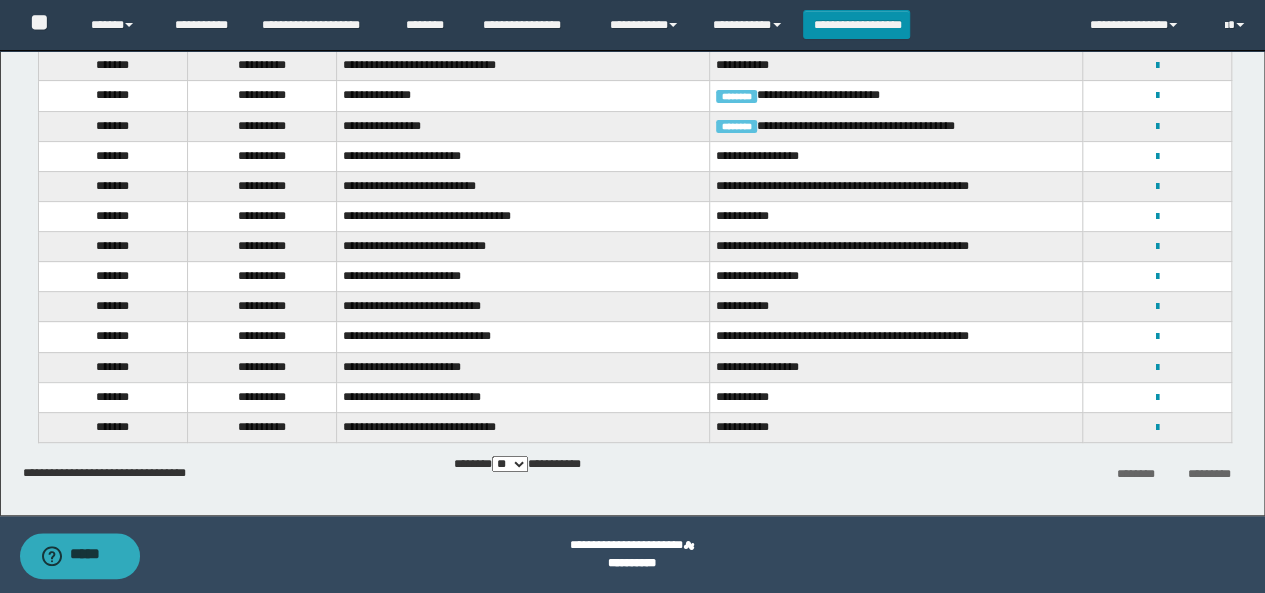 click on "**********" at bounding box center [1157, 336] 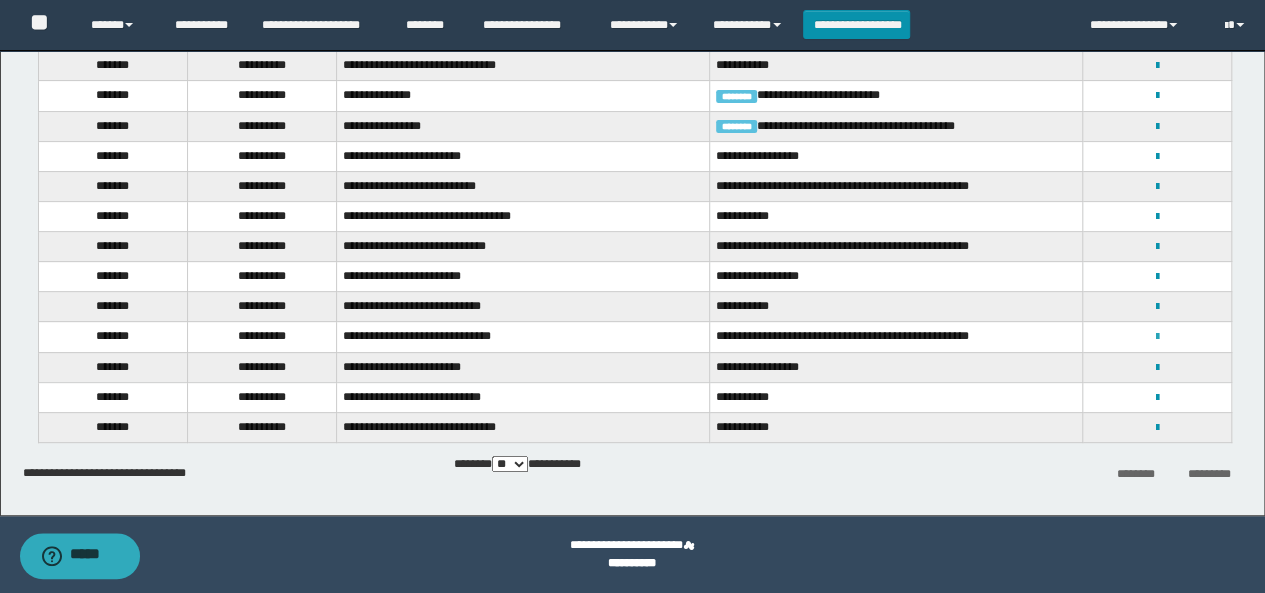 click at bounding box center [1157, 337] 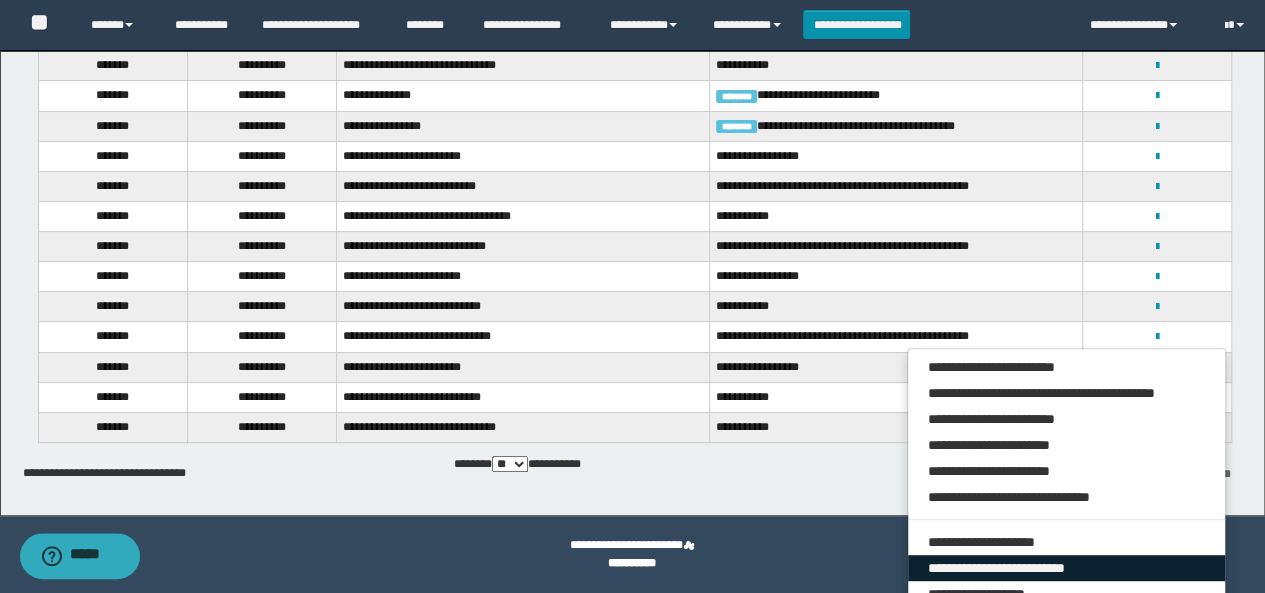 click on "**********" at bounding box center (1067, 568) 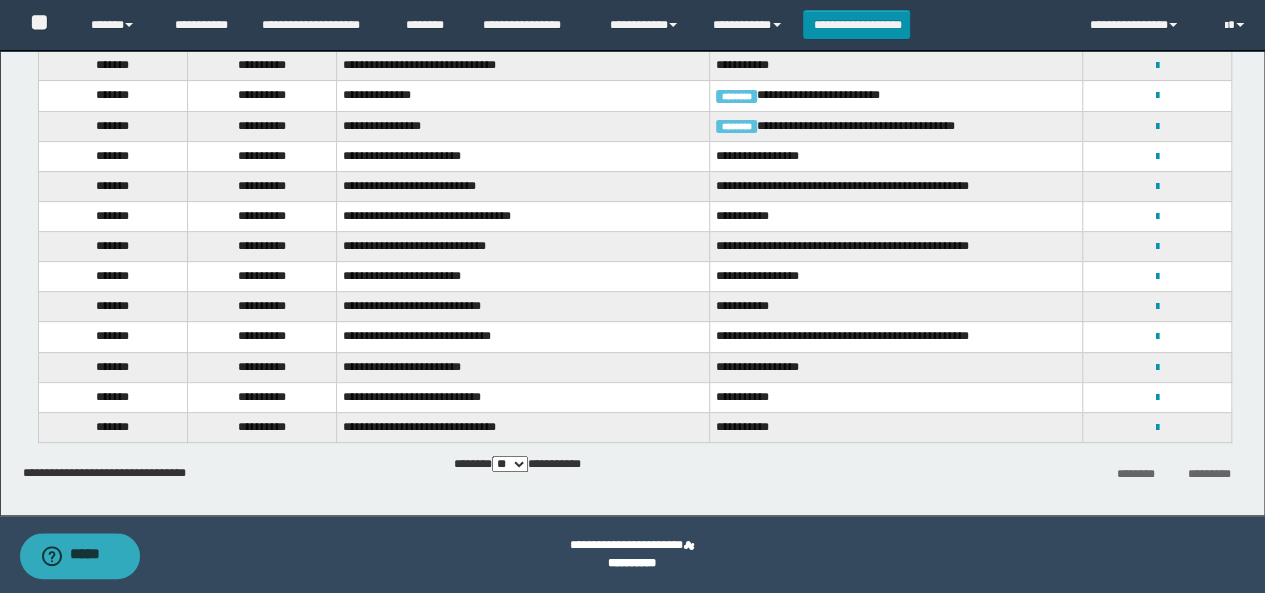 select on "***" 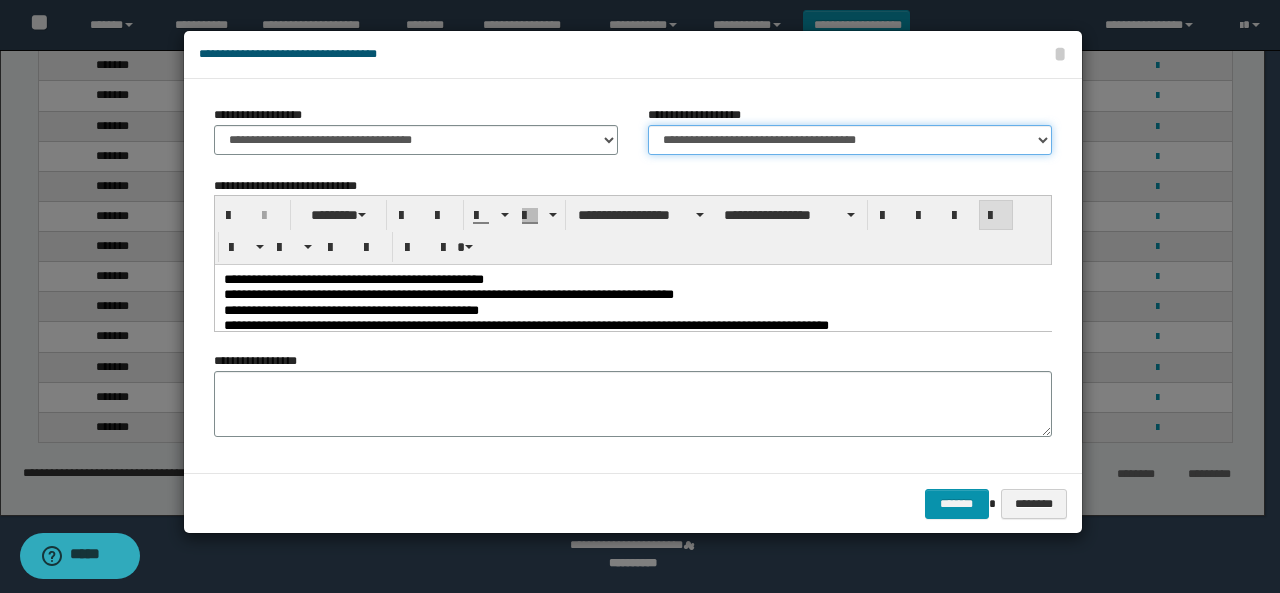 click on "**********" at bounding box center (850, 140) 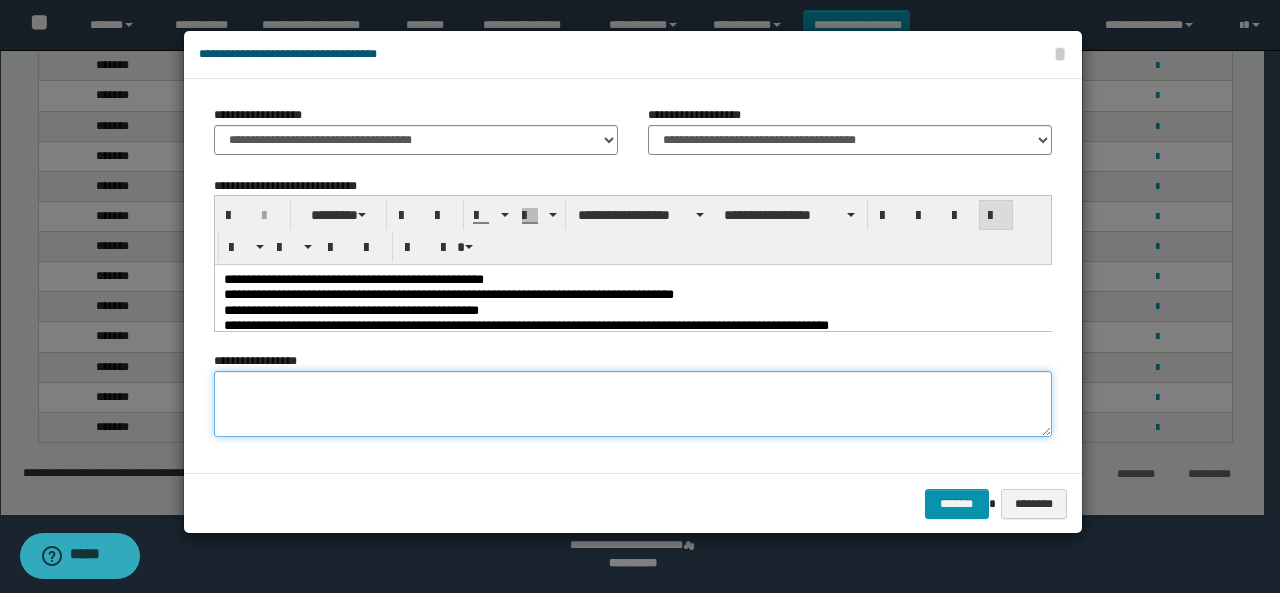 click at bounding box center [633, 404] 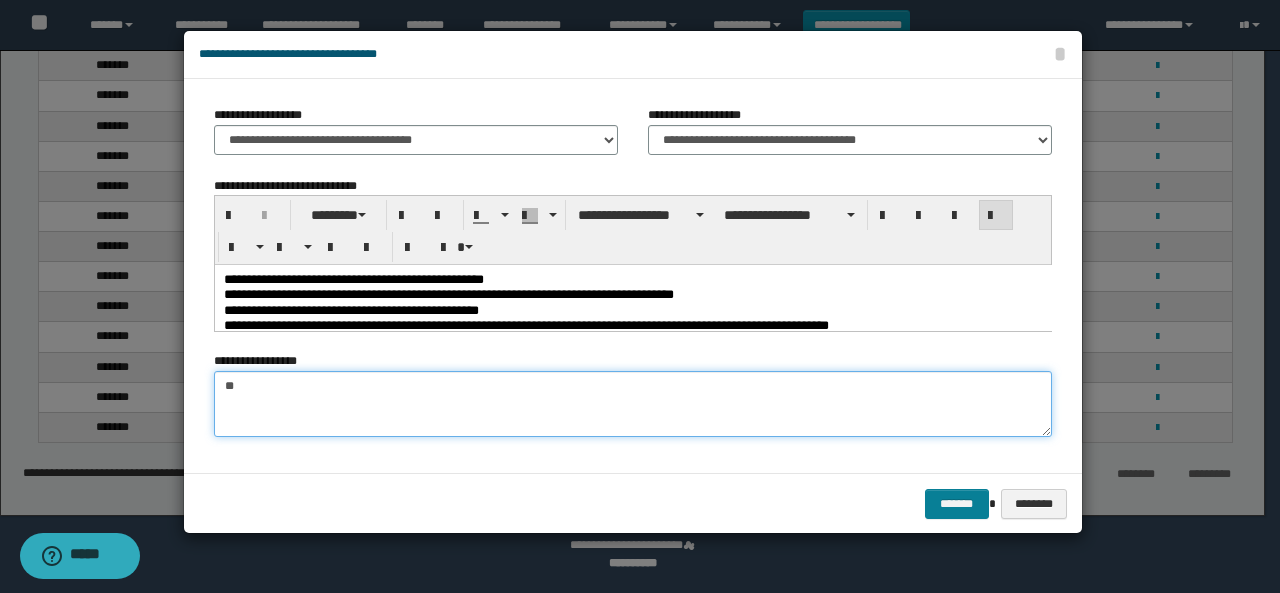 type on "**" 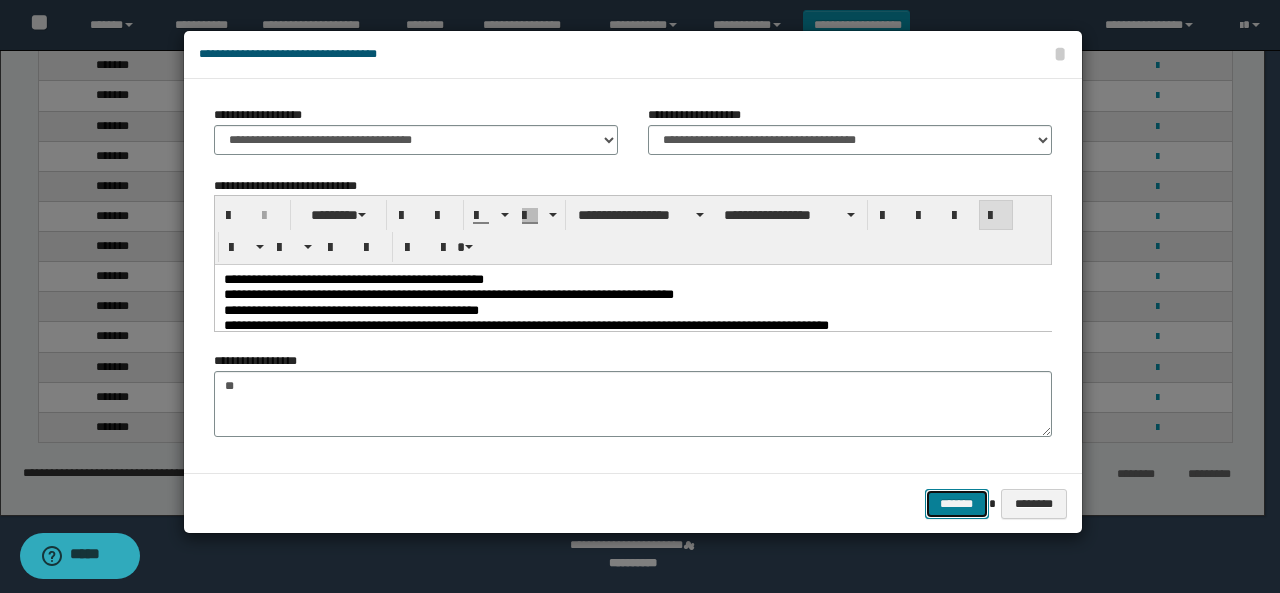 click on "*******" at bounding box center [957, 503] 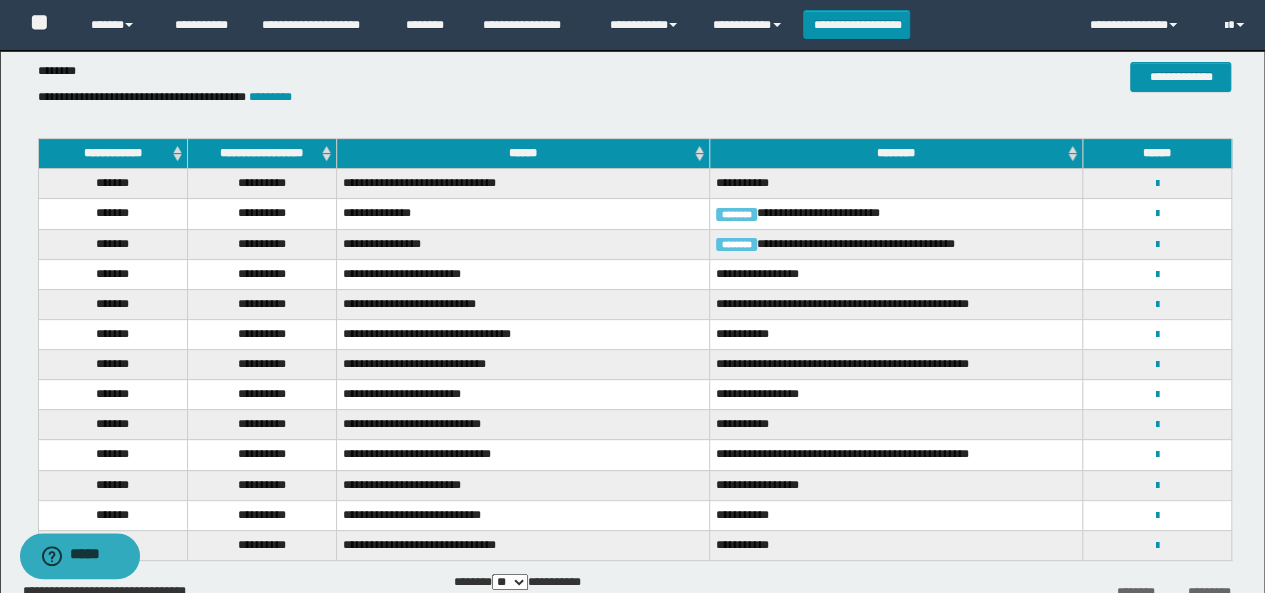 scroll, scrollTop: 0, scrollLeft: 0, axis: both 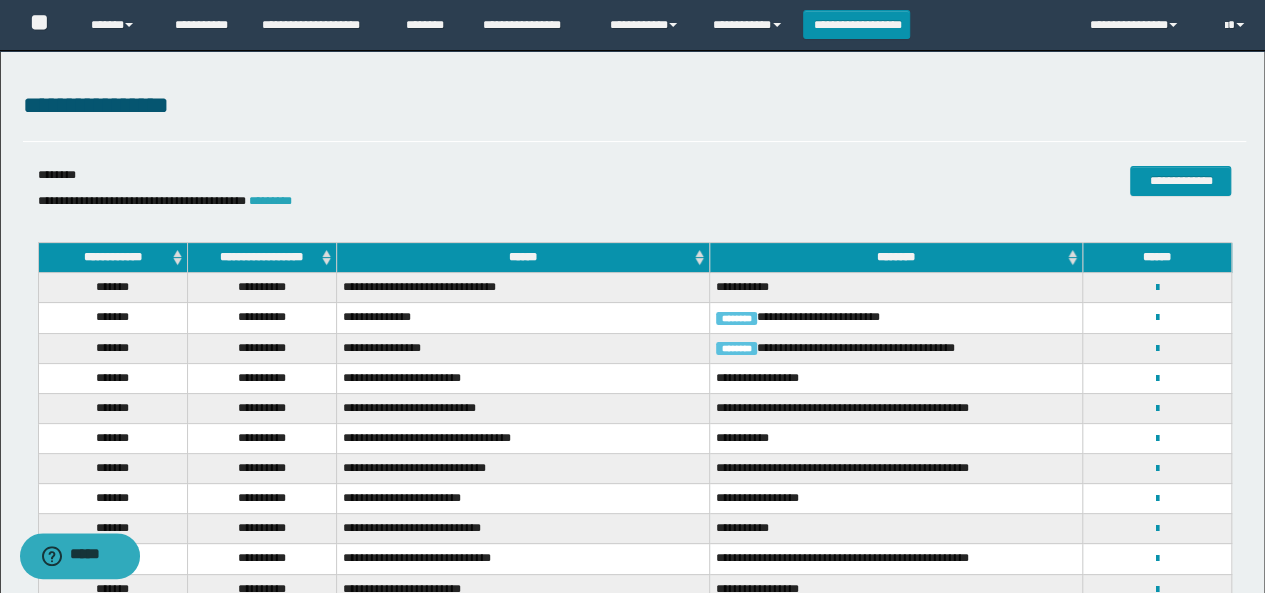 click on "*********" at bounding box center [270, 201] 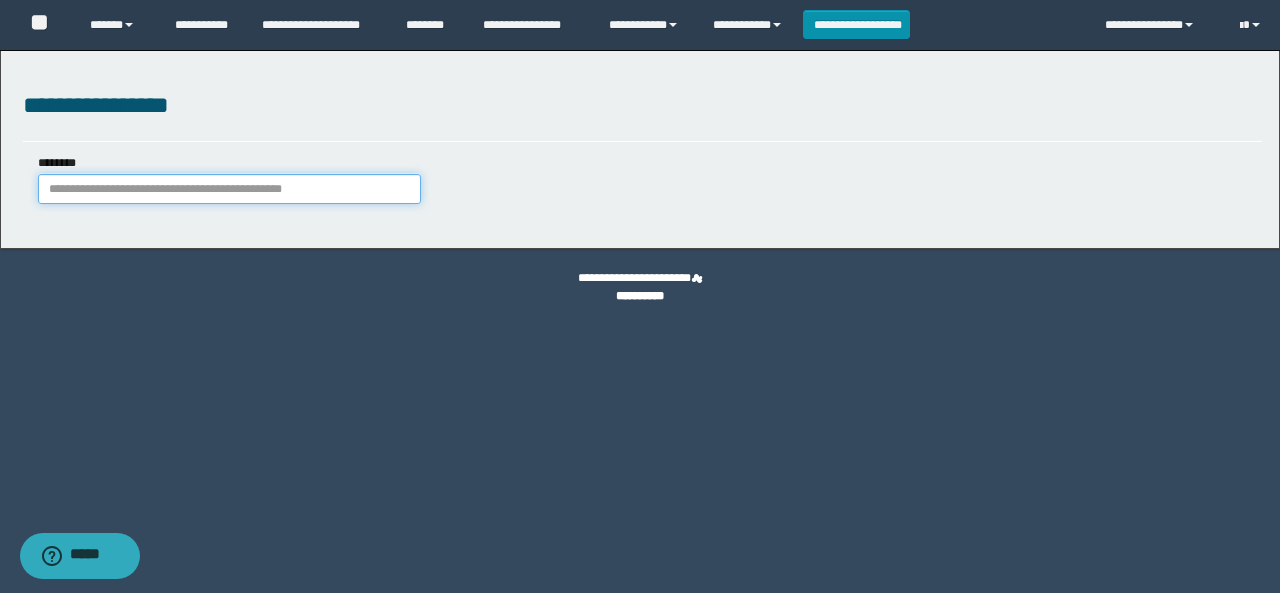 click on "********" at bounding box center [229, 189] 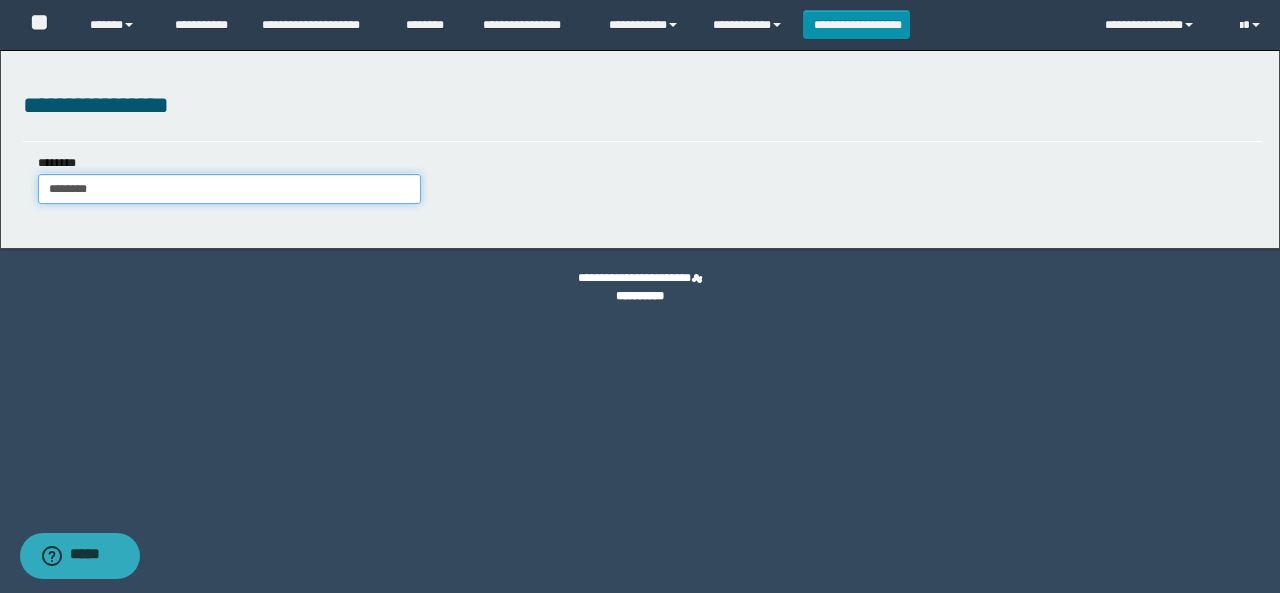 type on "********" 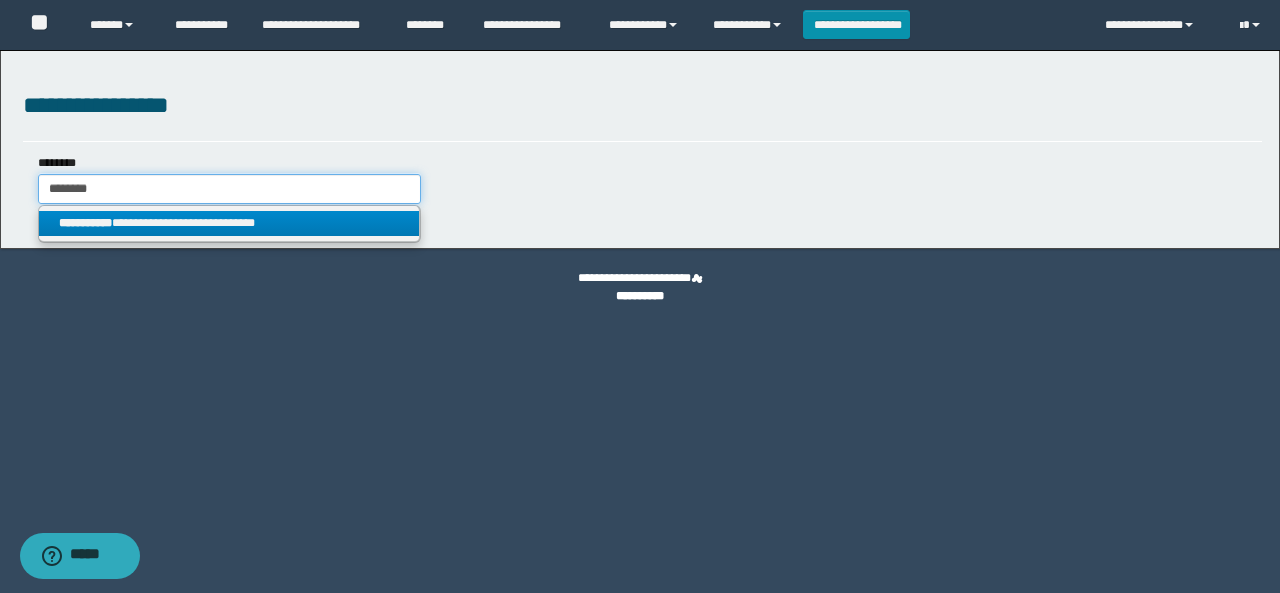 type on "********" 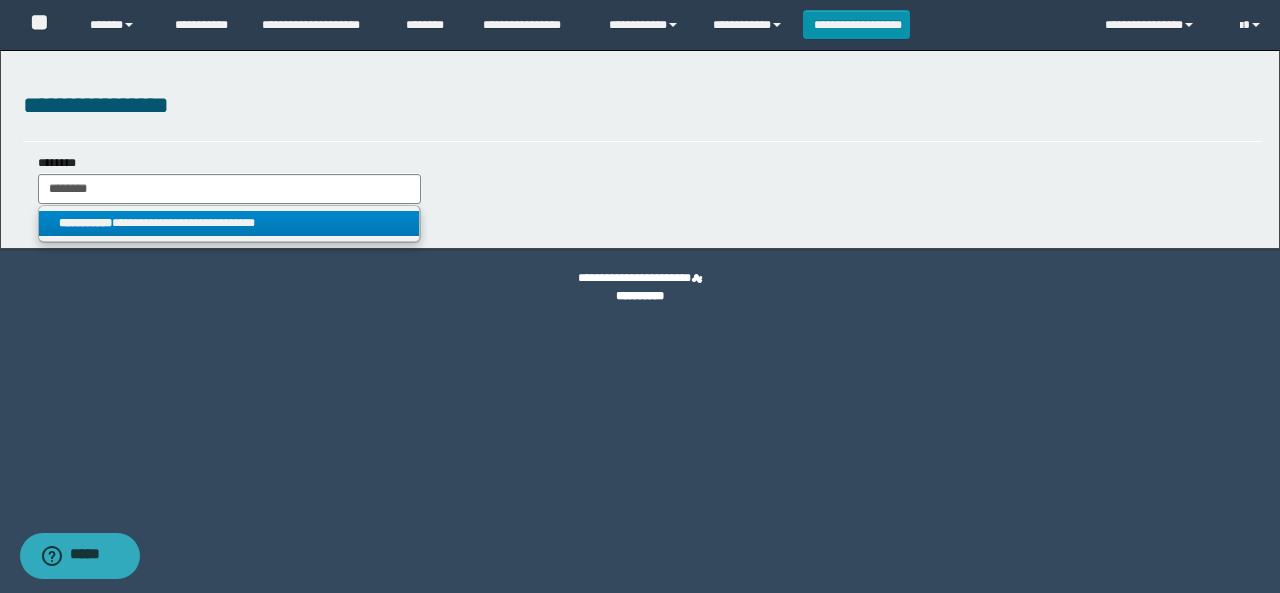 click on "**********" at bounding box center [229, 223] 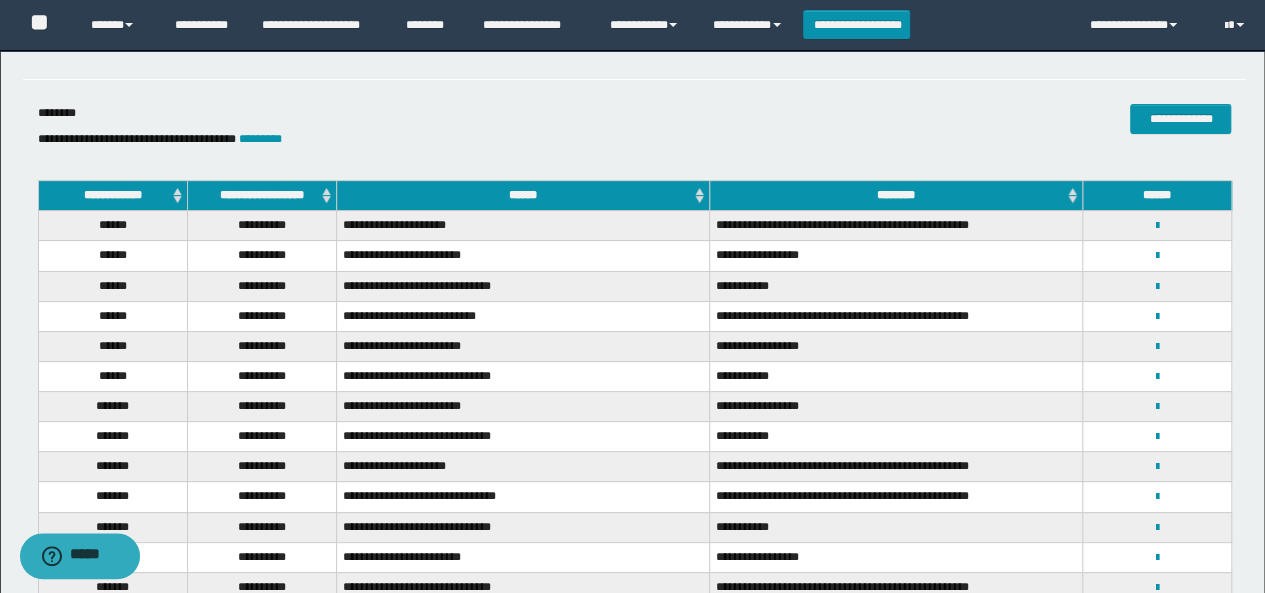 scroll, scrollTop: 300, scrollLeft: 0, axis: vertical 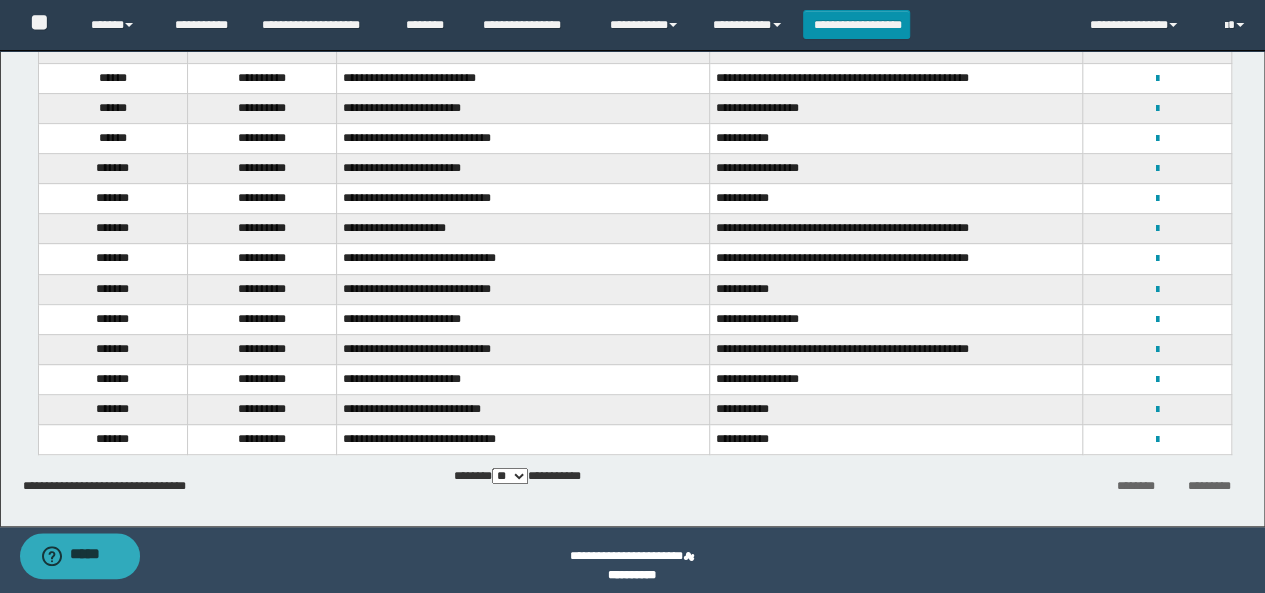 click on "**********" at bounding box center [1157, 349] 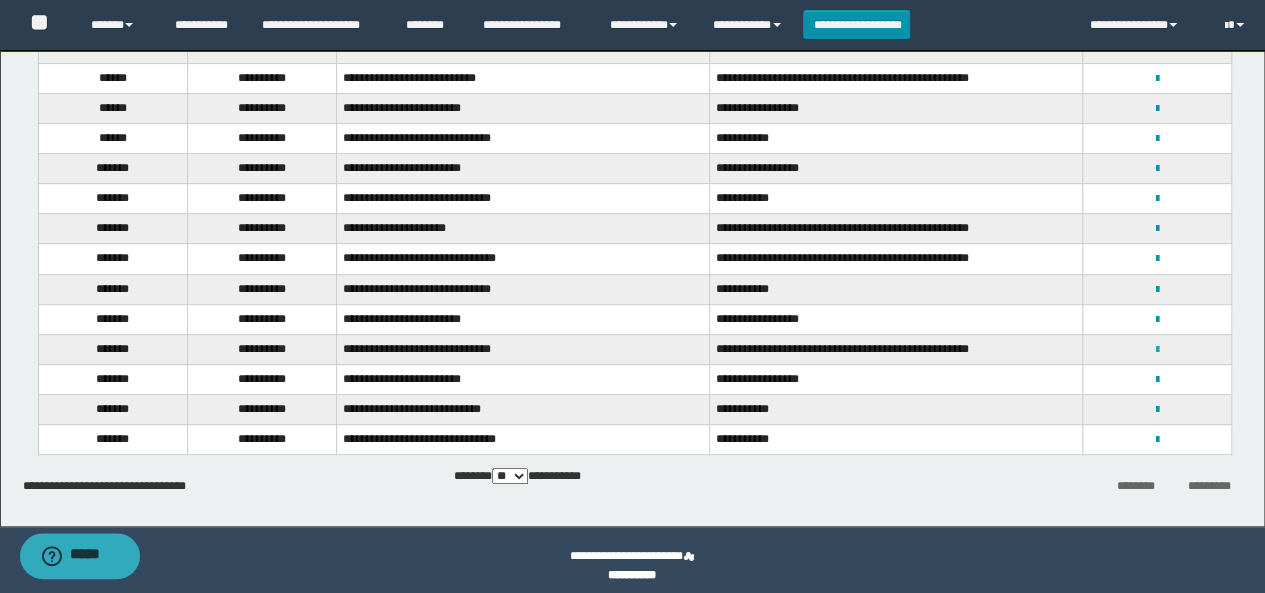 click at bounding box center (1157, 350) 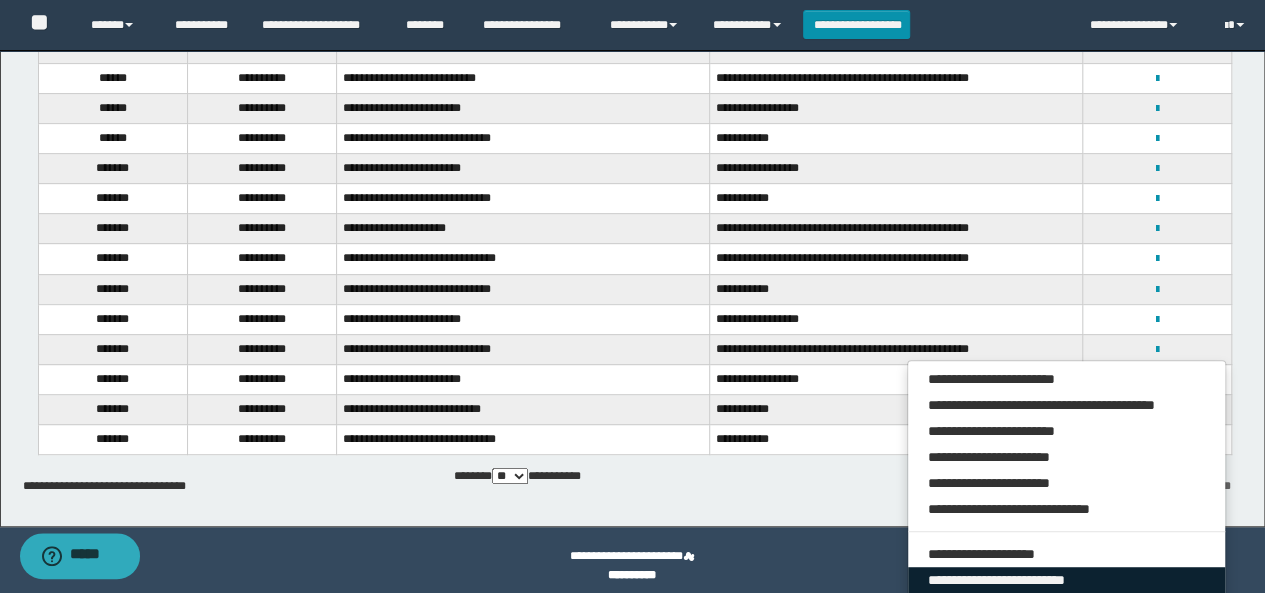 click on "**********" at bounding box center [1067, 580] 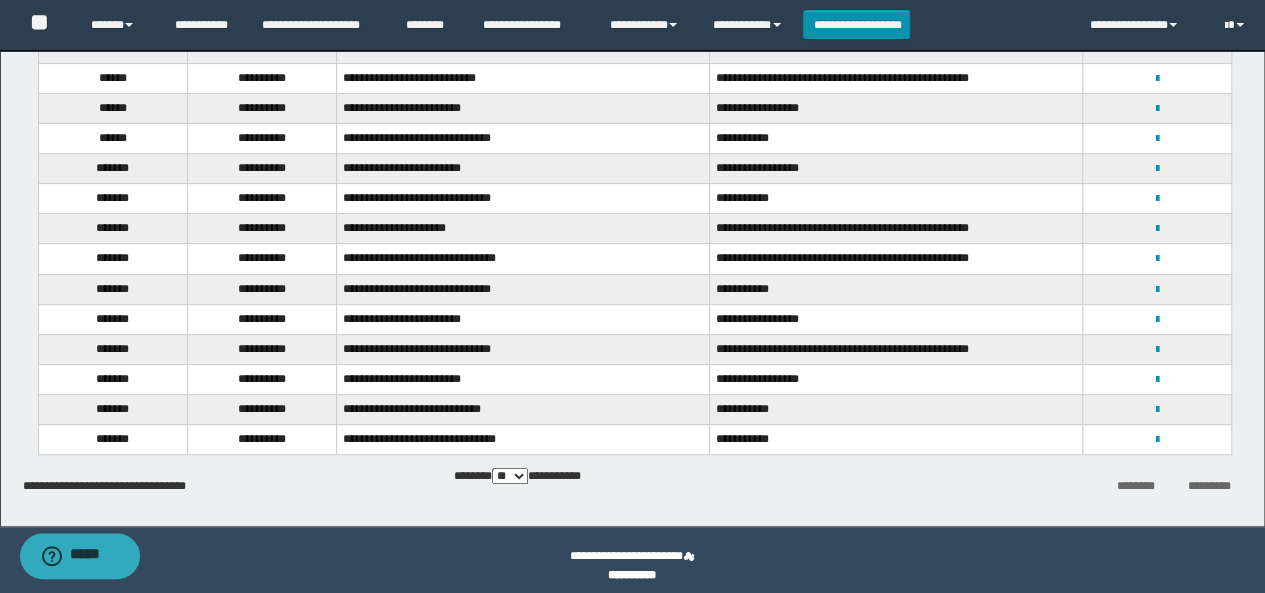 select on "***" 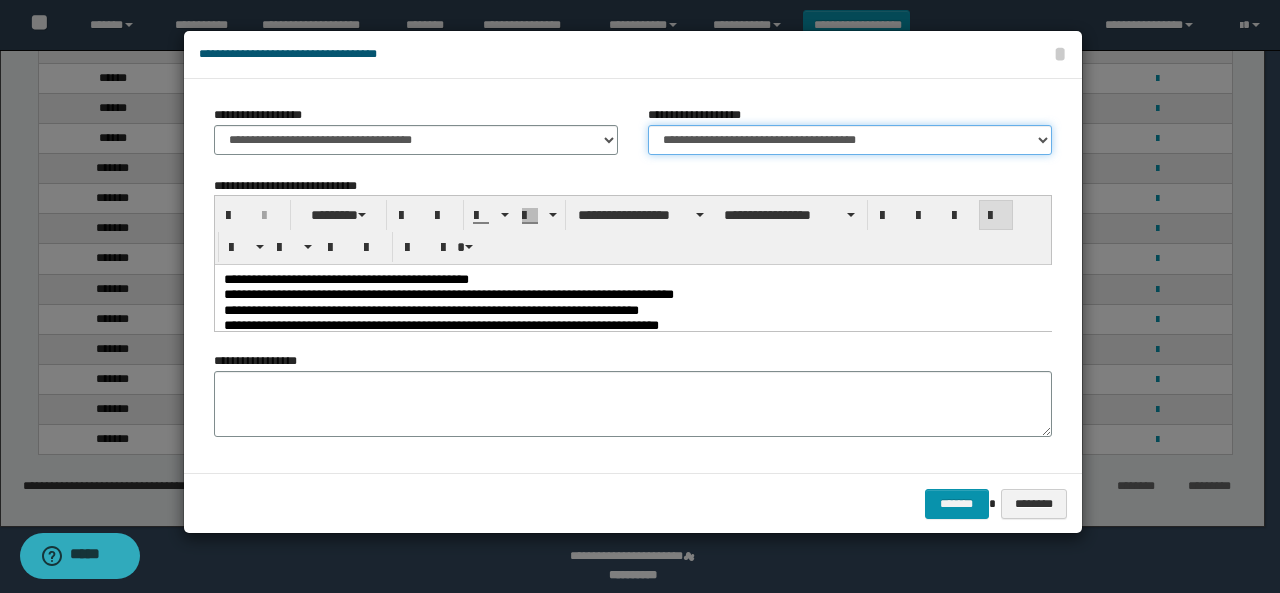 click on "**********" at bounding box center (850, 140) 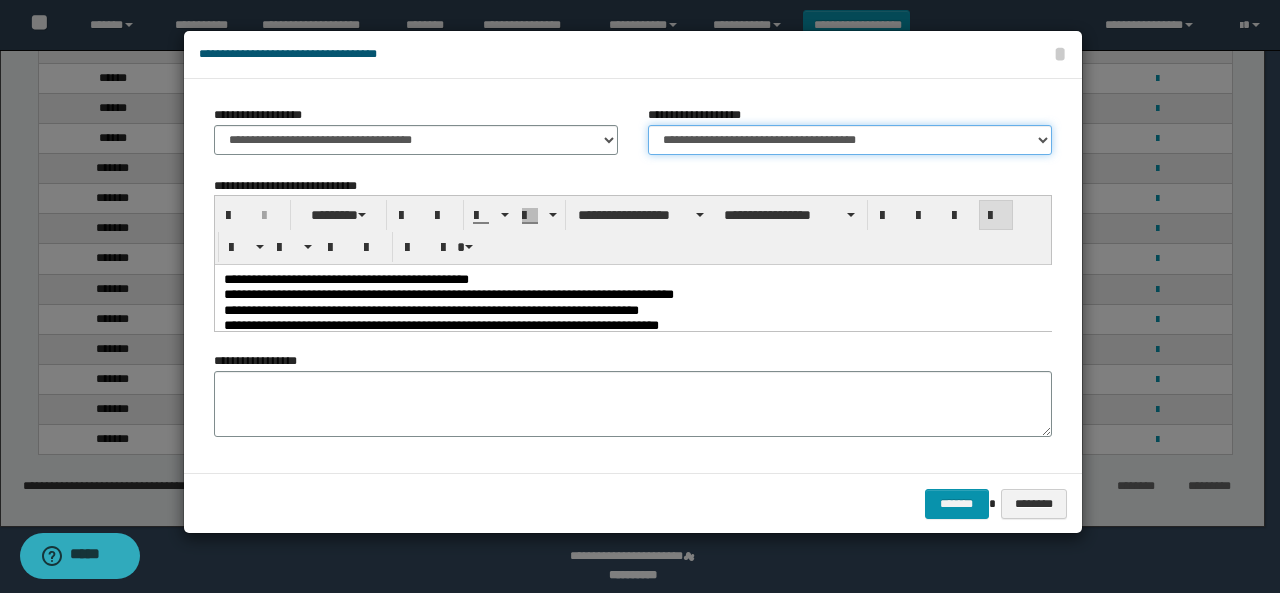select on "****" 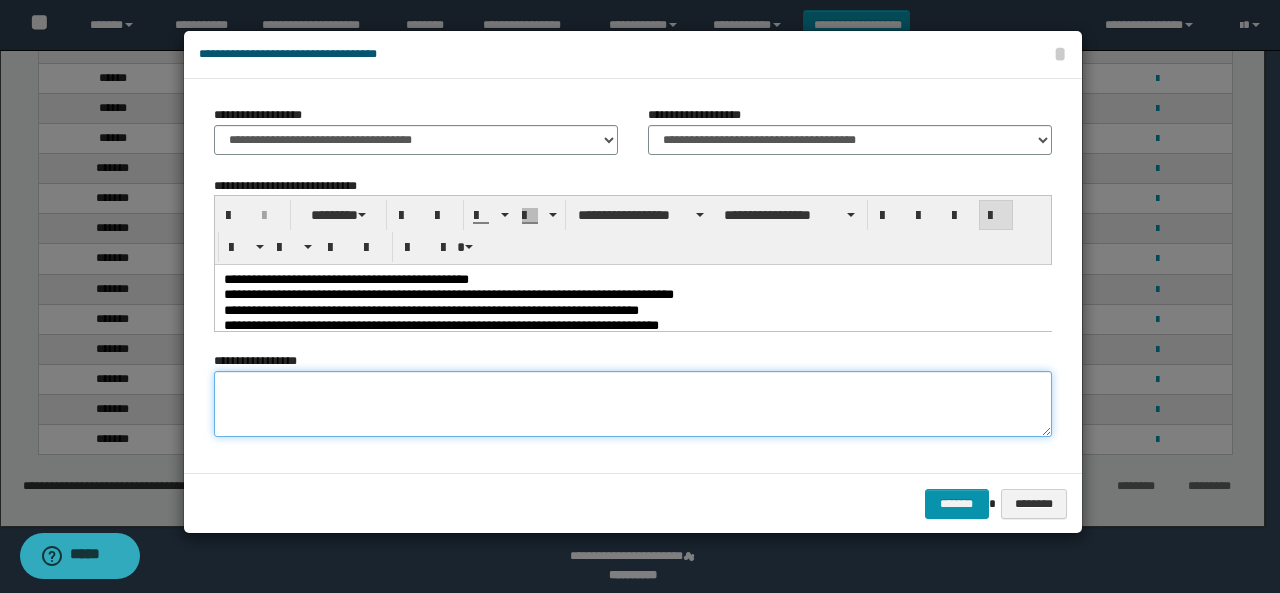 click at bounding box center (633, 404) 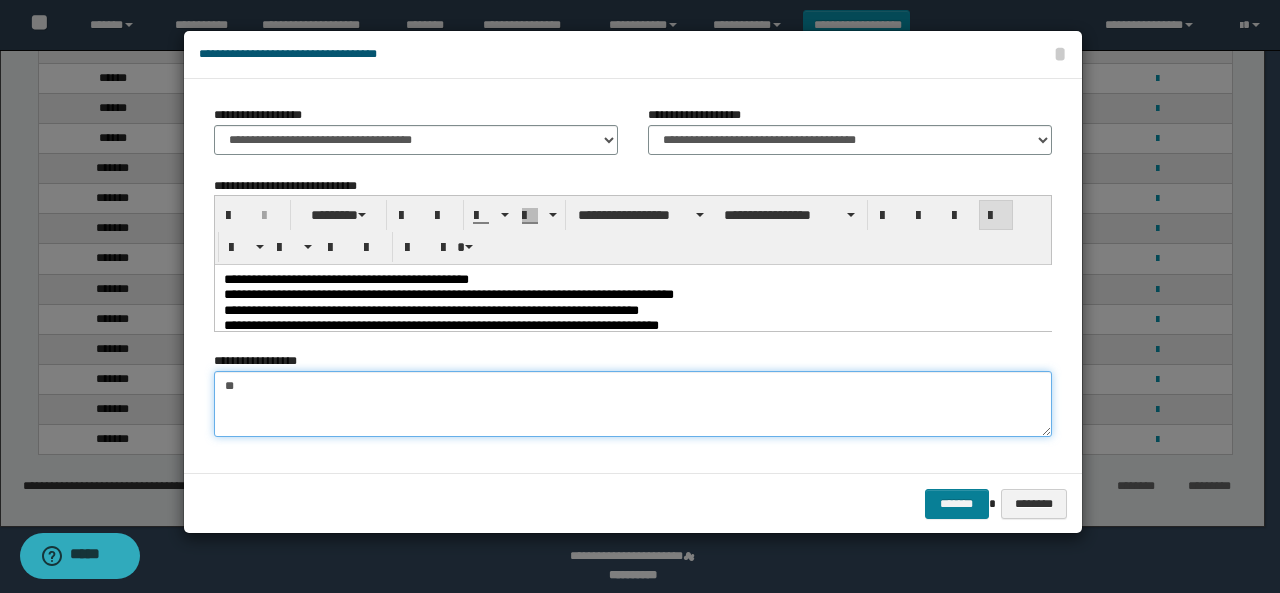 type on "**" 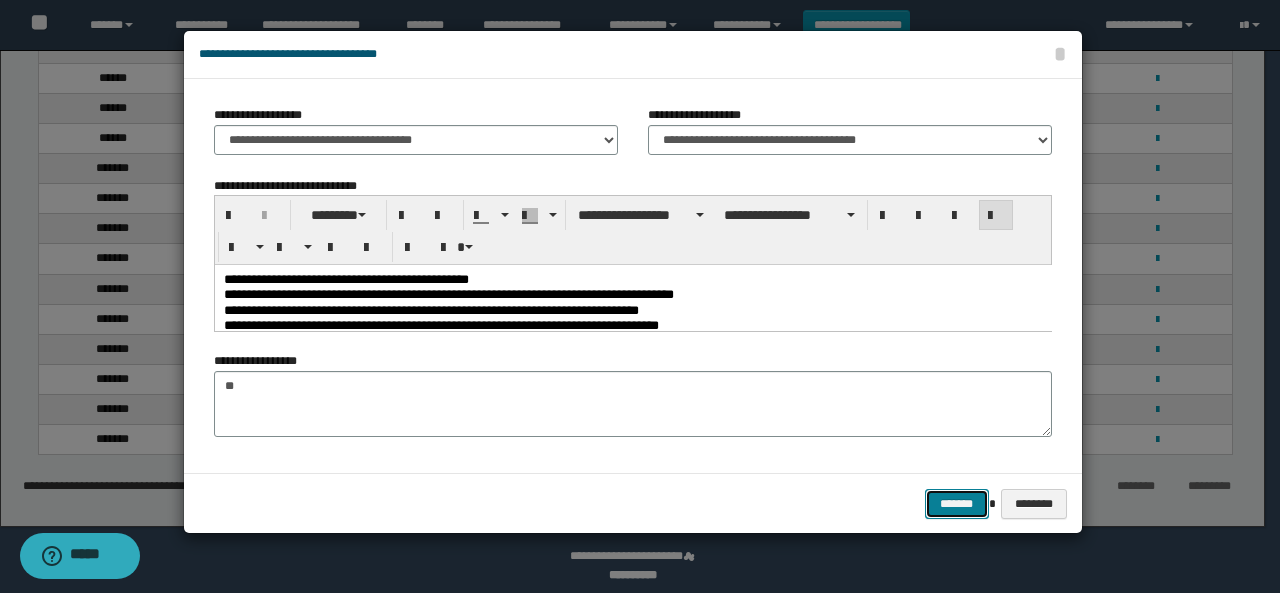 click on "*******" at bounding box center (957, 503) 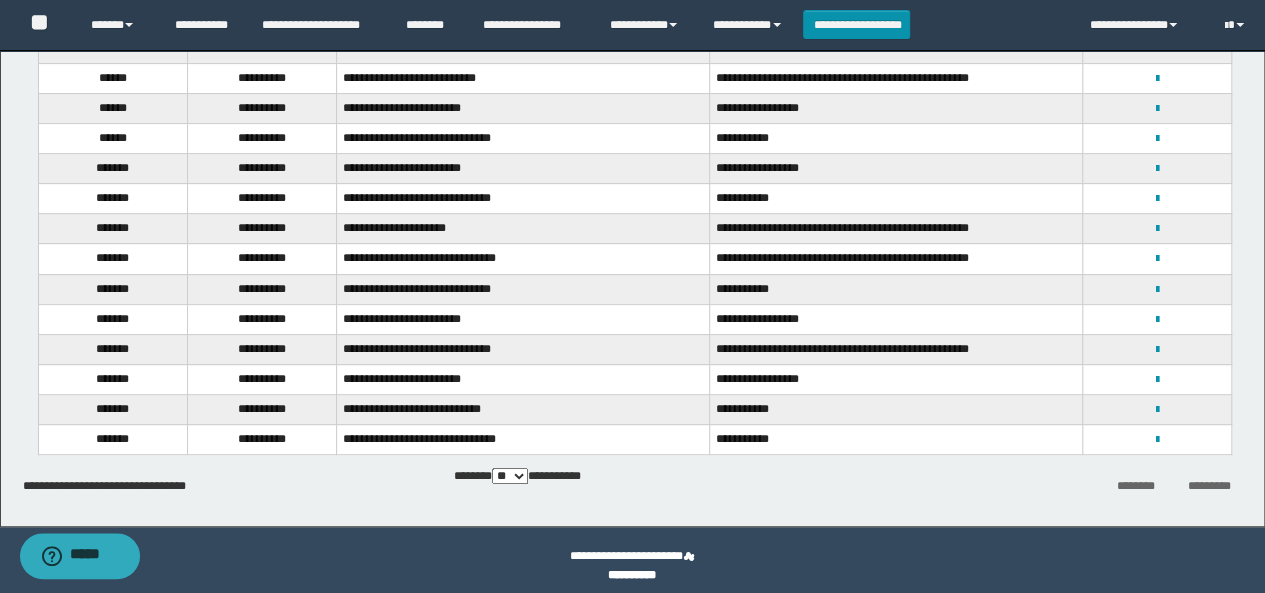 scroll, scrollTop: 100, scrollLeft: 0, axis: vertical 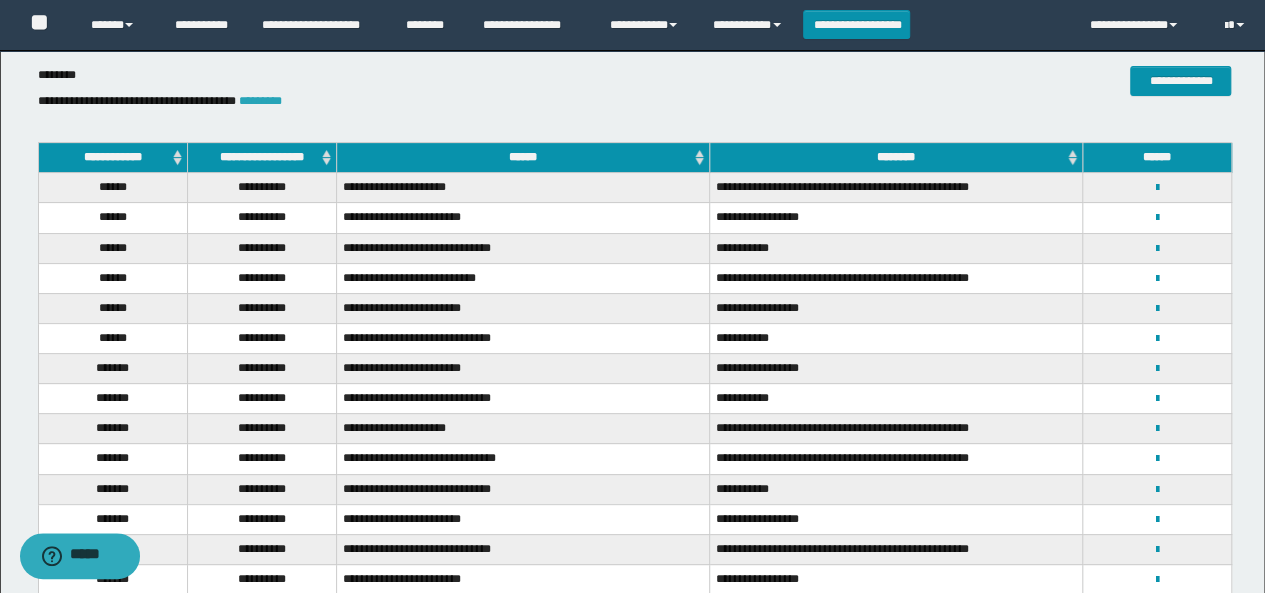 click on "*********" at bounding box center (260, 101) 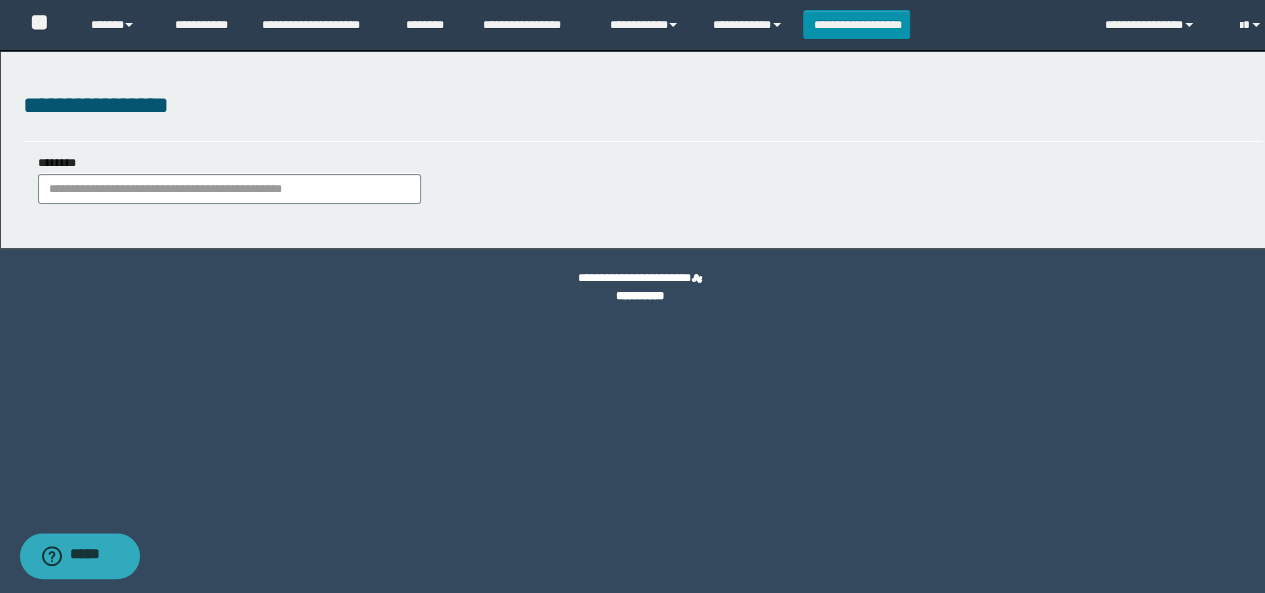 scroll, scrollTop: 0, scrollLeft: 0, axis: both 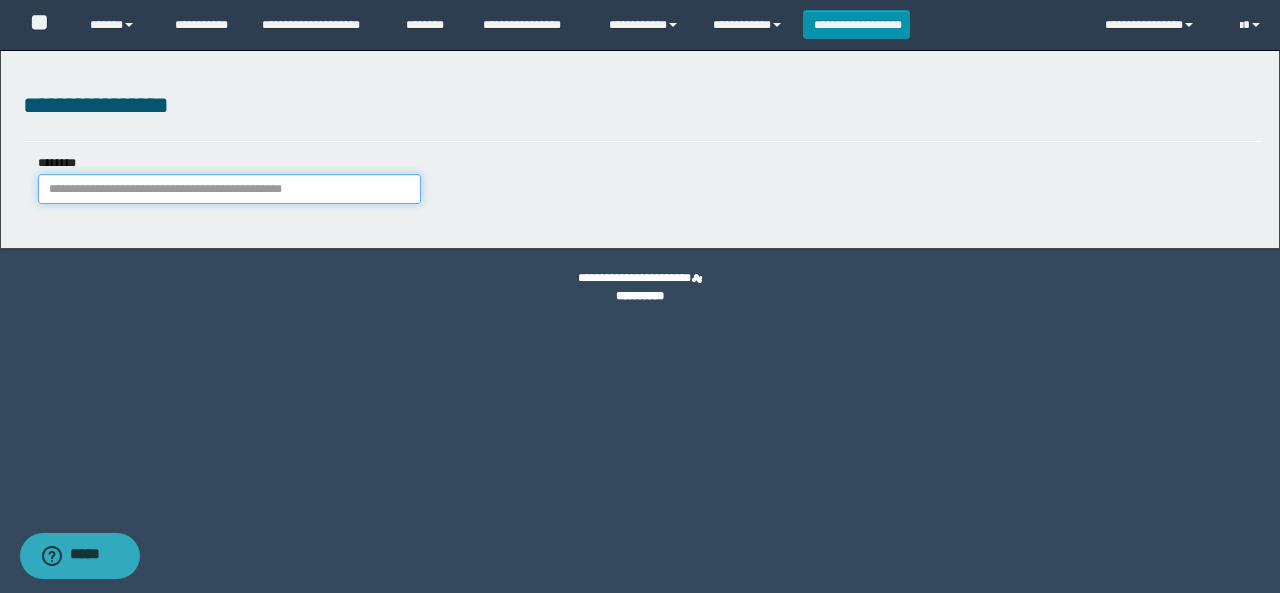 click on "********" at bounding box center (229, 189) 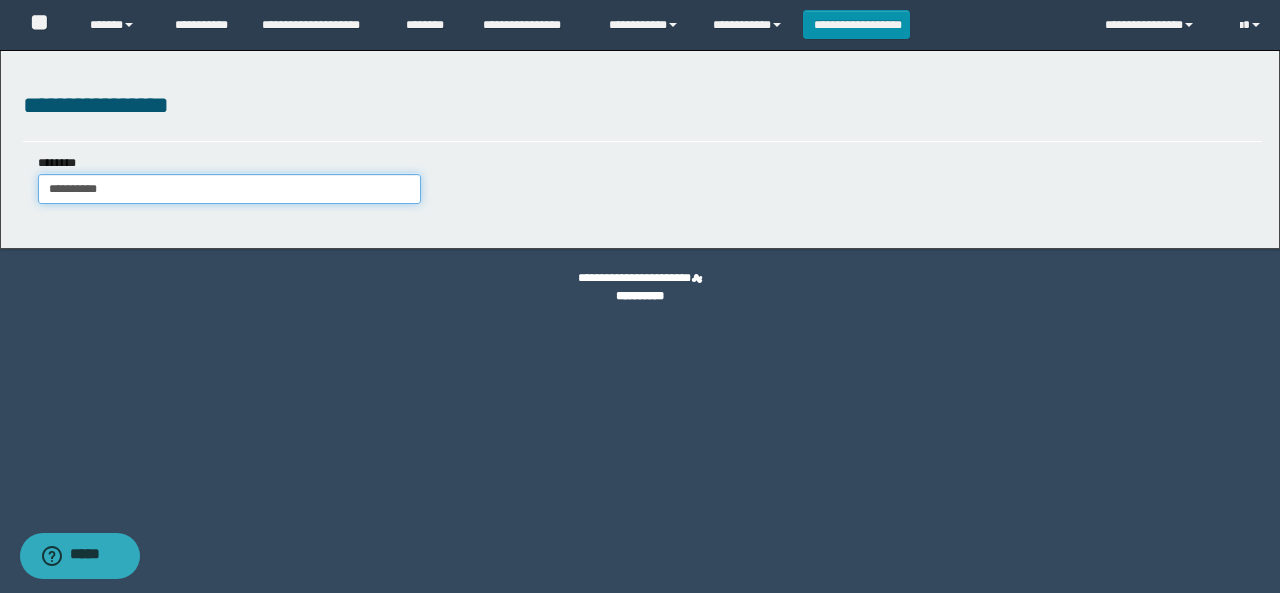type on "**********" 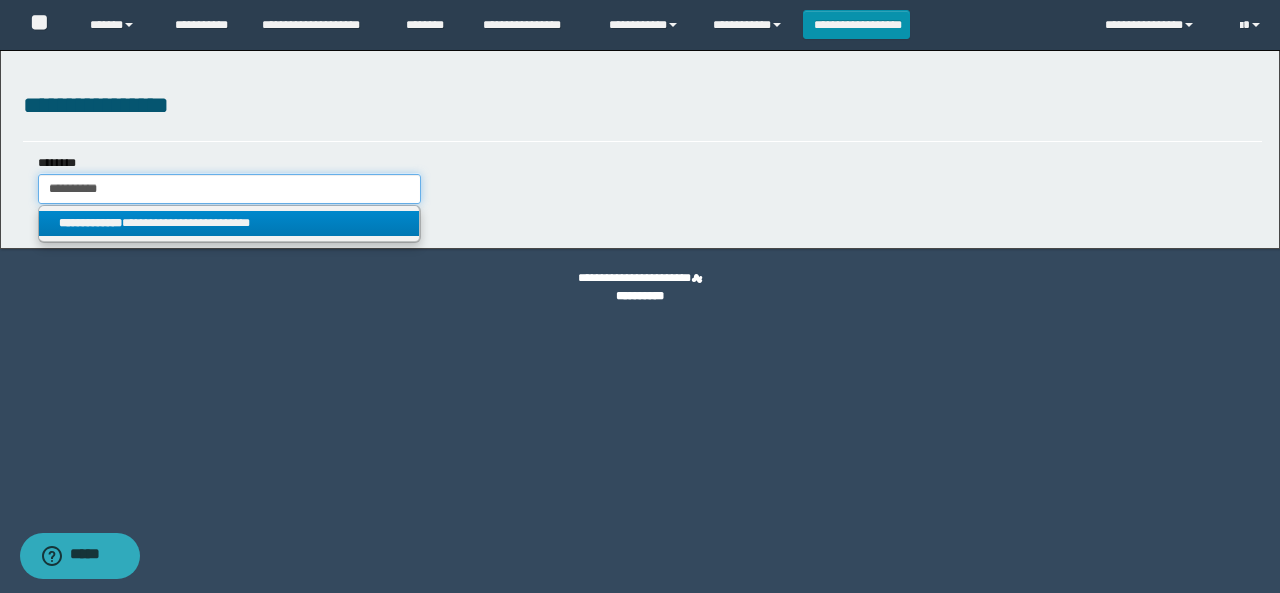 type on "**********" 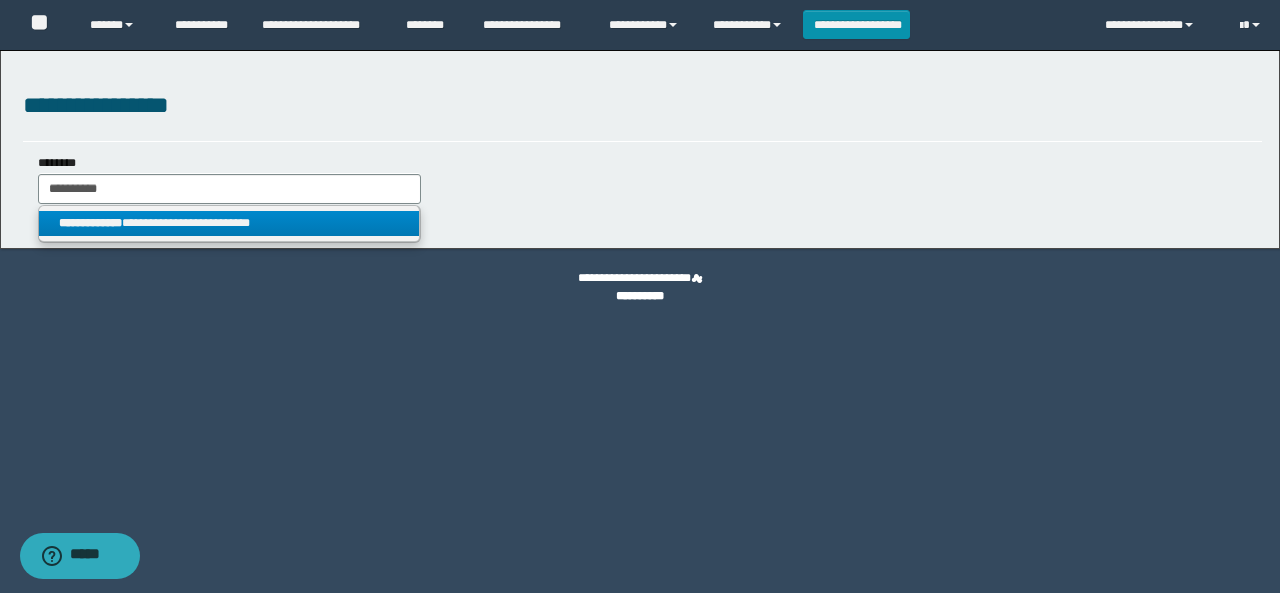 click on "**********" at bounding box center (229, 223) 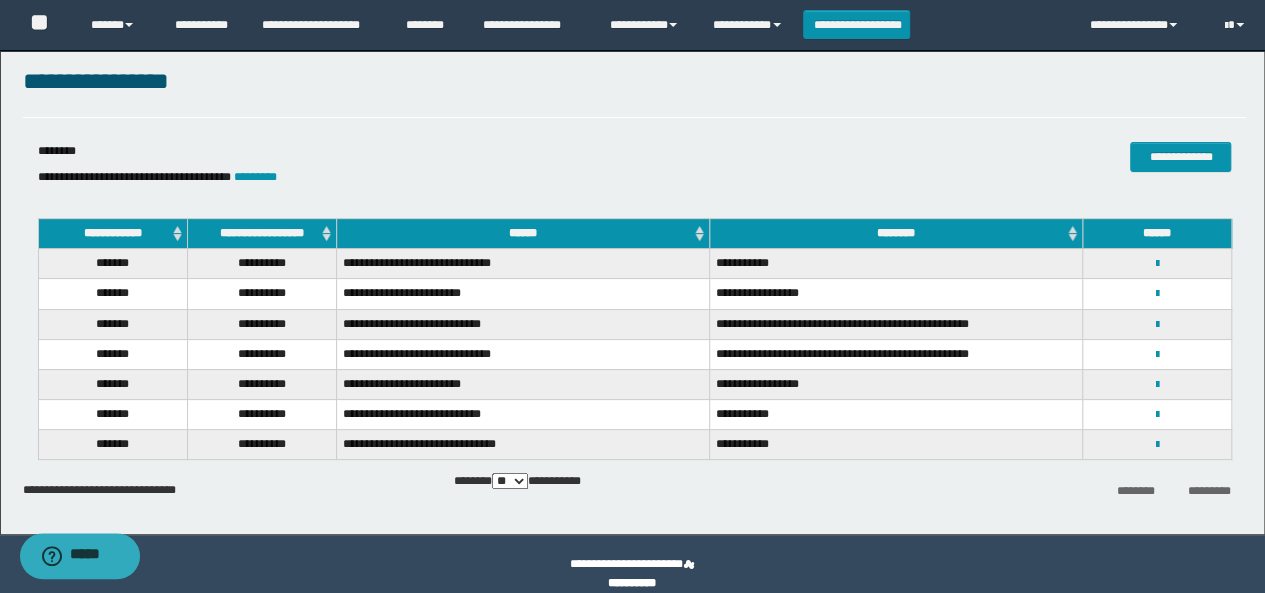scroll, scrollTop: 43, scrollLeft: 0, axis: vertical 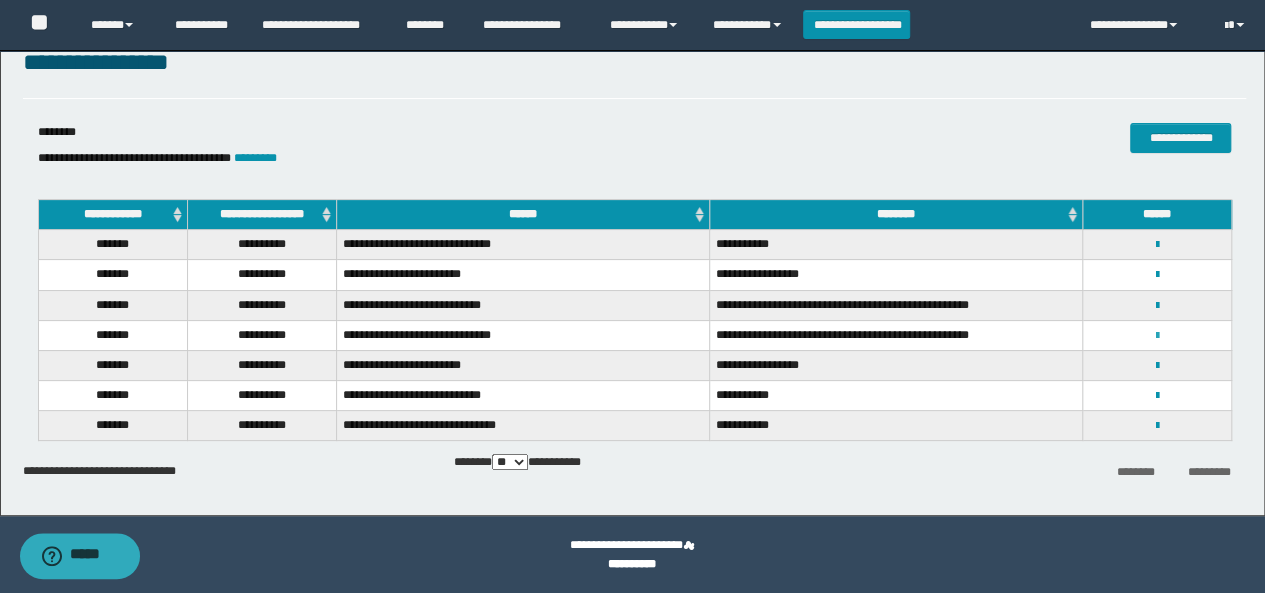 click at bounding box center (1157, 336) 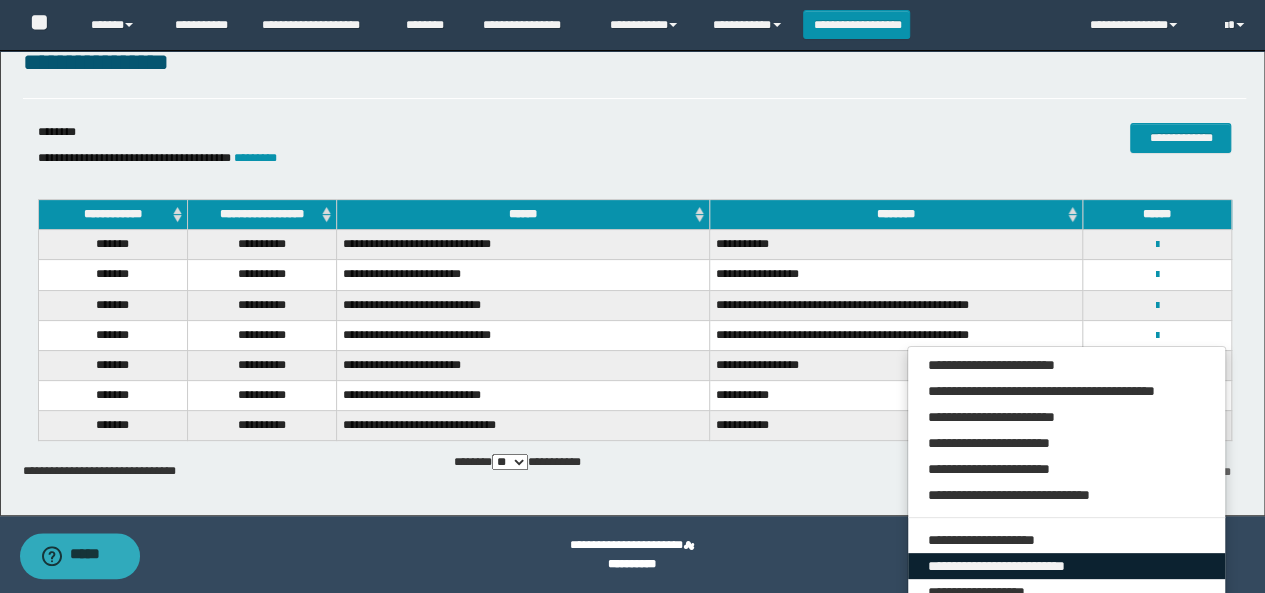 click on "**********" at bounding box center (1067, 566) 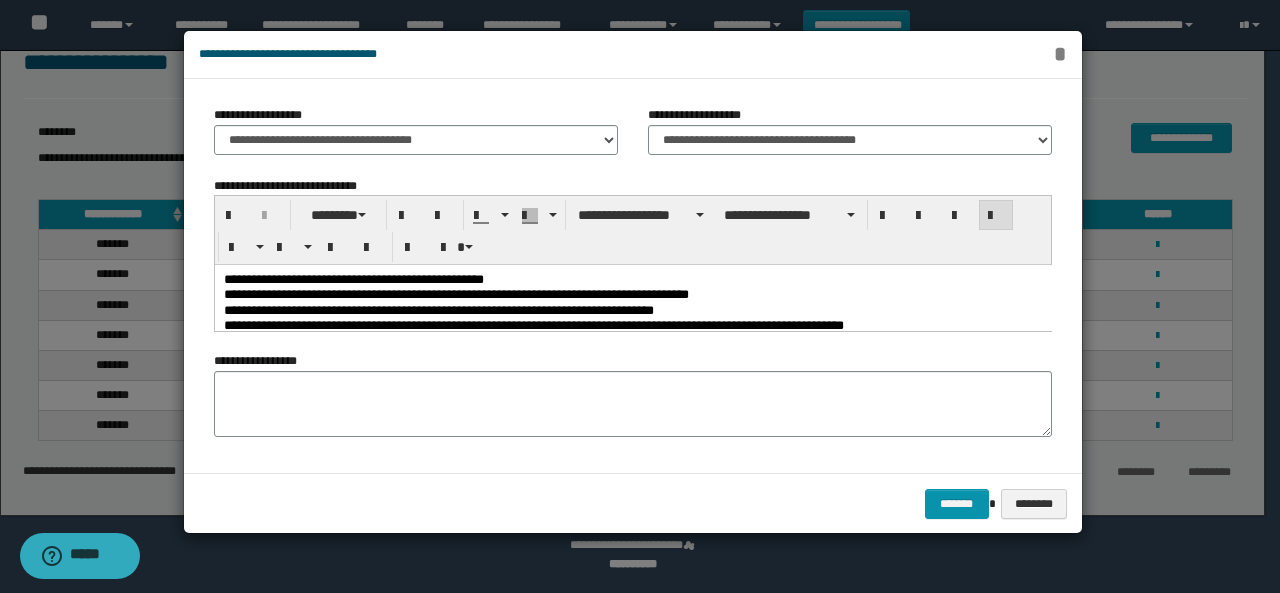 click on "*" at bounding box center [1059, 54] 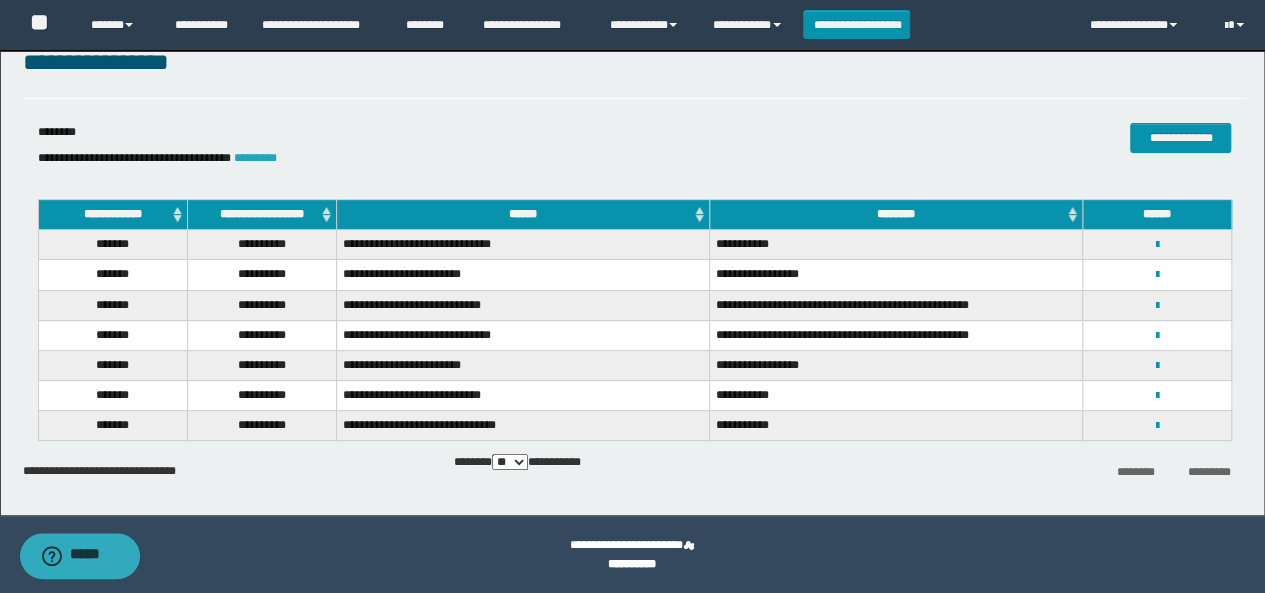 click on "*********" at bounding box center [255, 158] 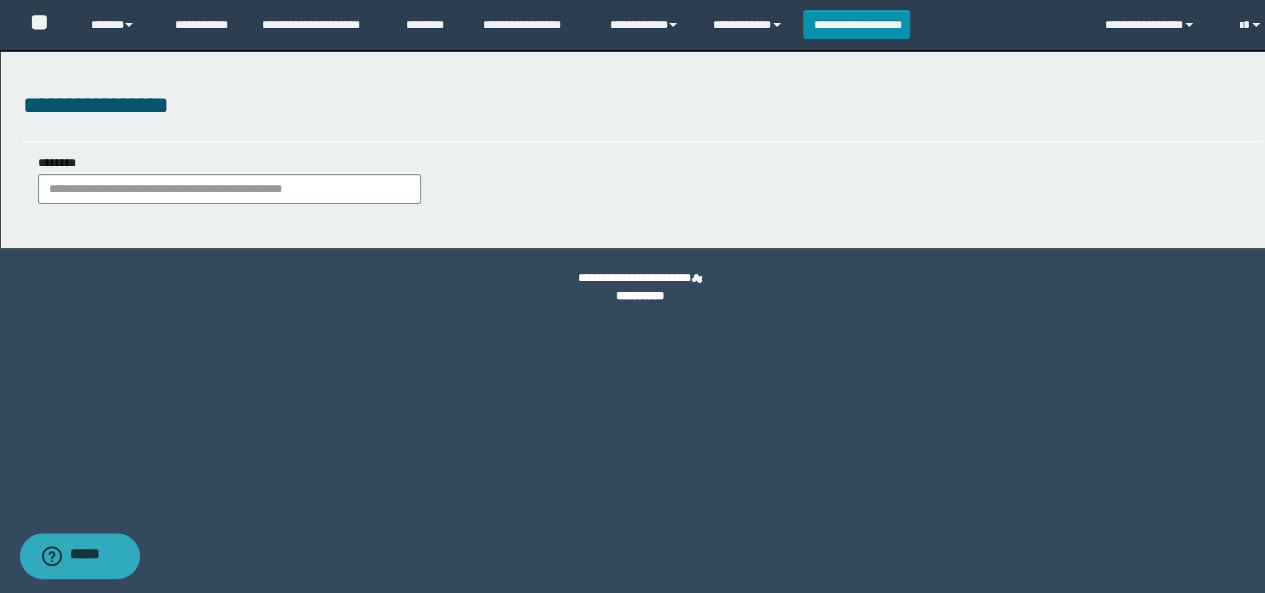 scroll, scrollTop: 0, scrollLeft: 0, axis: both 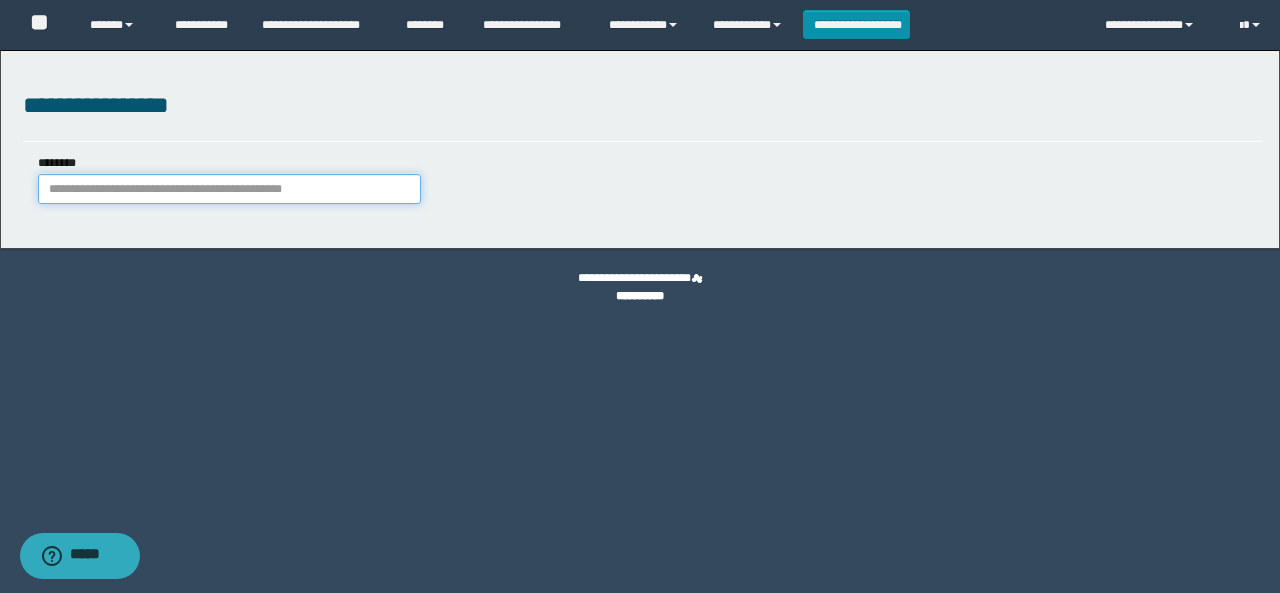 click on "********" at bounding box center (229, 189) 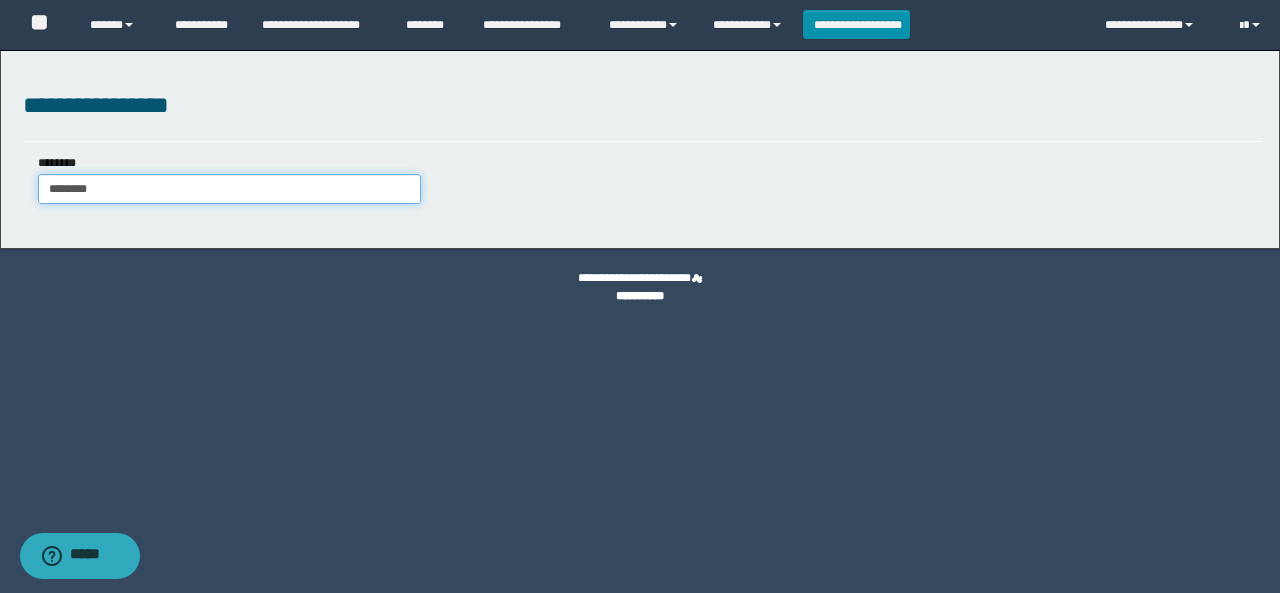 type on "********" 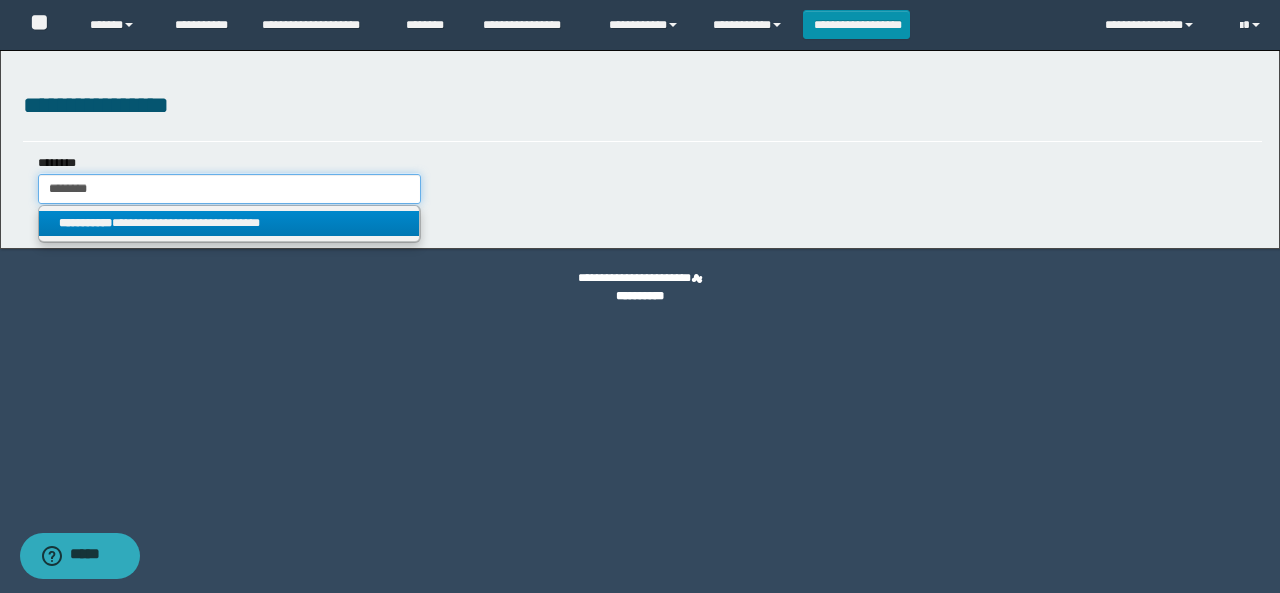 type on "********" 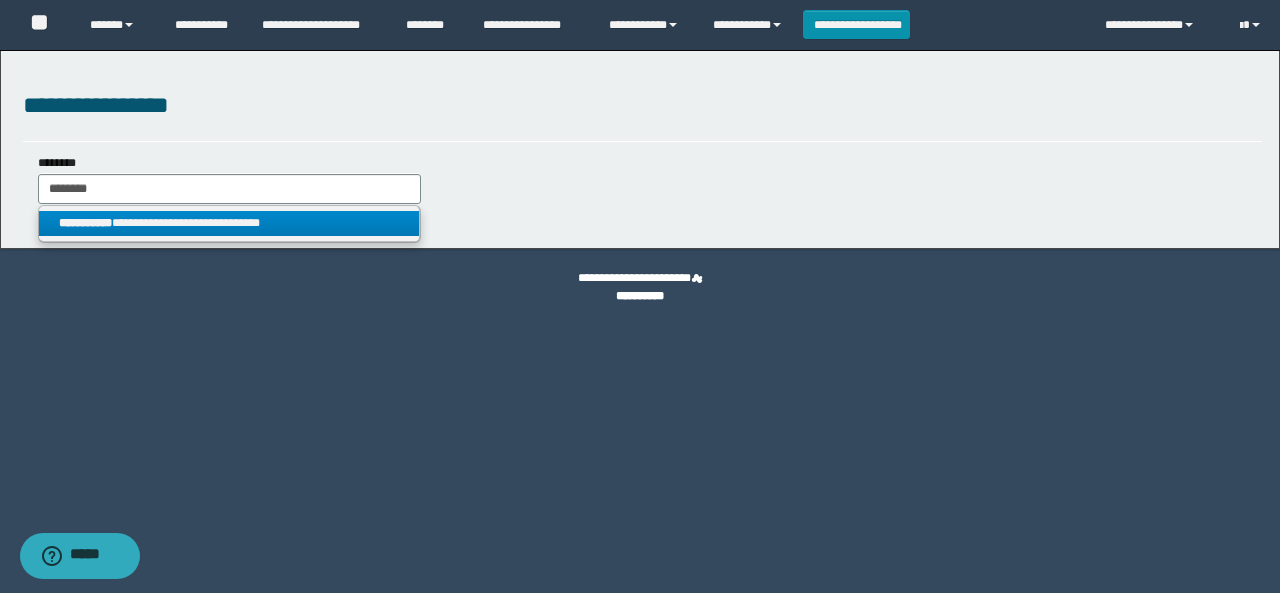 click on "**********" at bounding box center [229, 223] 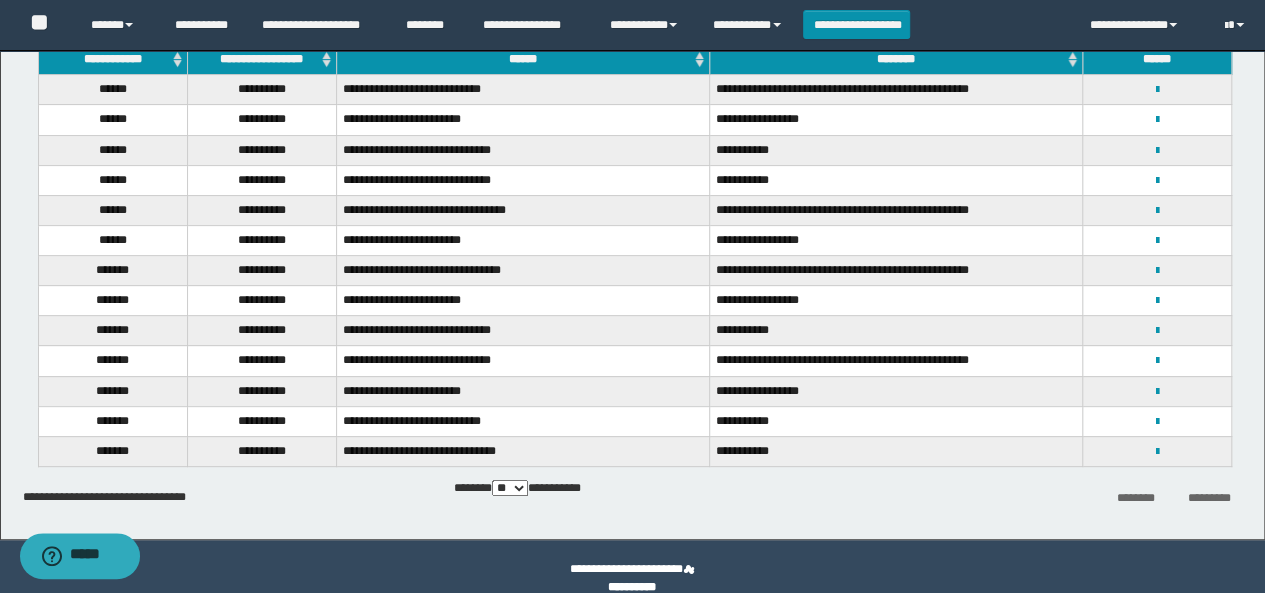 scroll, scrollTop: 200, scrollLeft: 0, axis: vertical 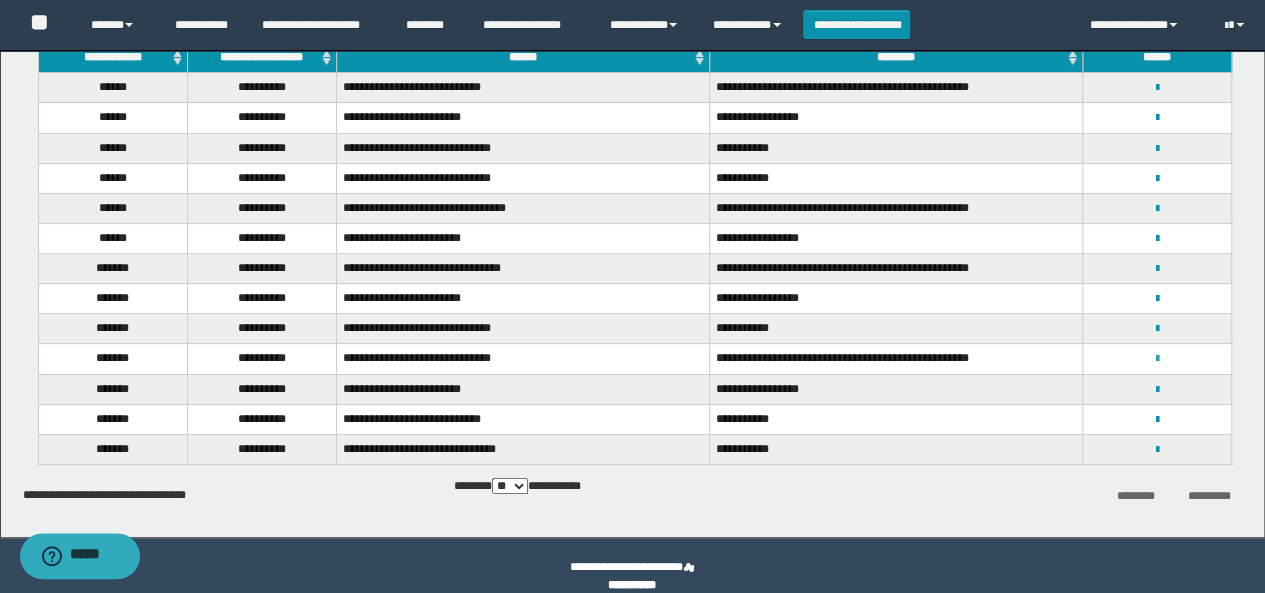click at bounding box center (1157, 359) 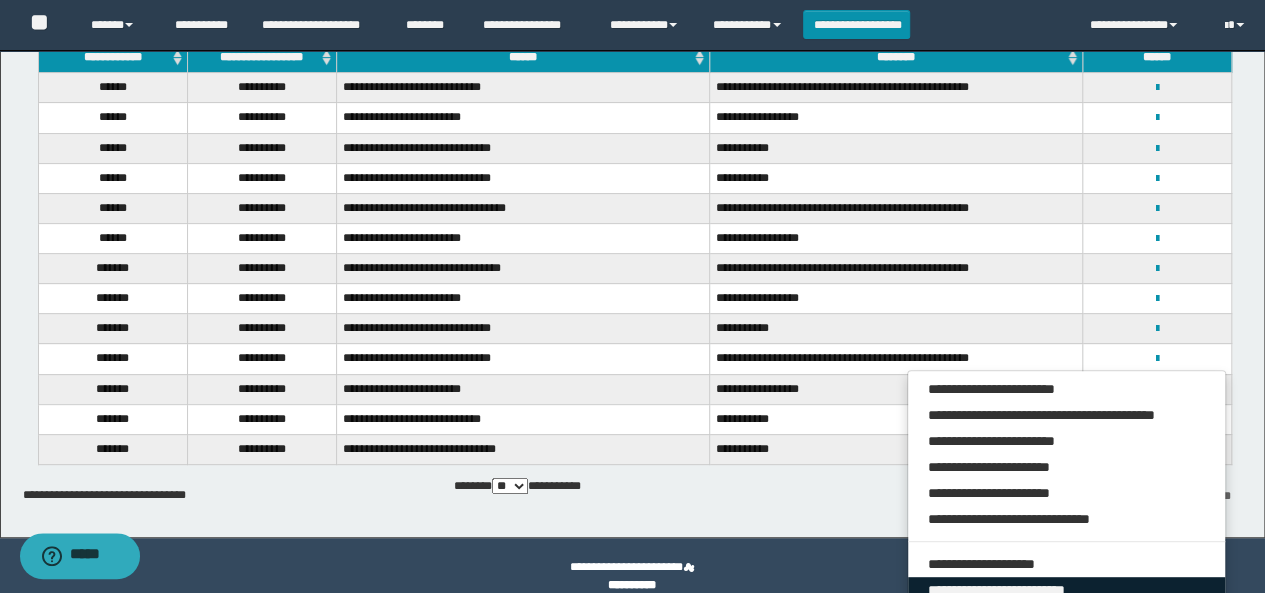 click on "**********" at bounding box center [1067, 590] 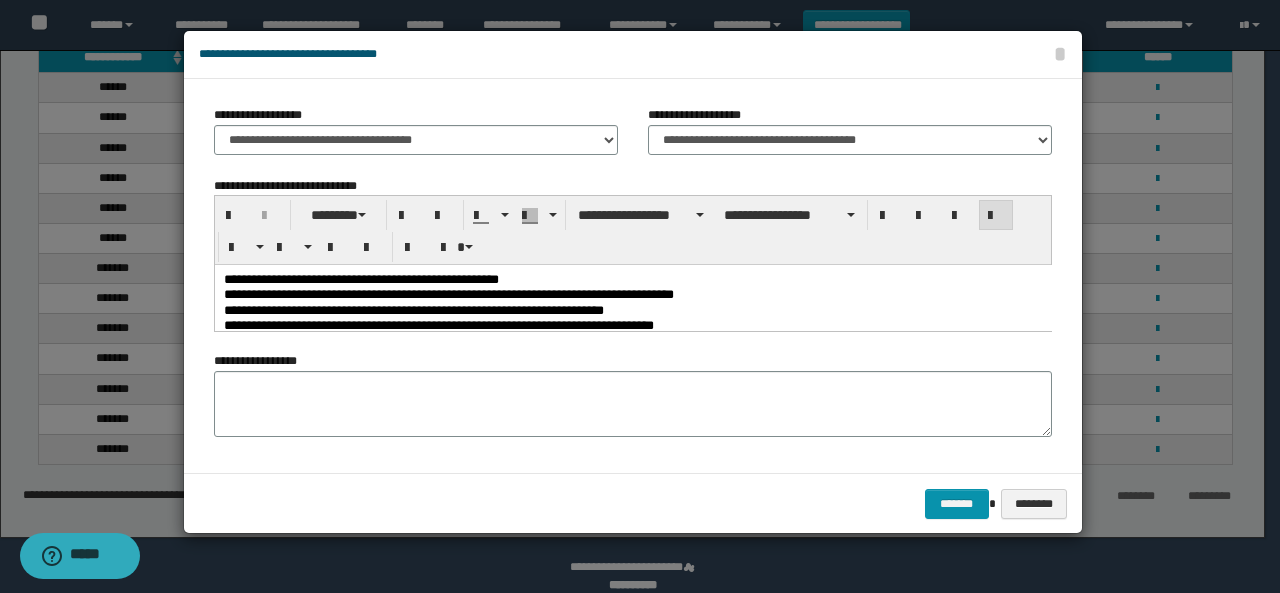 click on "**********" at bounding box center [633, 54] 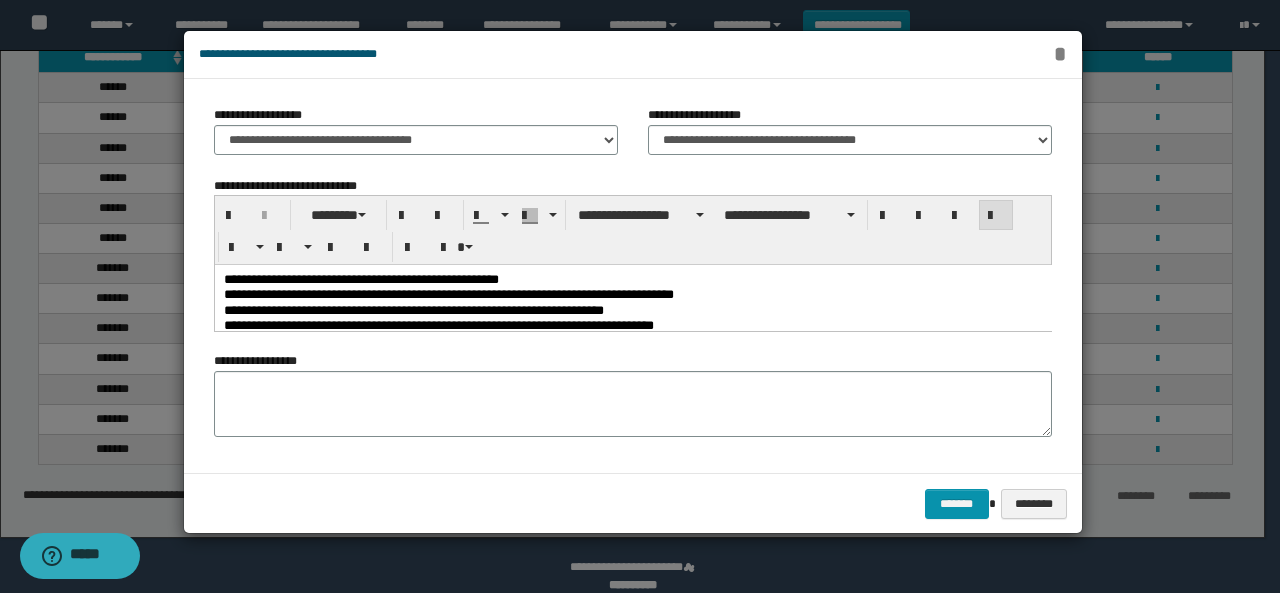 click on "*" at bounding box center (1059, 54) 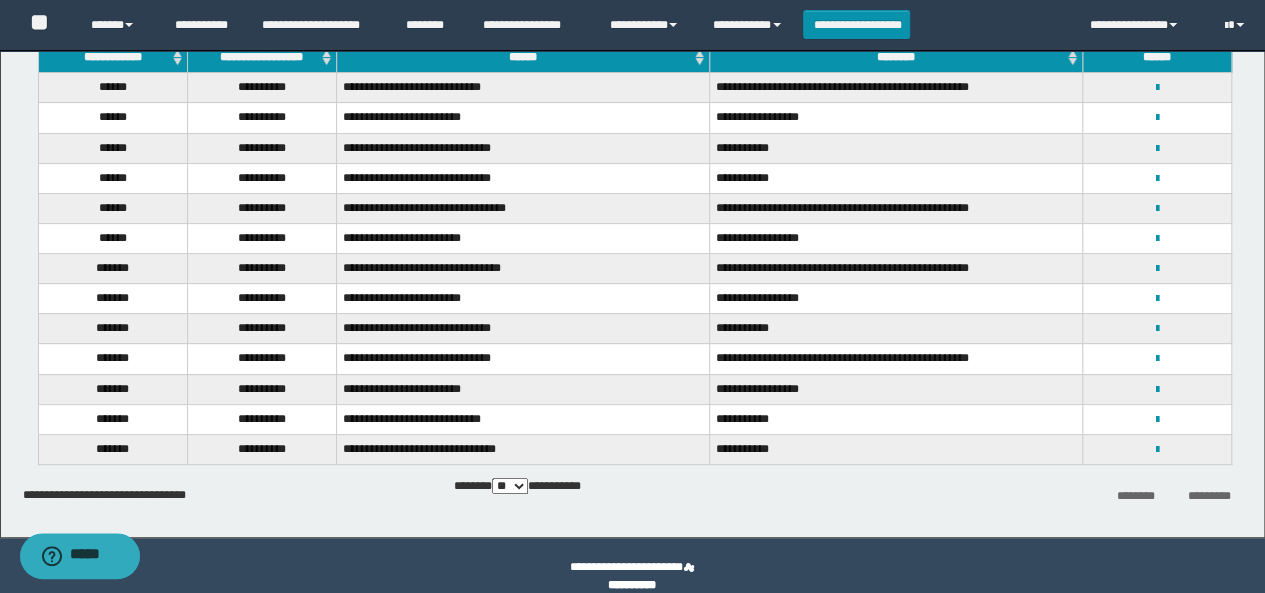 scroll, scrollTop: 0, scrollLeft: 0, axis: both 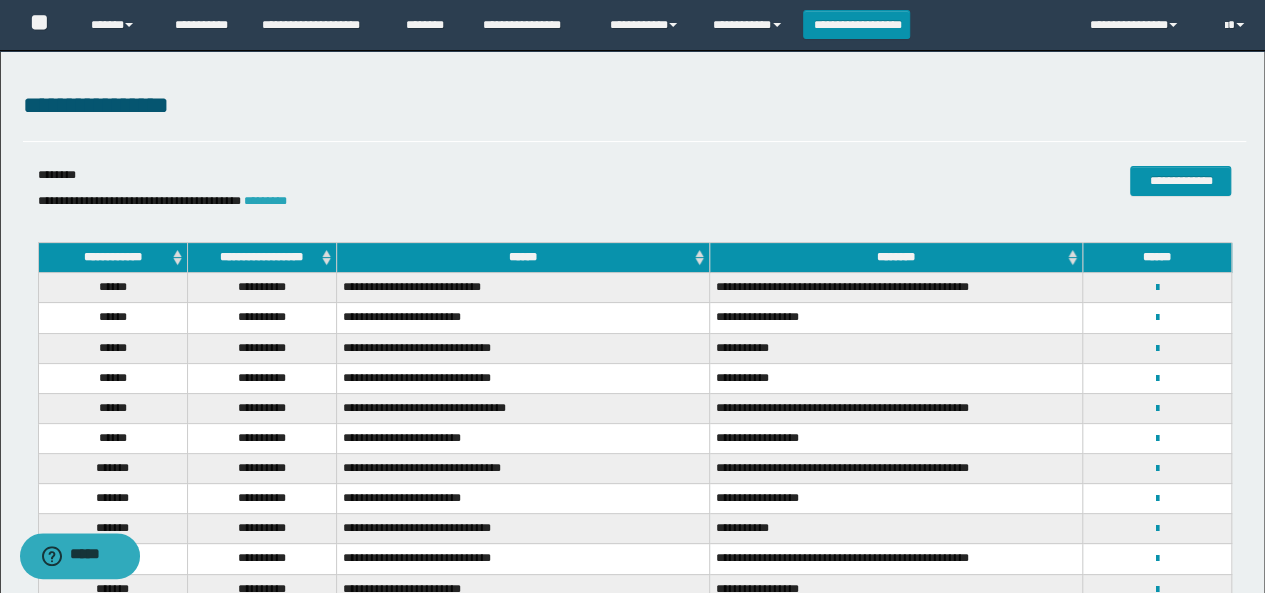 click on "*********" at bounding box center (265, 201) 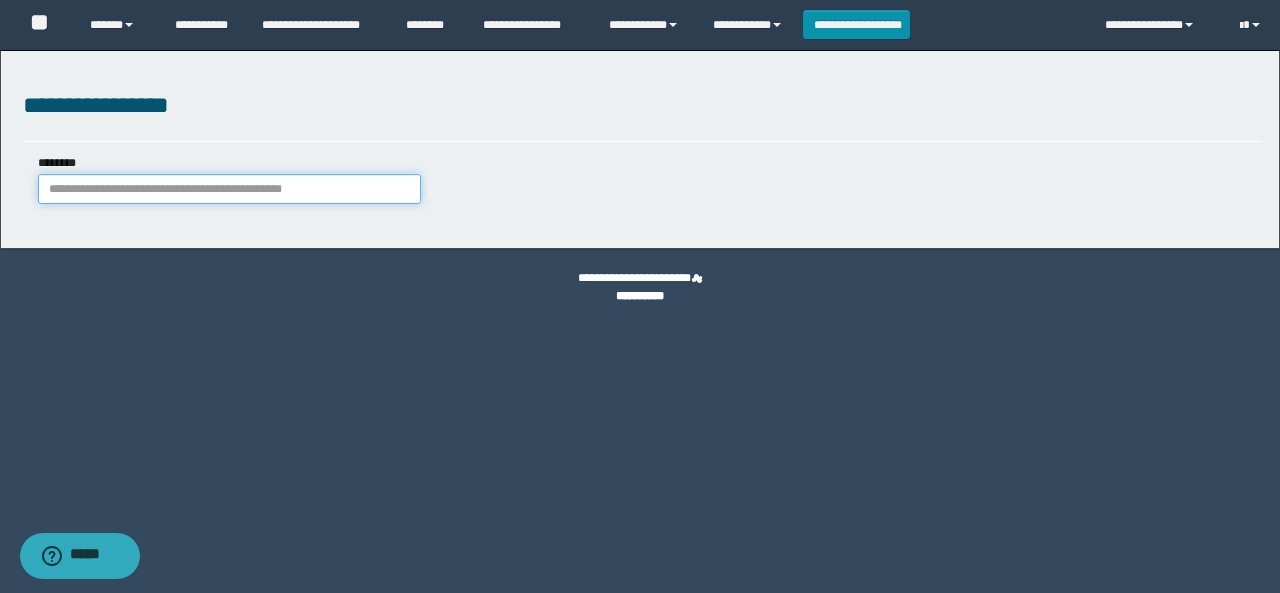 click on "********" at bounding box center [229, 189] 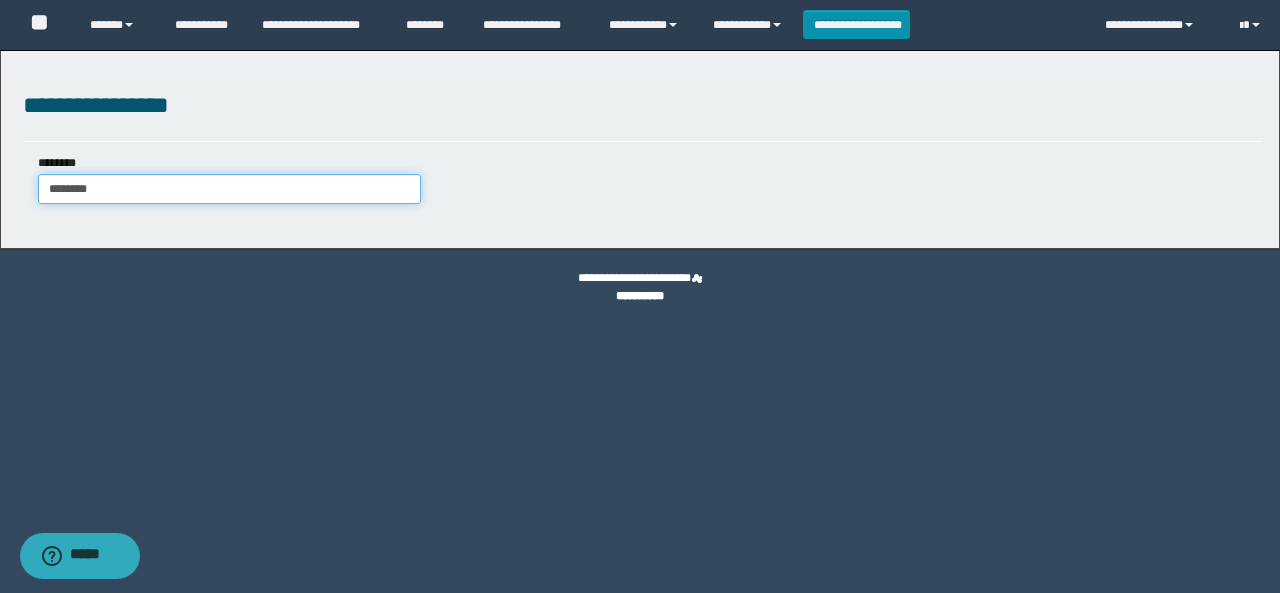 type on "********" 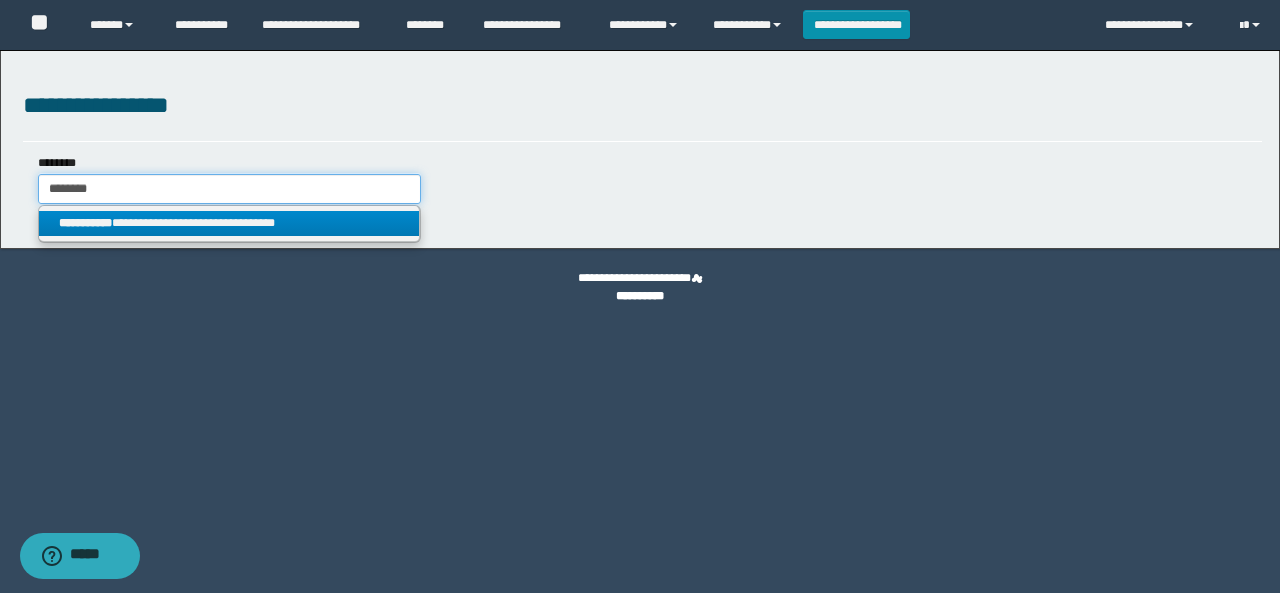 type on "********" 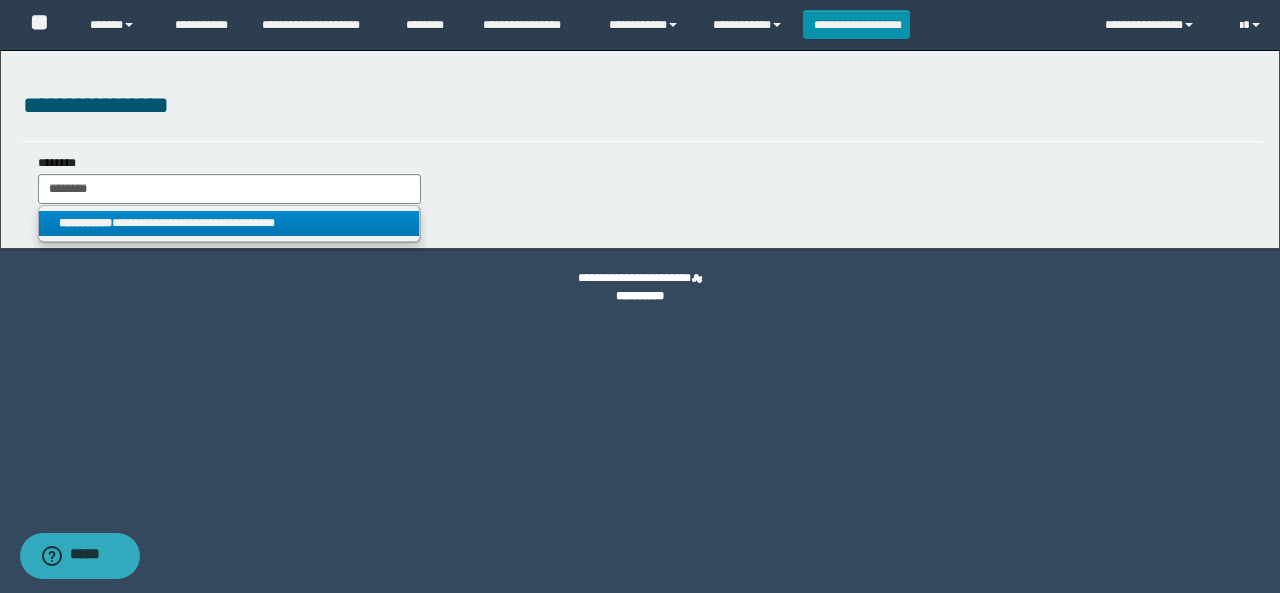 click on "**********" at bounding box center (229, 223) 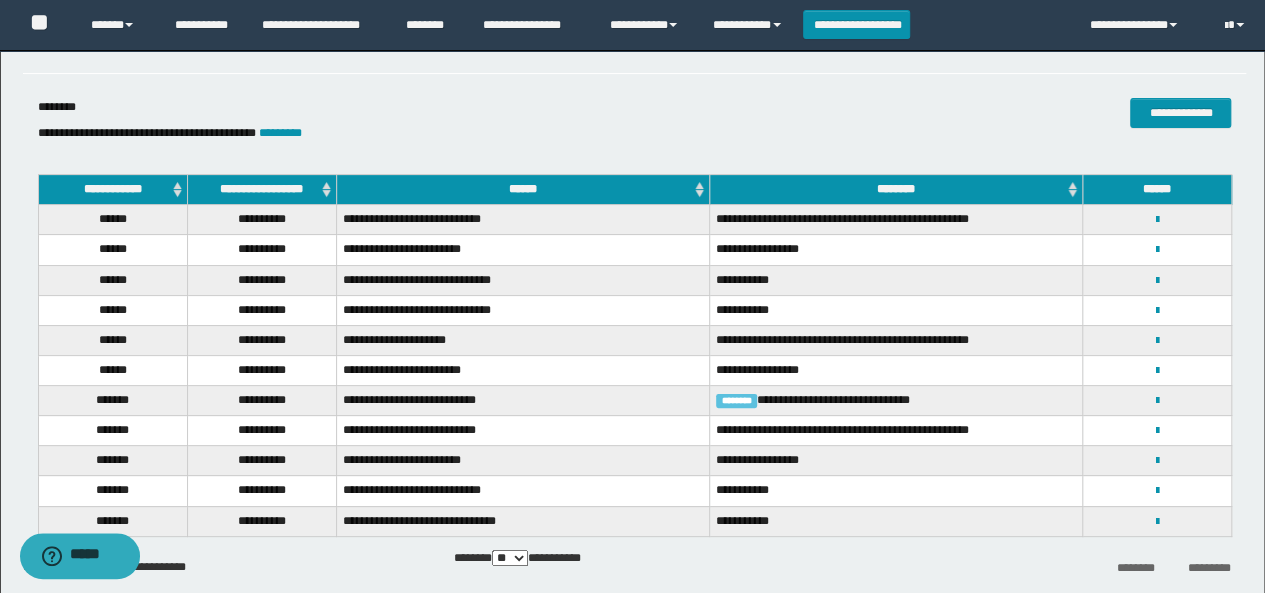 scroll, scrollTop: 100, scrollLeft: 0, axis: vertical 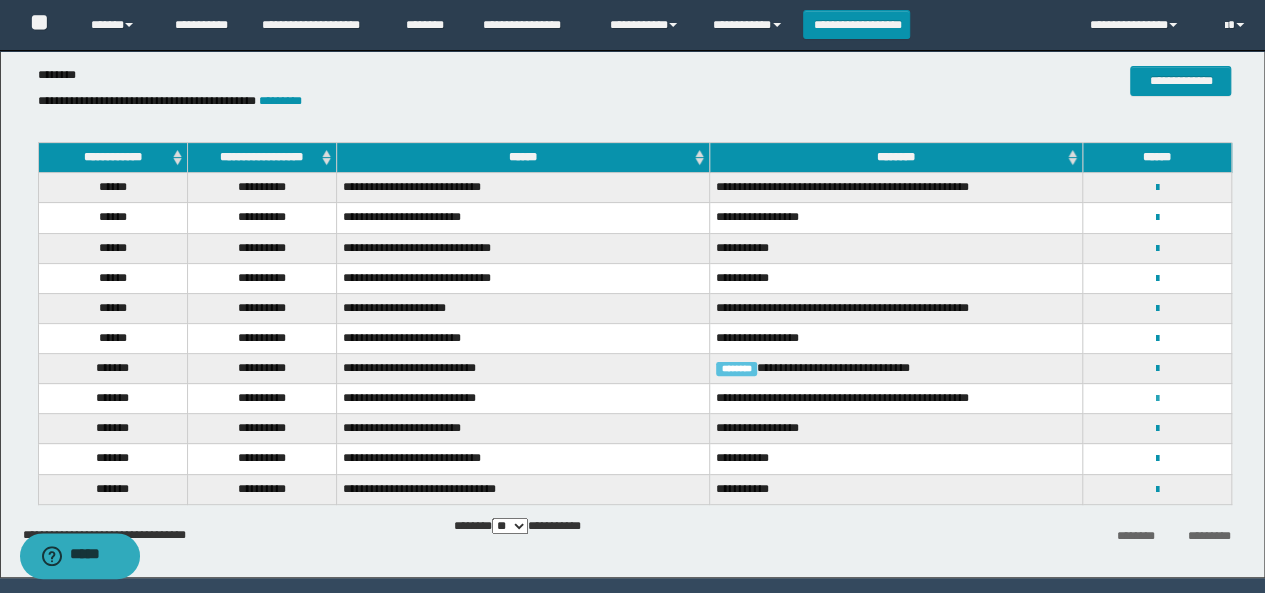 click at bounding box center (1157, 399) 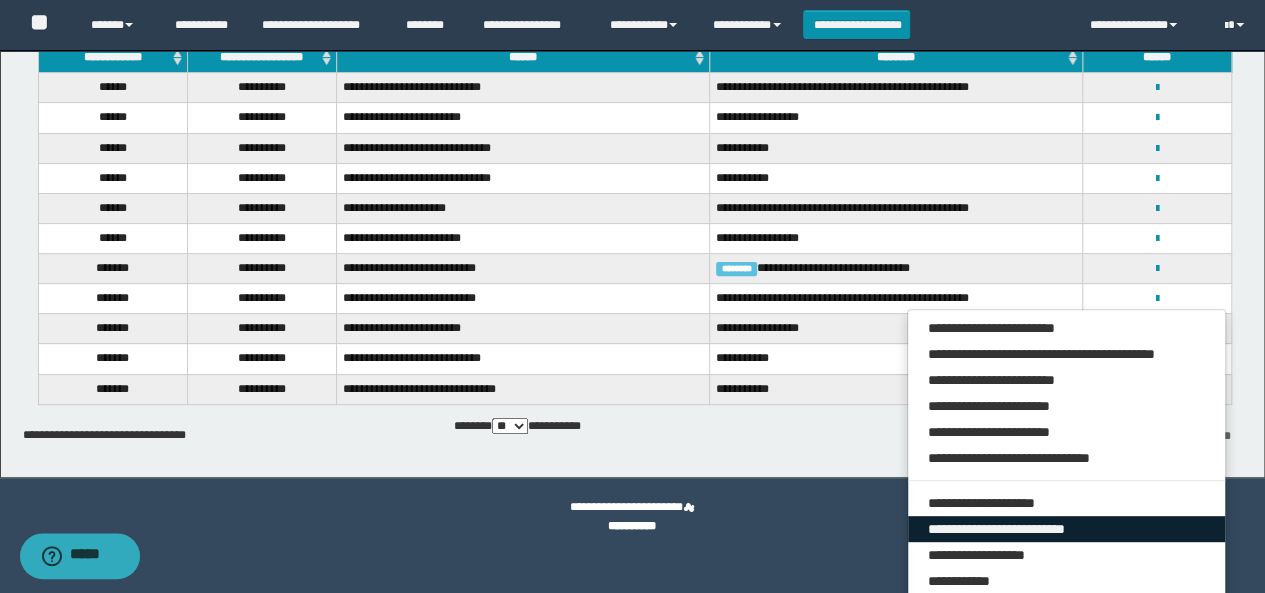 click on "**********" at bounding box center [1067, 529] 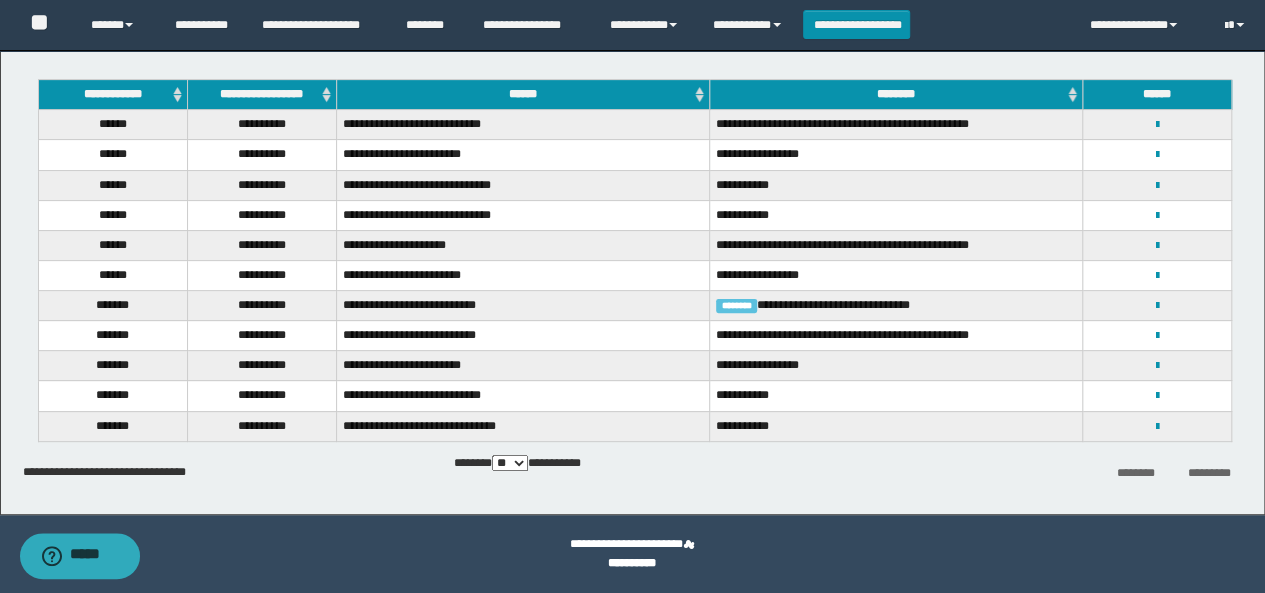 scroll, scrollTop: 162, scrollLeft: 0, axis: vertical 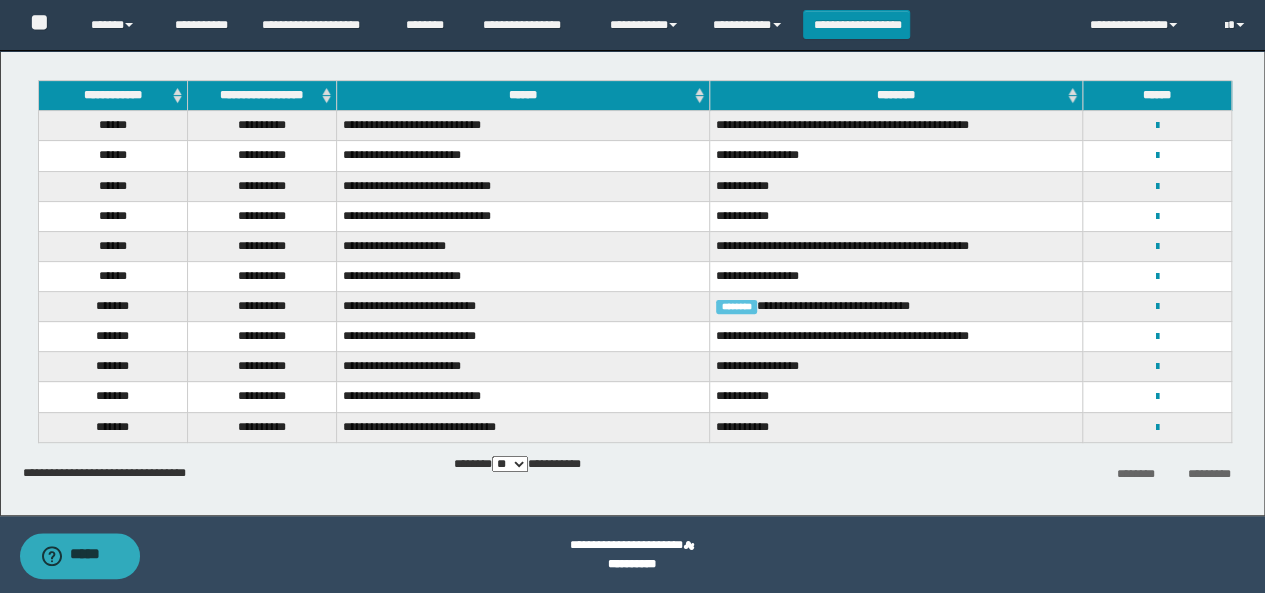 select on "***" 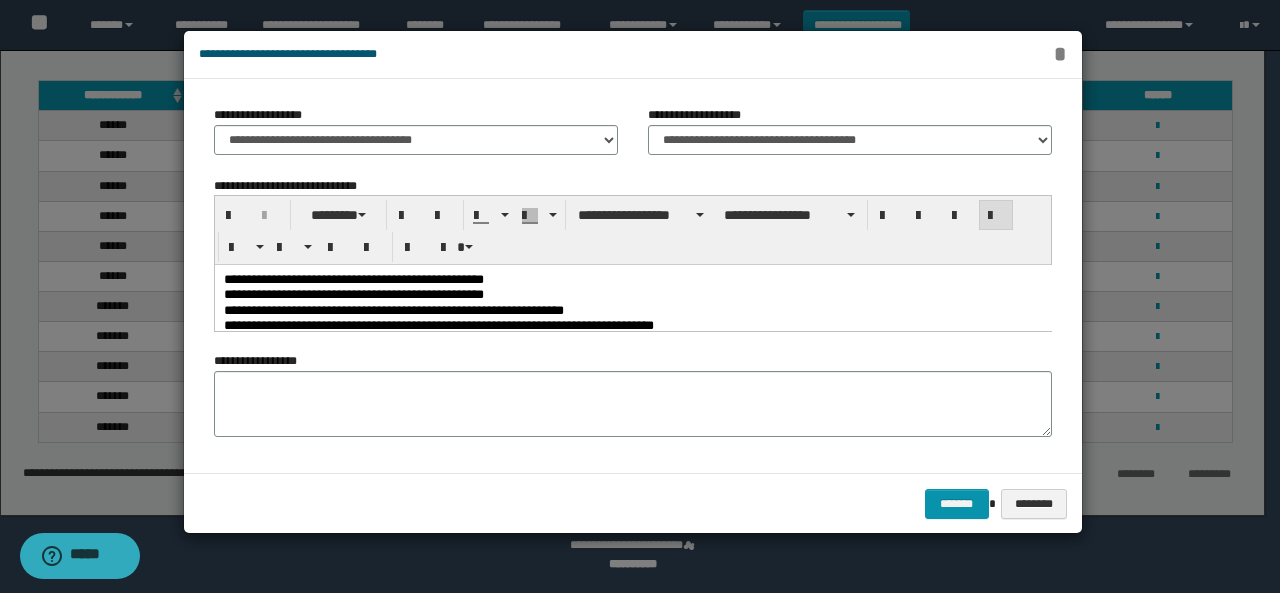 click on "*" at bounding box center (1059, 54) 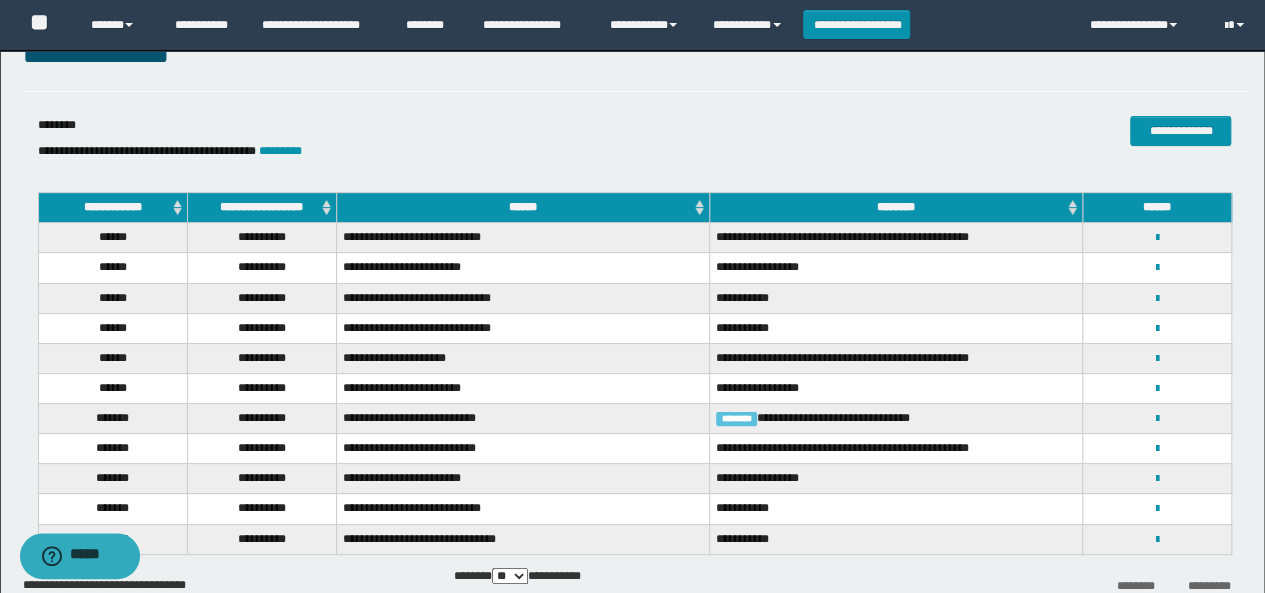 scroll, scrollTop: 0, scrollLeft: 0, axis: both 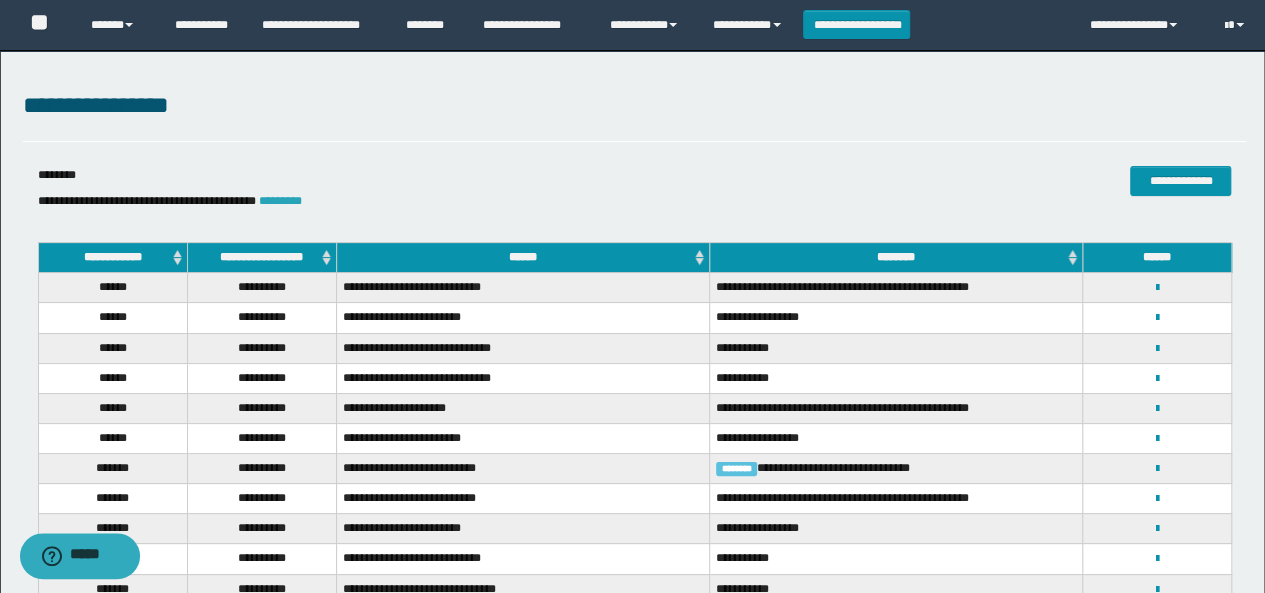 click on "*********" at bounding box center [280, 201] 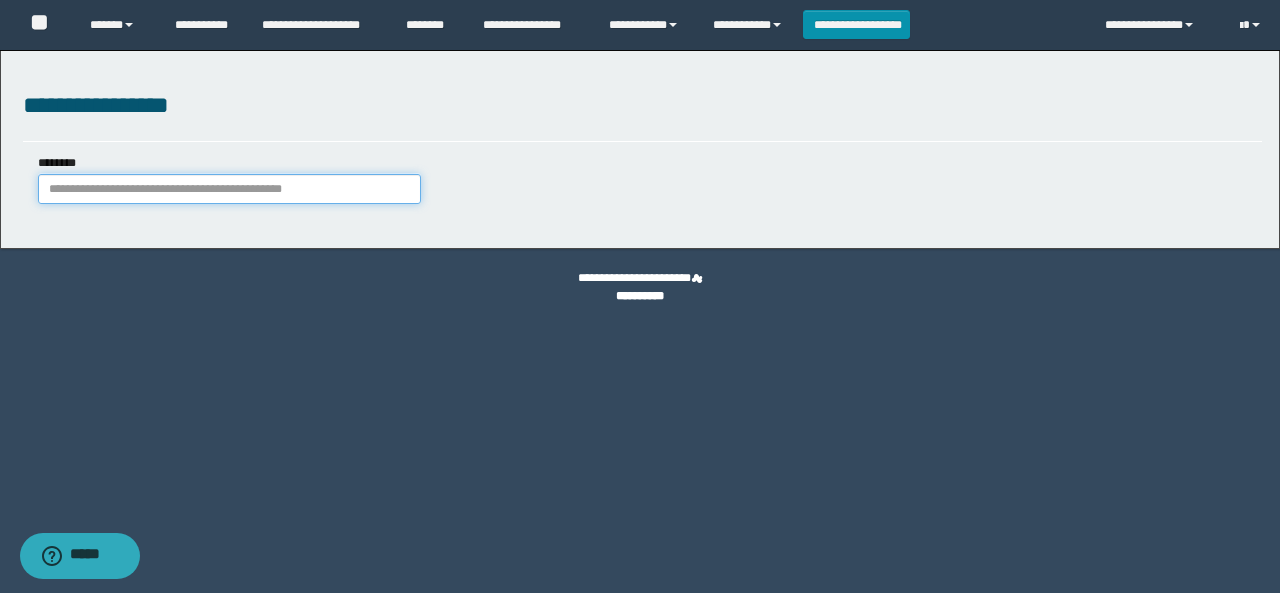 click on "********" at bounding box center (229, 189) 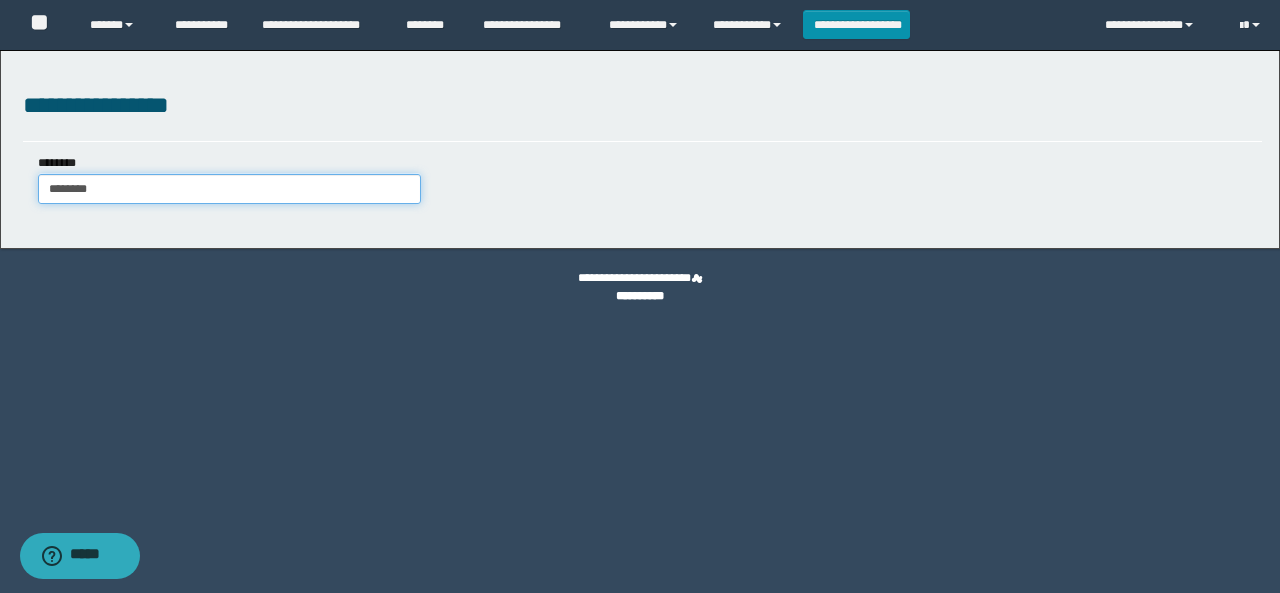 type on "********" 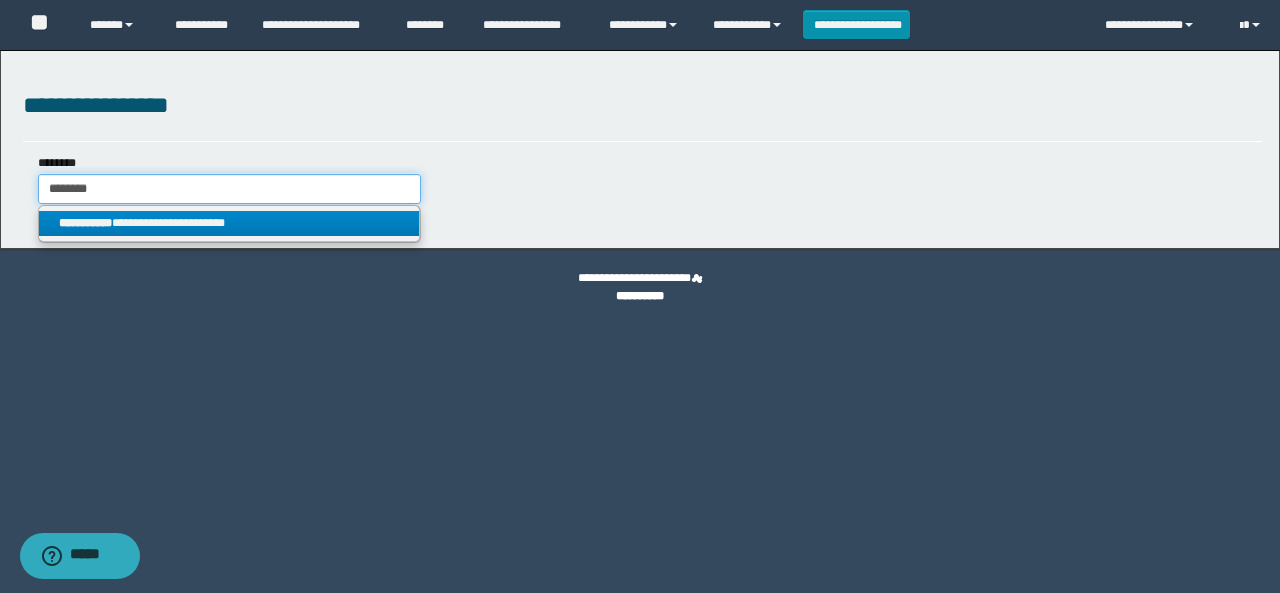 type on "********" 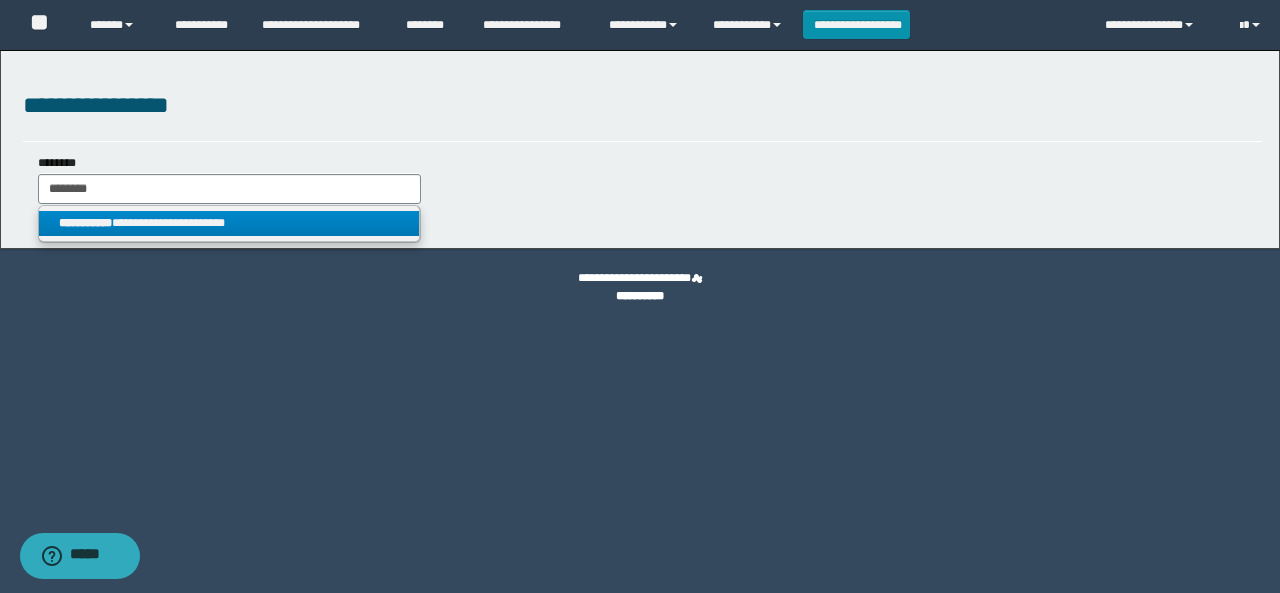 click on "**********" at bounding box center [229, 223] 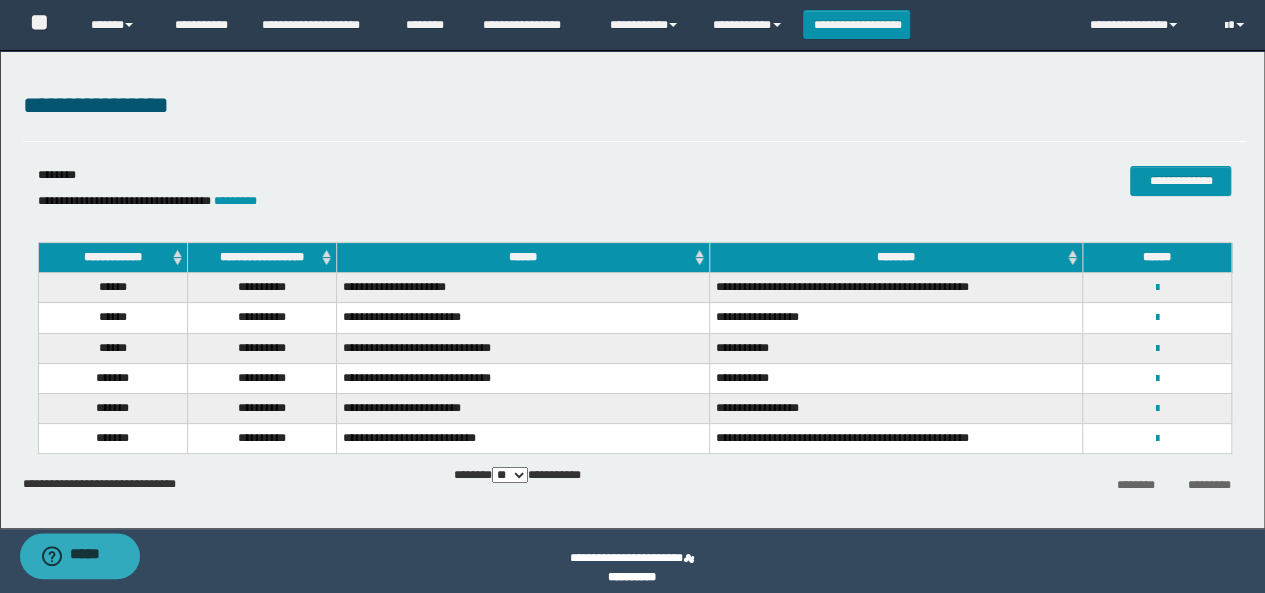 click on "**********" at bounding box center (431, 201) 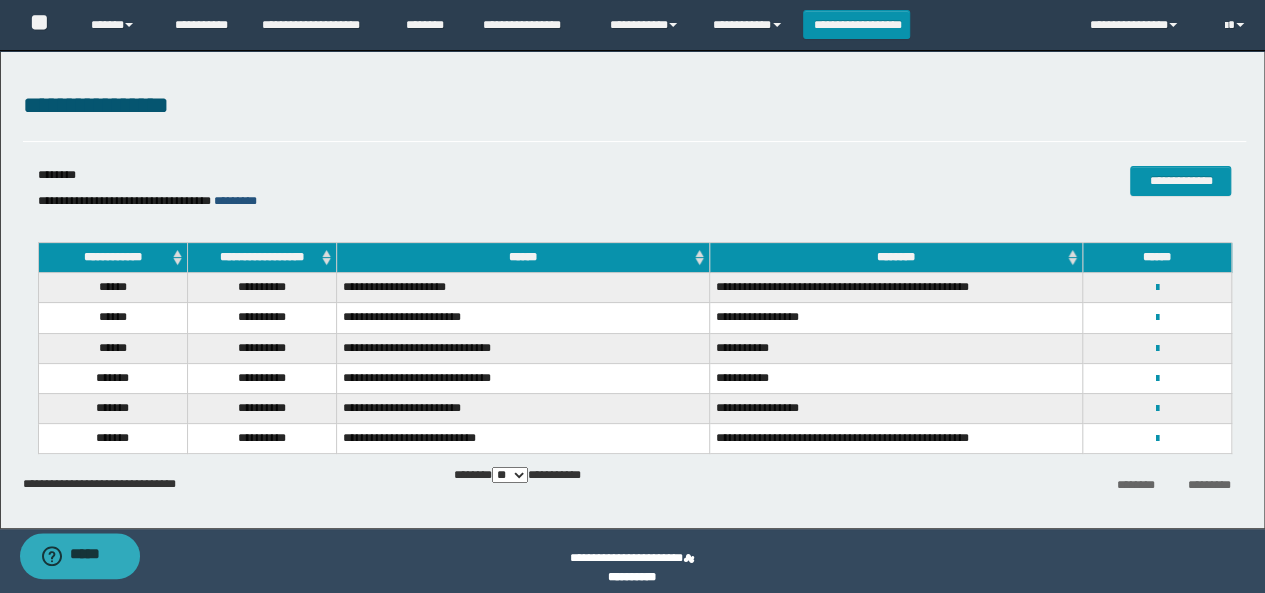 click on "*********" at bounding box center (235, 201) 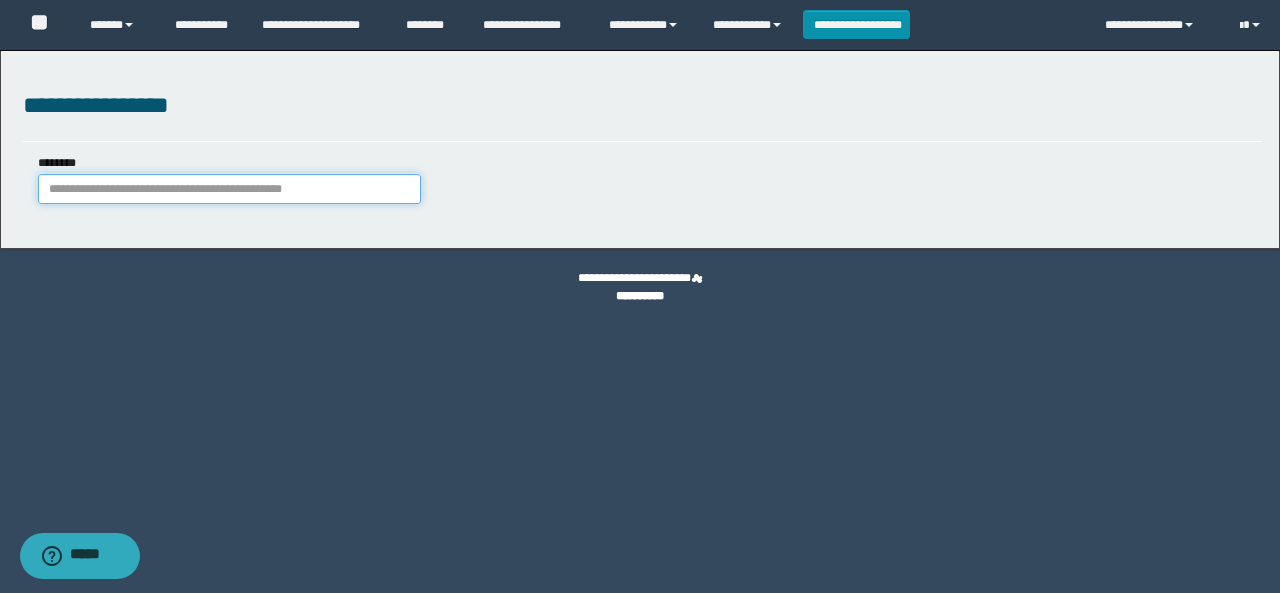 click on "********" at bounding box center (229, 189) 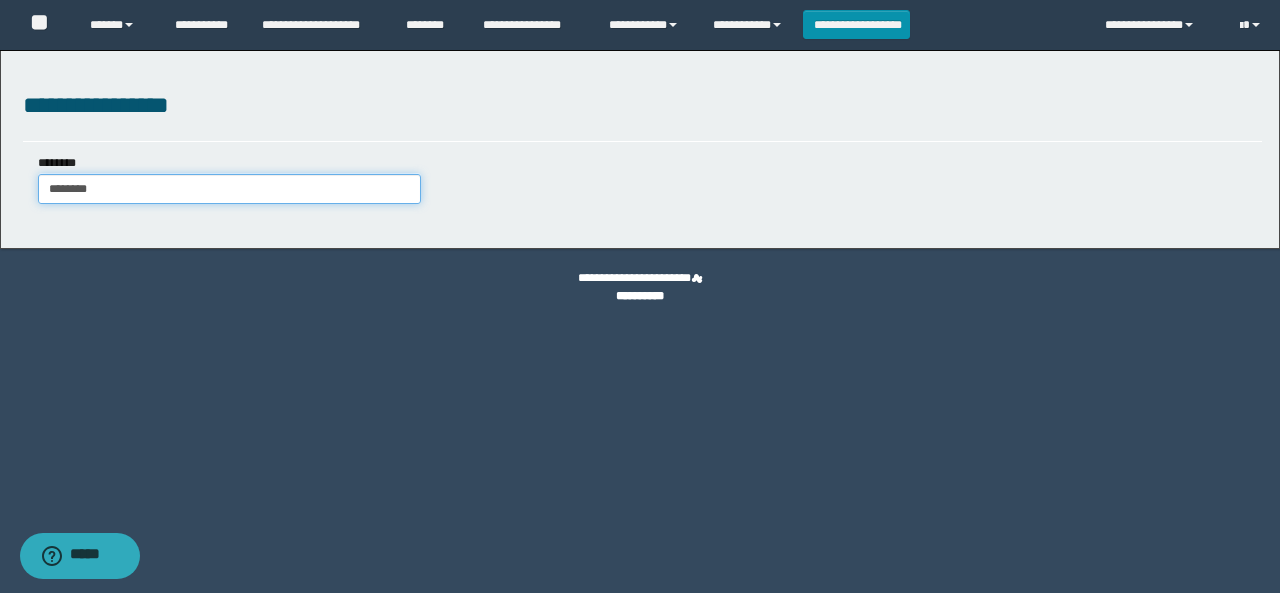 type on "********" 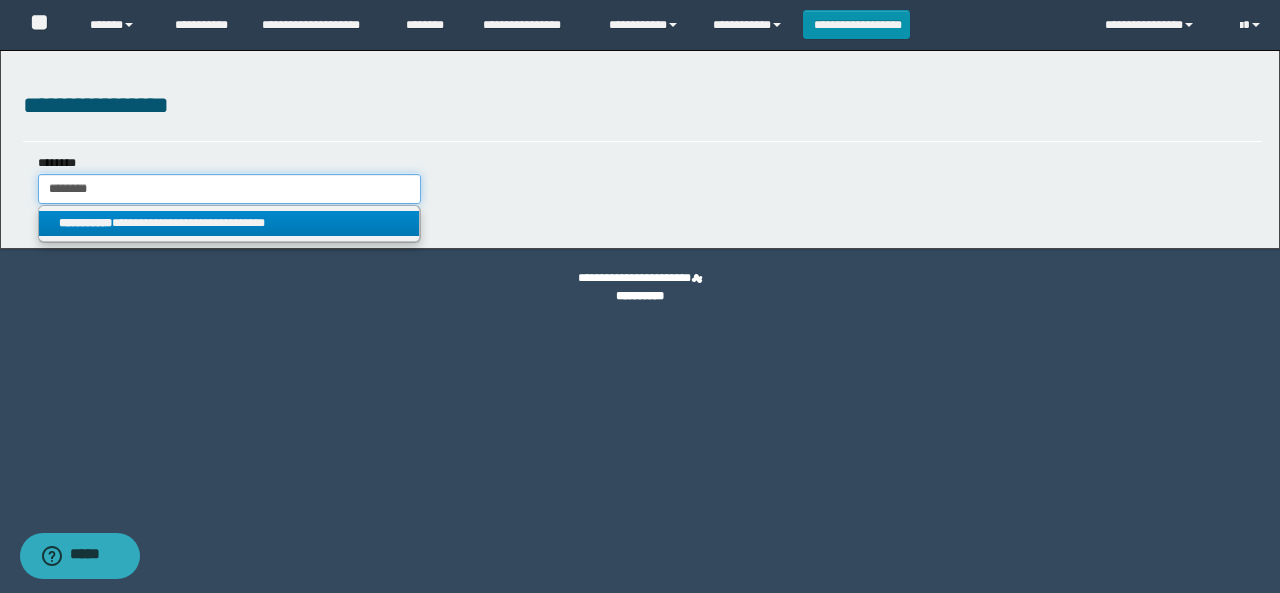type on "********" 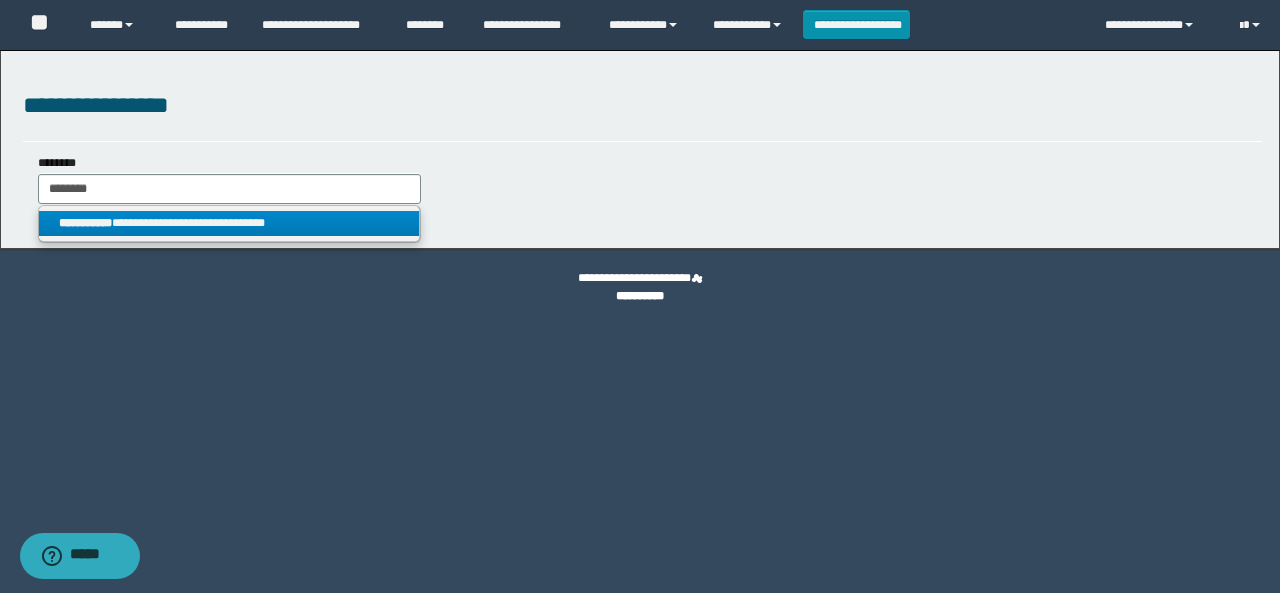 click on "**********" at bounding box center (229, 223) 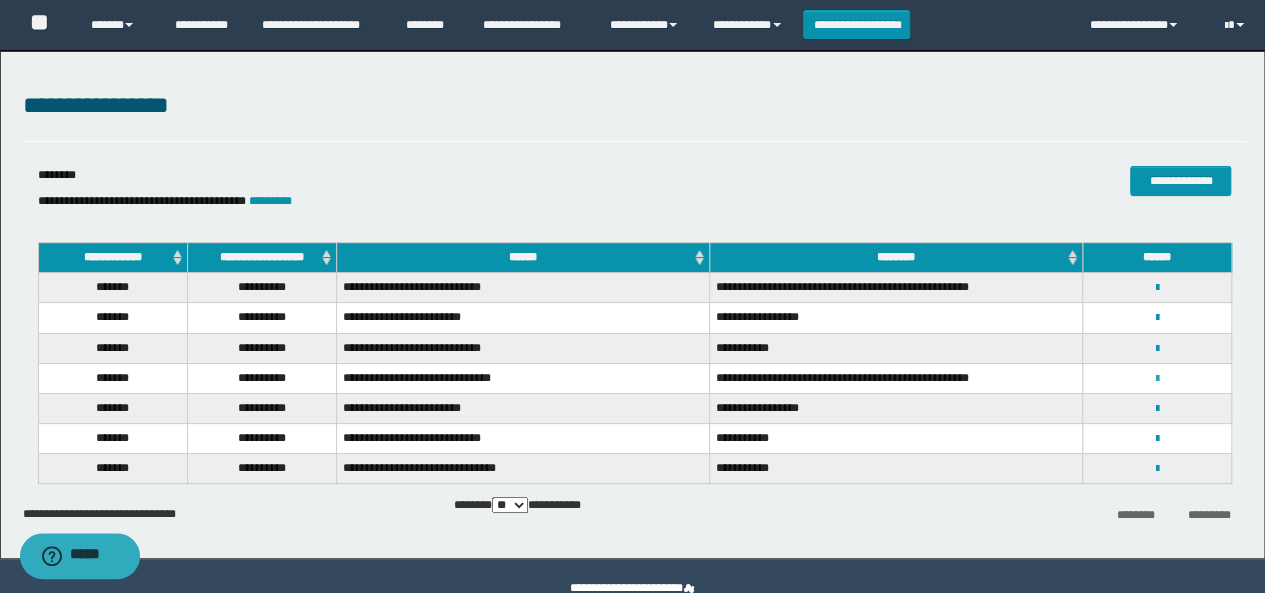 click at bounding box center [1157, 379] 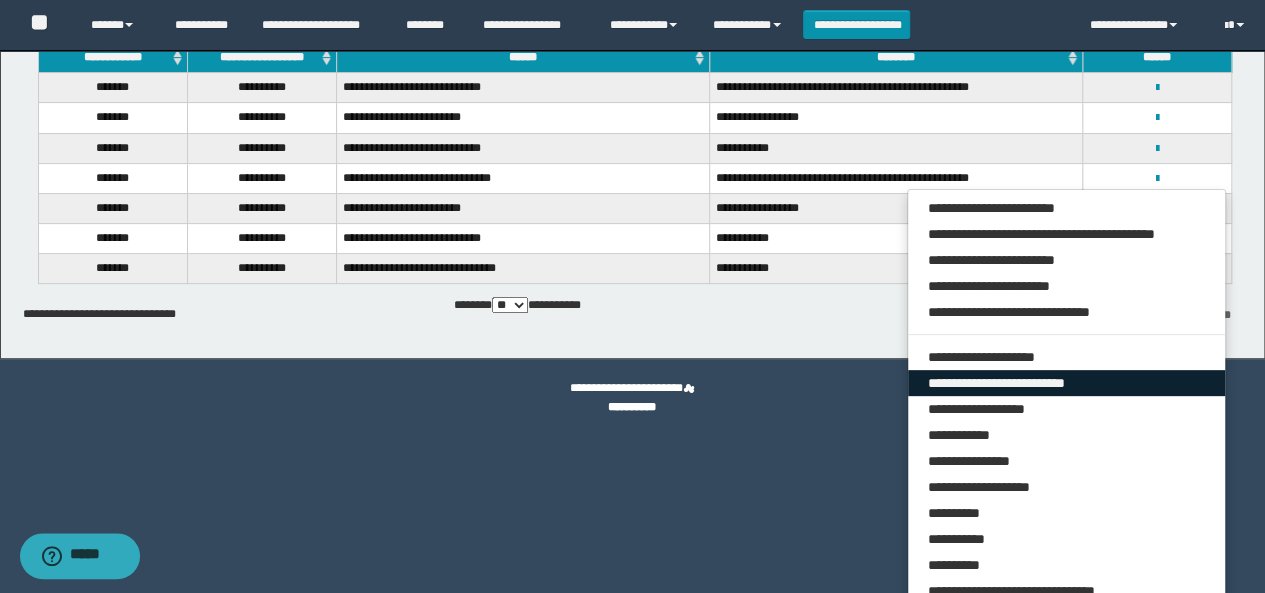 click on "**********" at bounding box center (1067, 383) 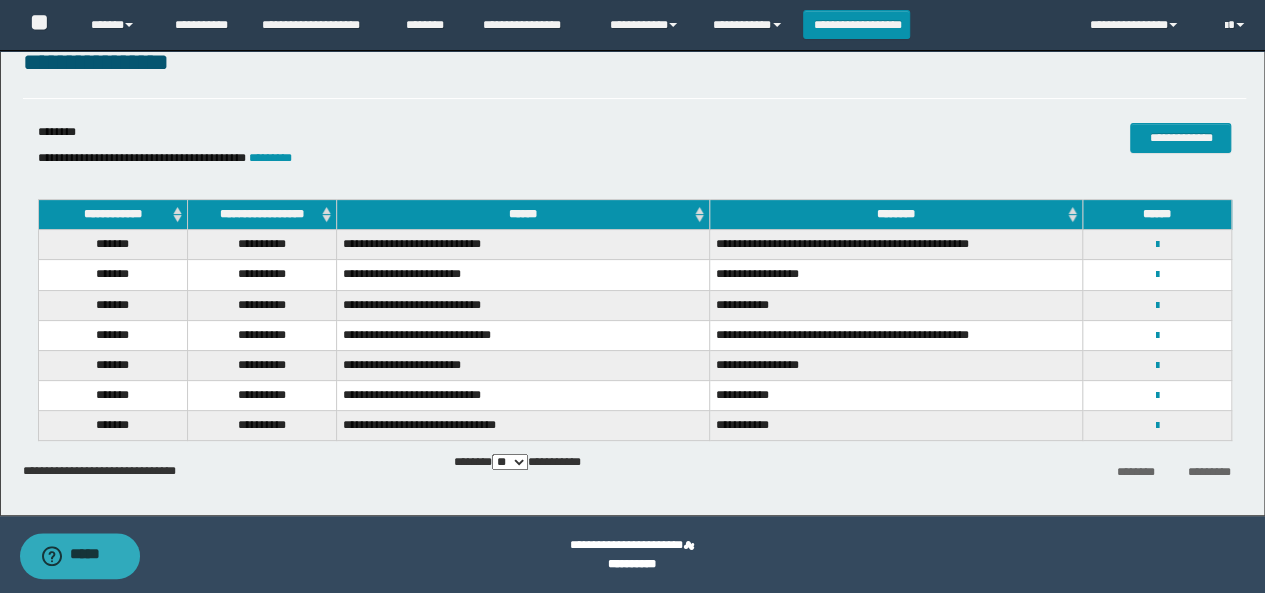 scroll, scrollTop: 43, scrollLeft: 0, axis: vertical 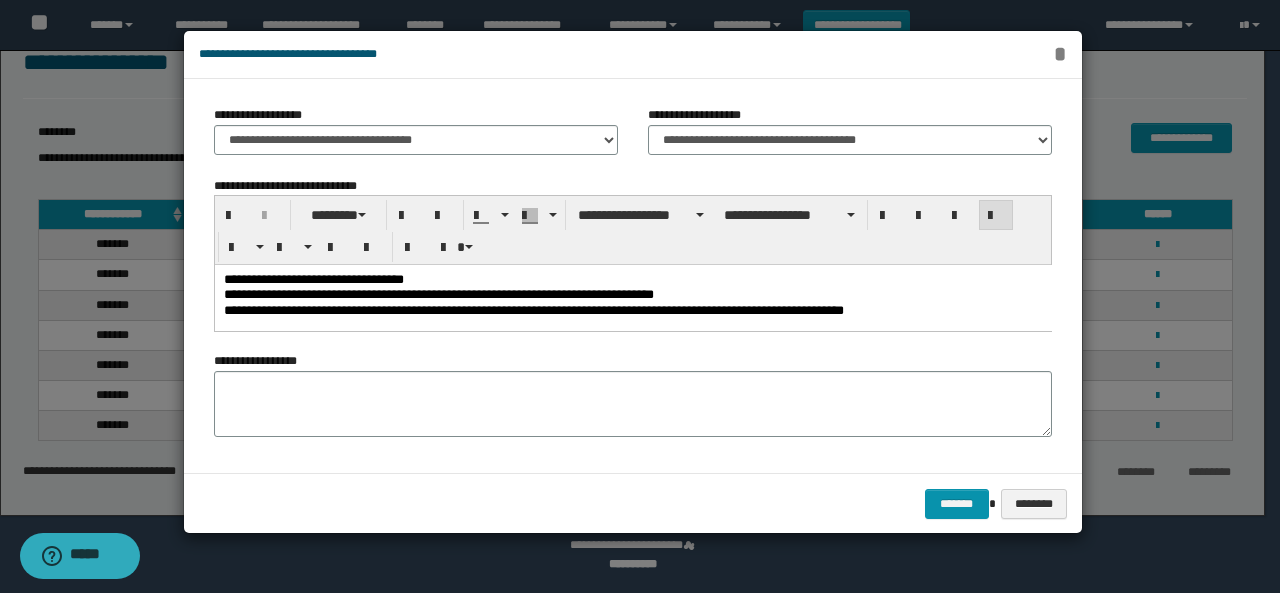 drag, startPoint x: 1056, startPoint y: 48, endPoint x: 919, endPoint y: 25, distance: 138.91724 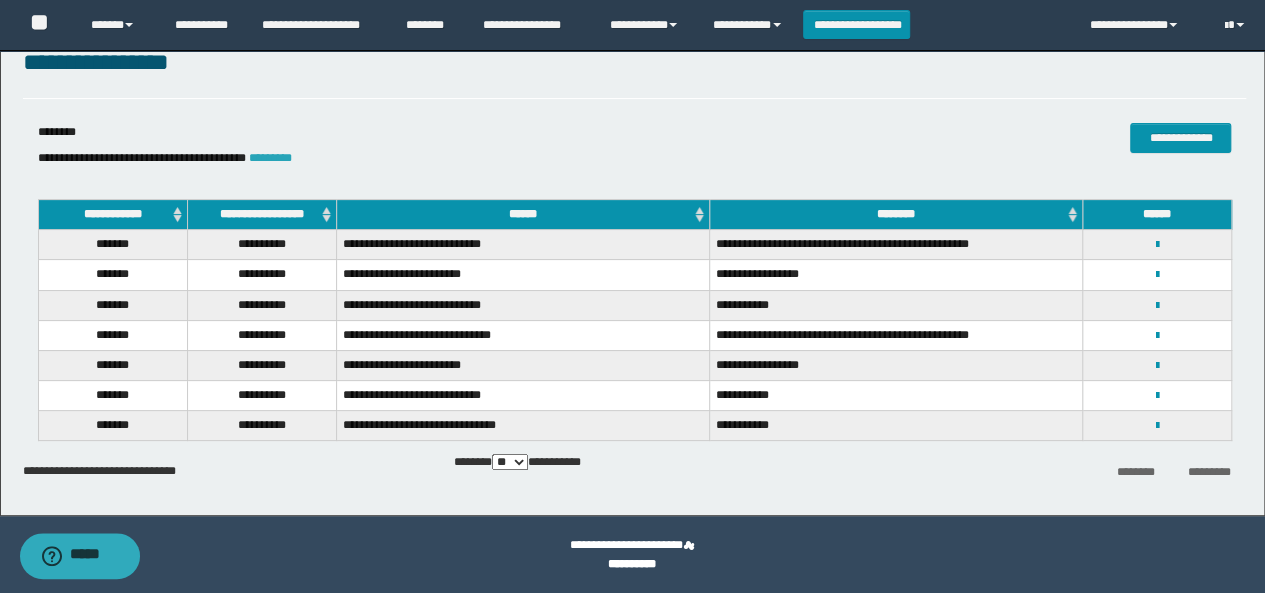 click on "*********" at bounding box center [270, 158] 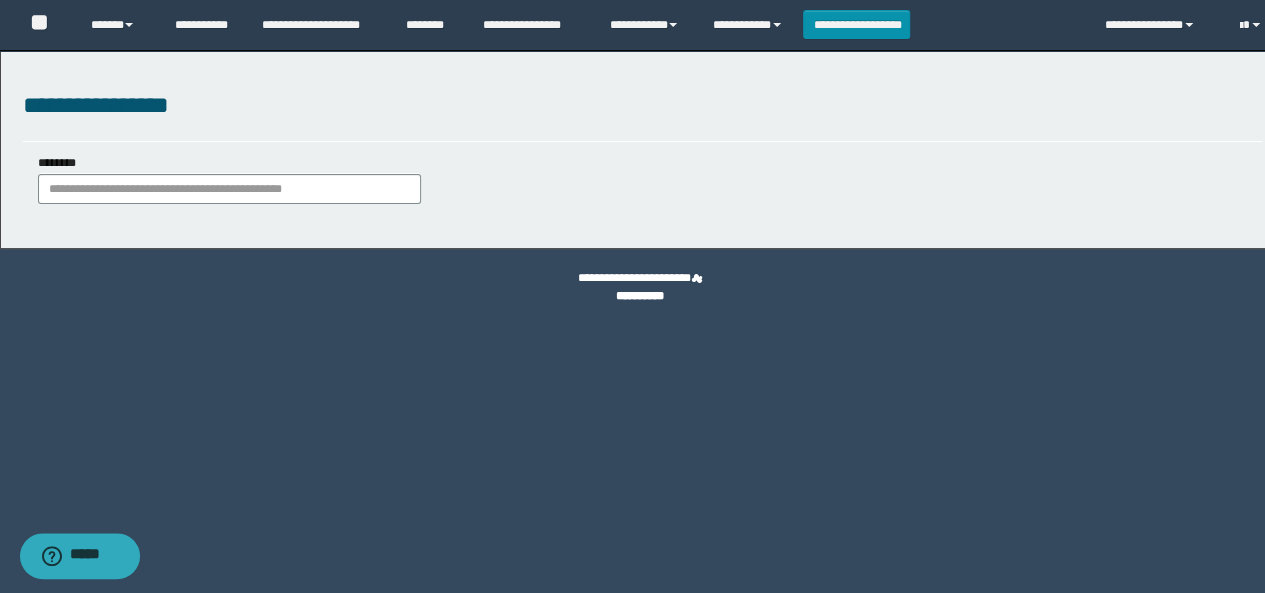 scroll, scrollTop: 0, scrollLeft: 0, axis: both 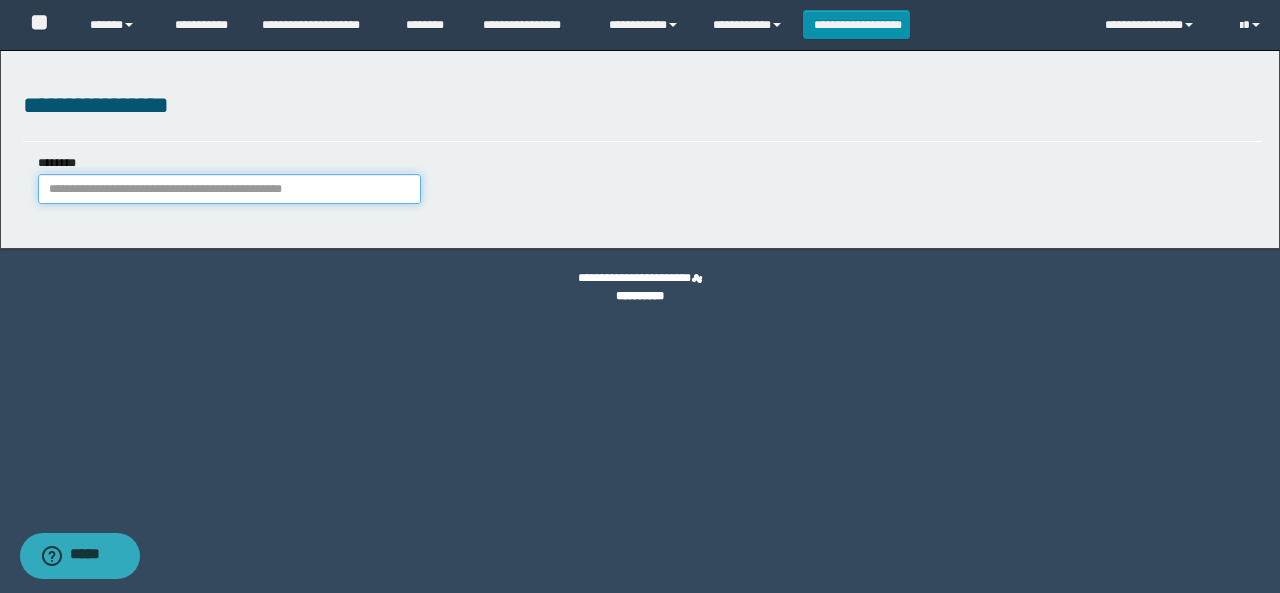 drag, startPoint x: 251, startPoint y: 175, endPoint x: 249, endPoint y: 190, distance: 15.132746 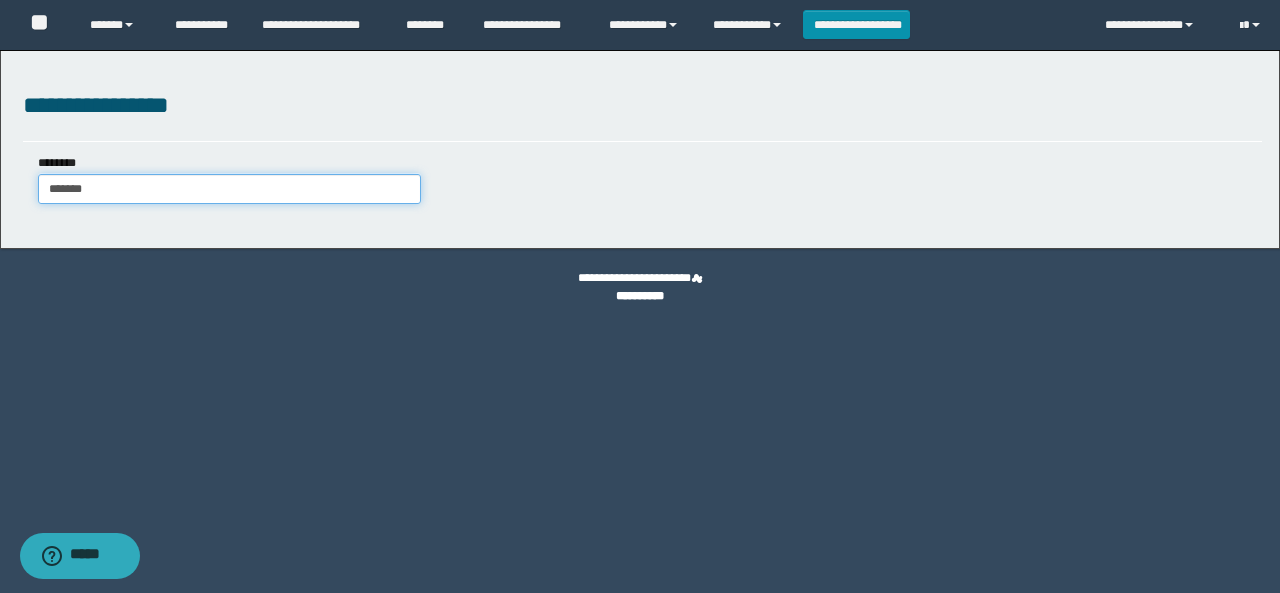 type on "*******" 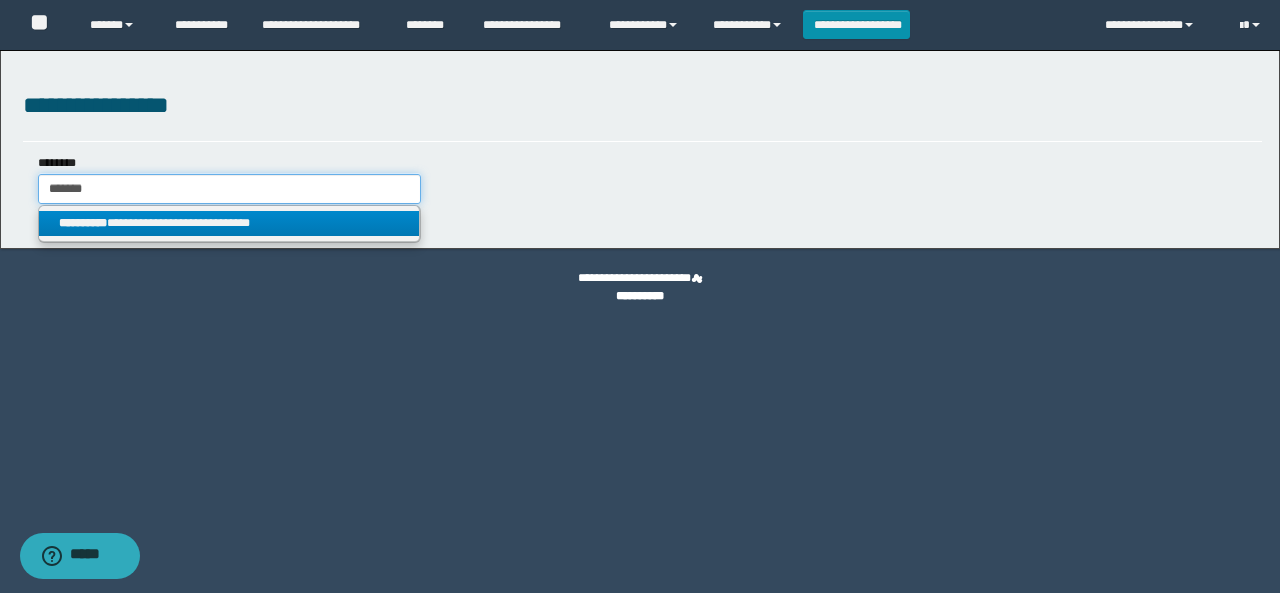 type on "*******" 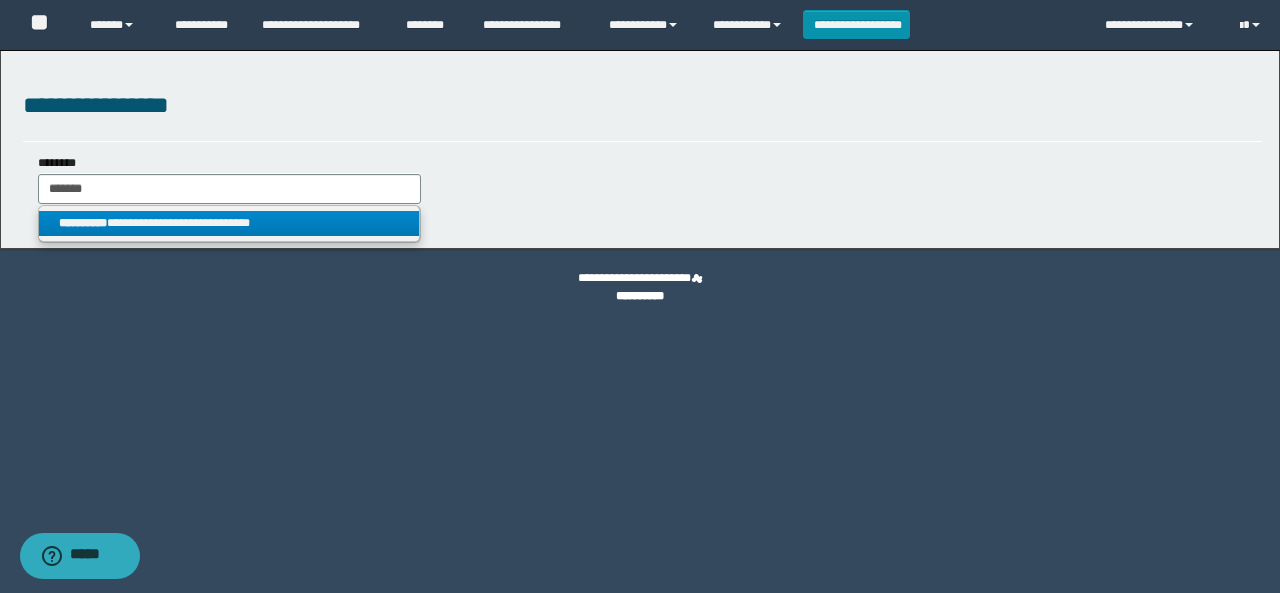 click on "**********" at bounding box center (229, 223) 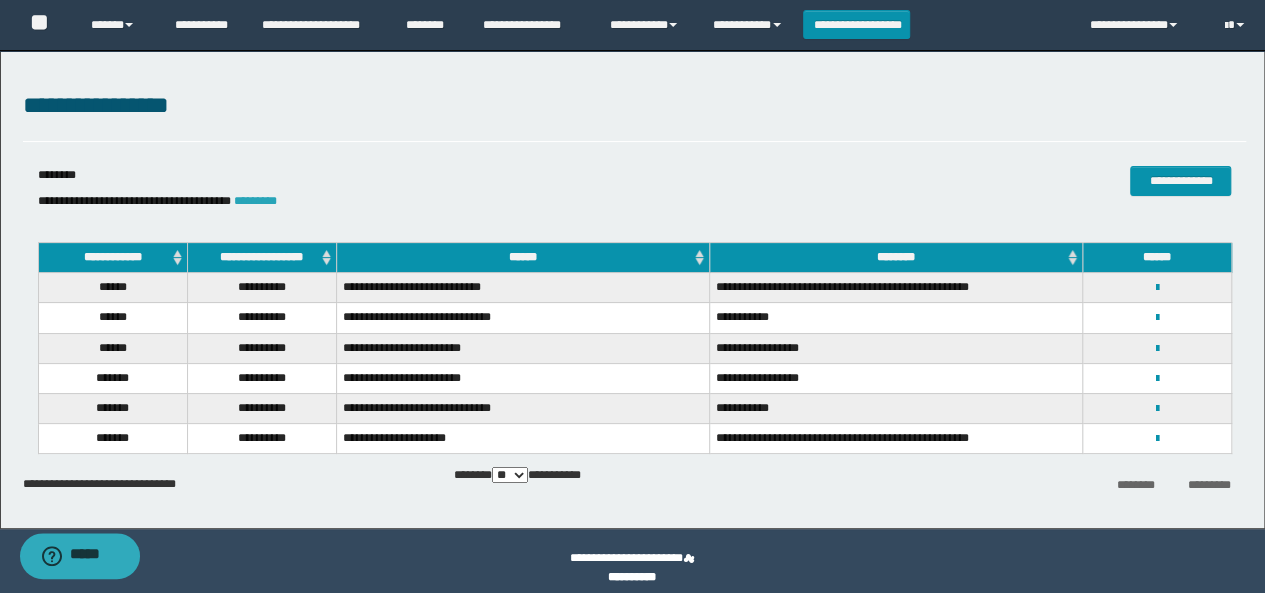 click on "*********" at bounding box center [255, 201] 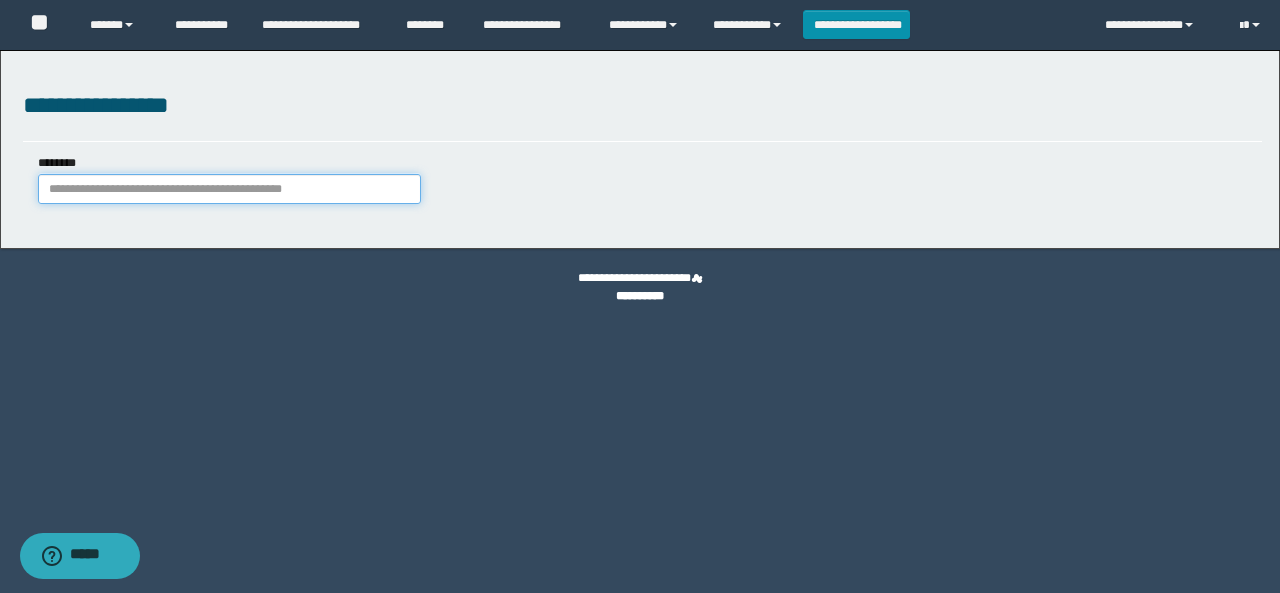 click on "********" at bounding box center (229, 189) 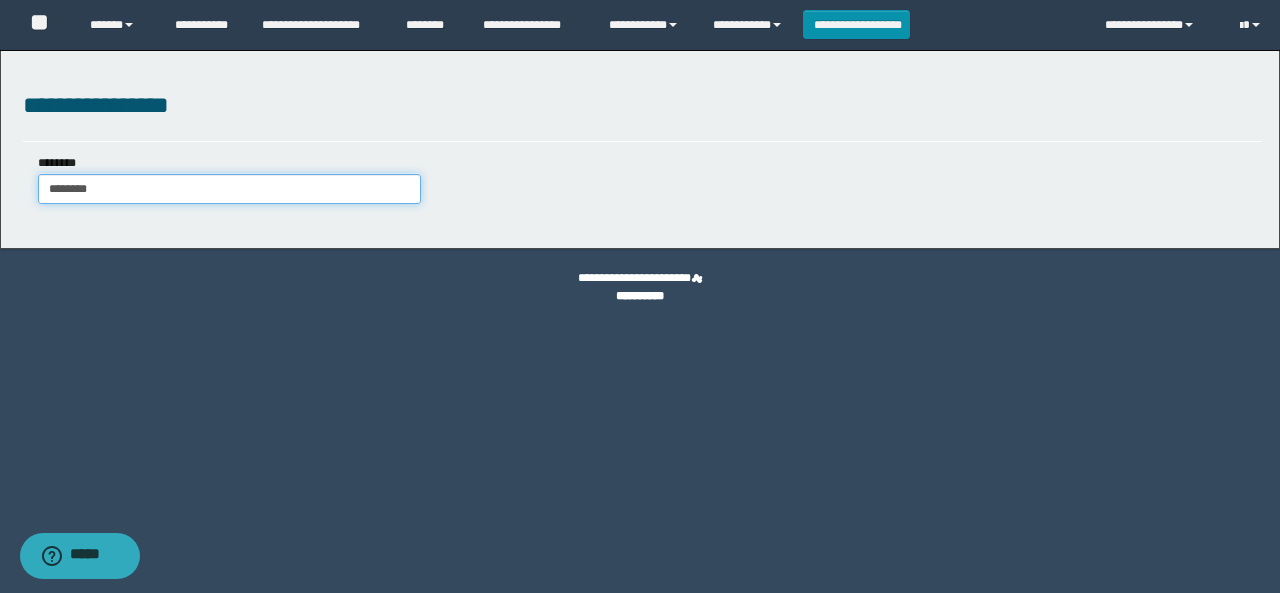 type on "********" 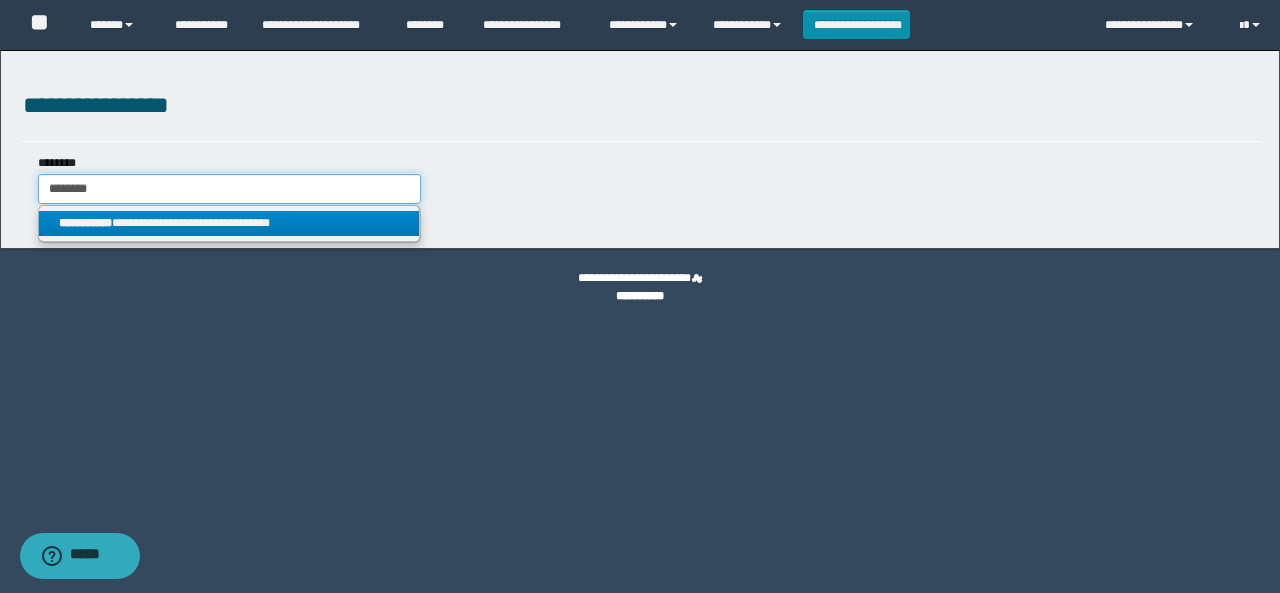 type on "********" 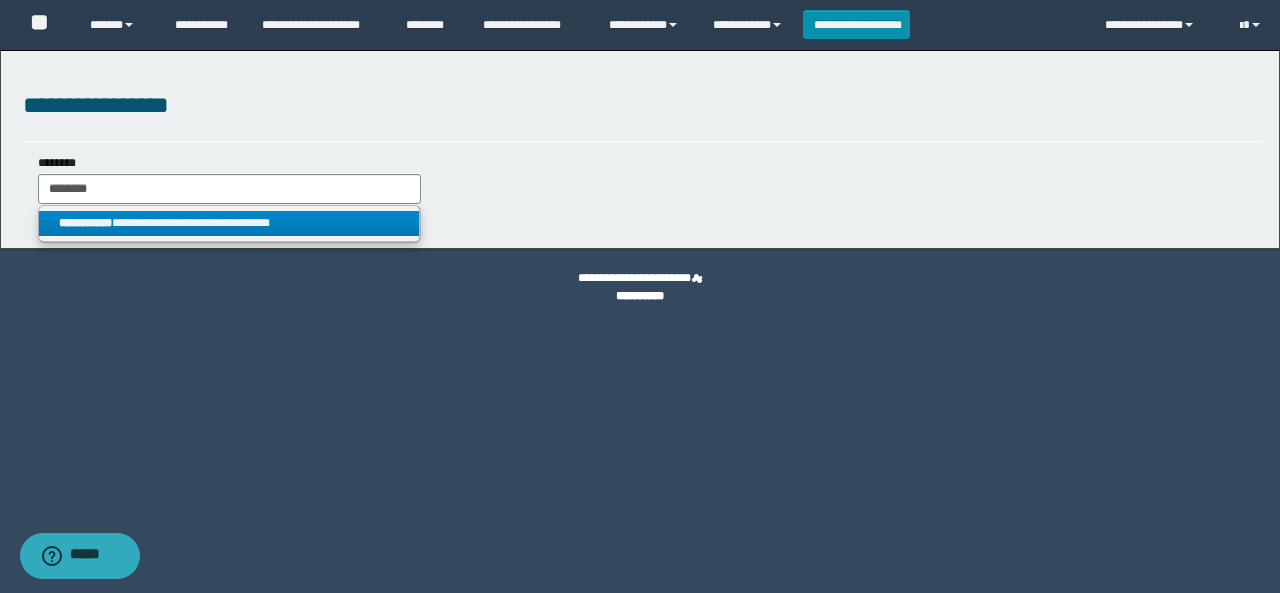 click on "**********" at bounding box center [229, 223] 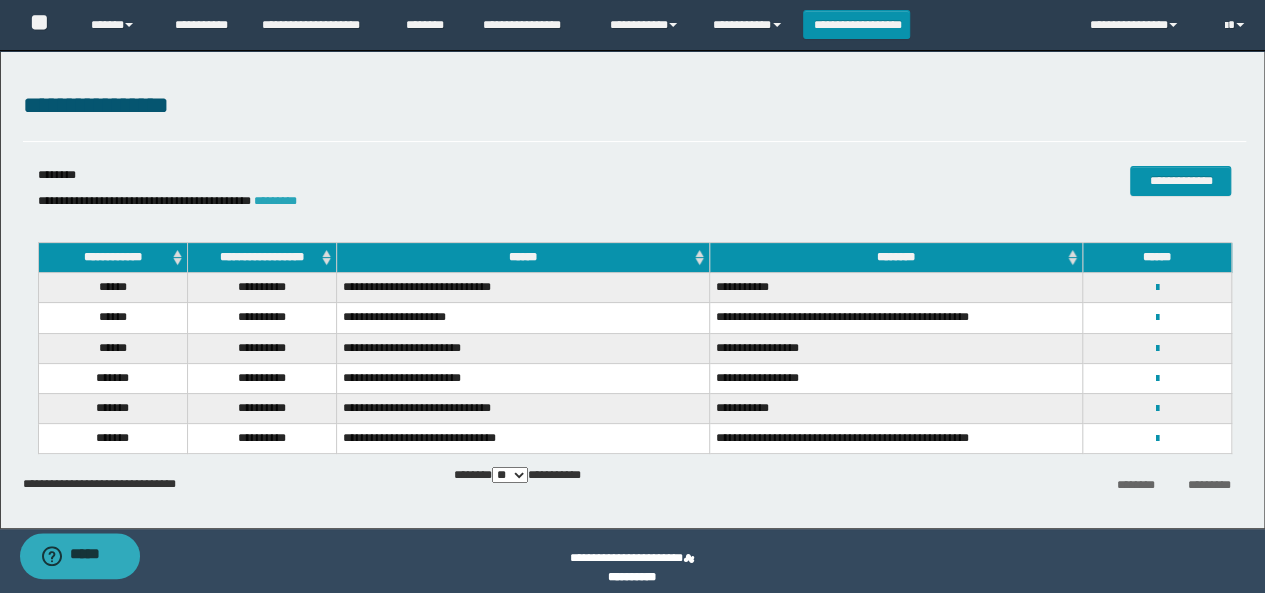 click on "*********" at bounding box center [275, 201] 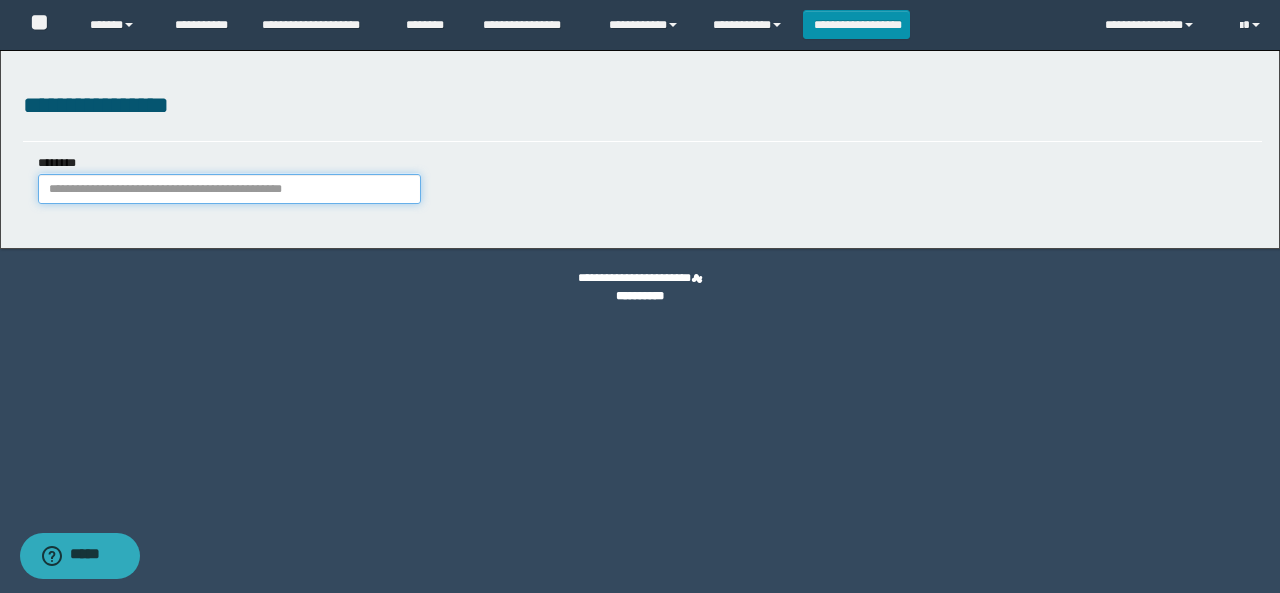 click on "********" at bounding box center [229, 189] 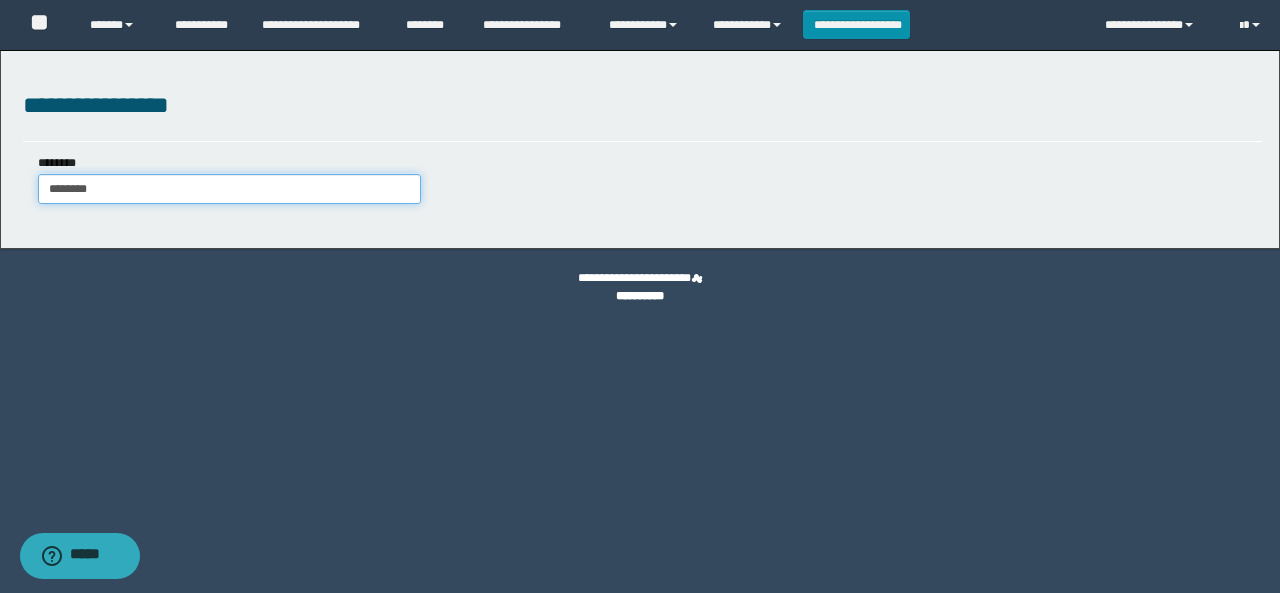 type on "********" 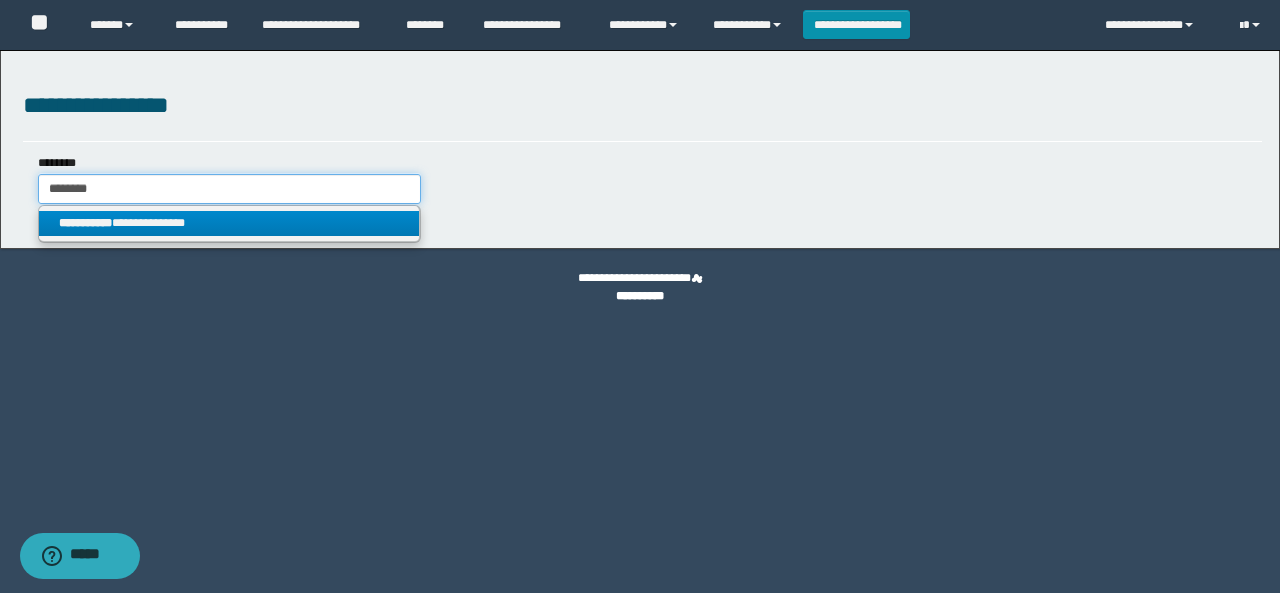 type on "********" 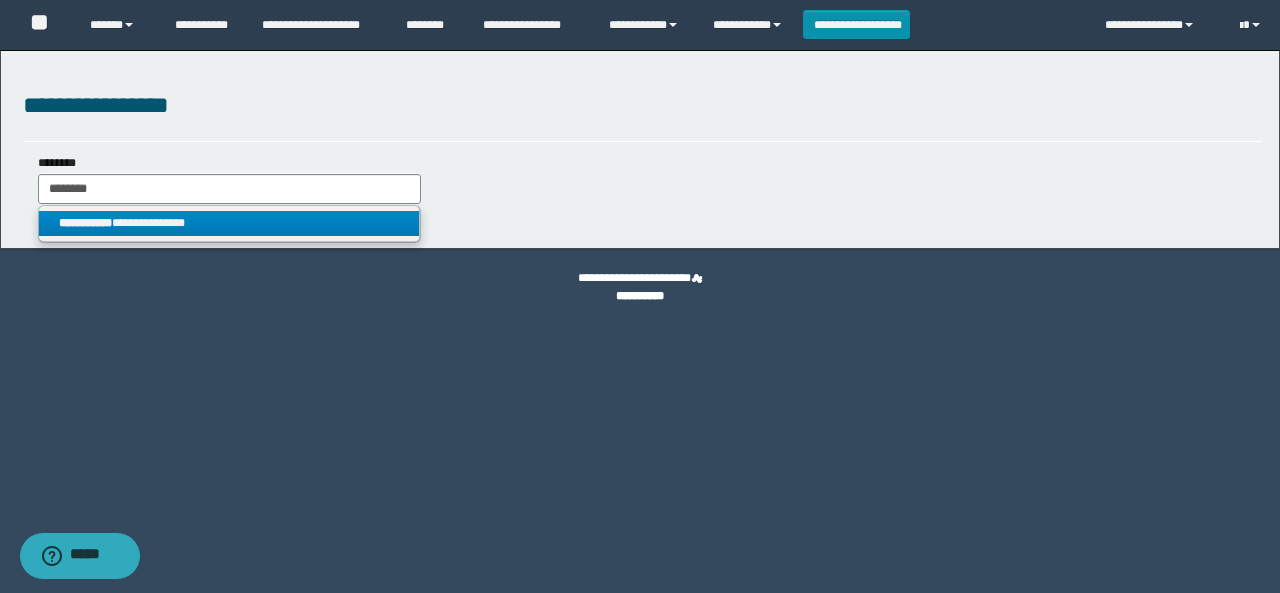 drag, startPoint x: 230, startPoint y: 227, endPoint x: 362, endPoint y: 255, distance: 134.93703 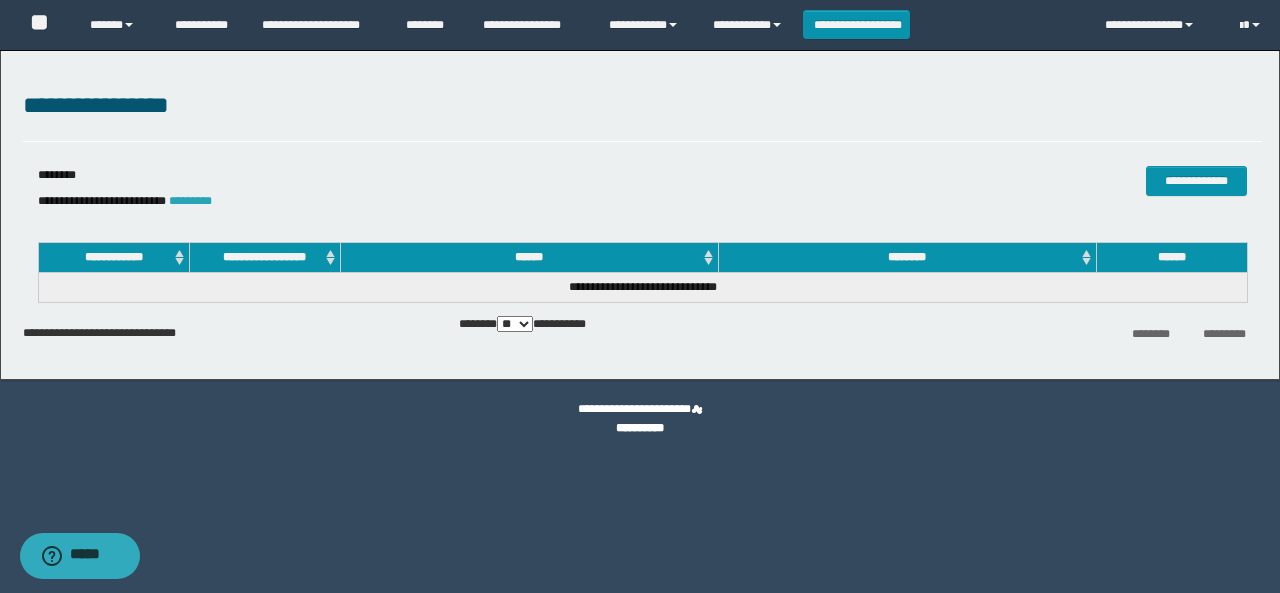 click on "*********" at bounding box center [190, 201] 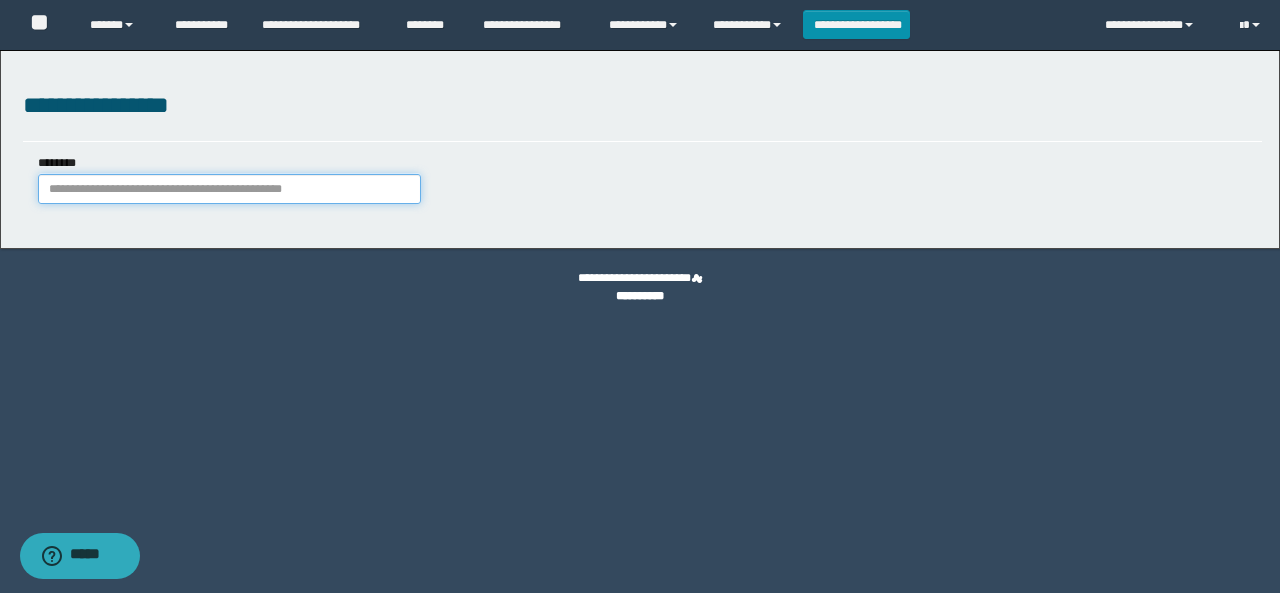 click on "********" at bounding box center (229, 189) 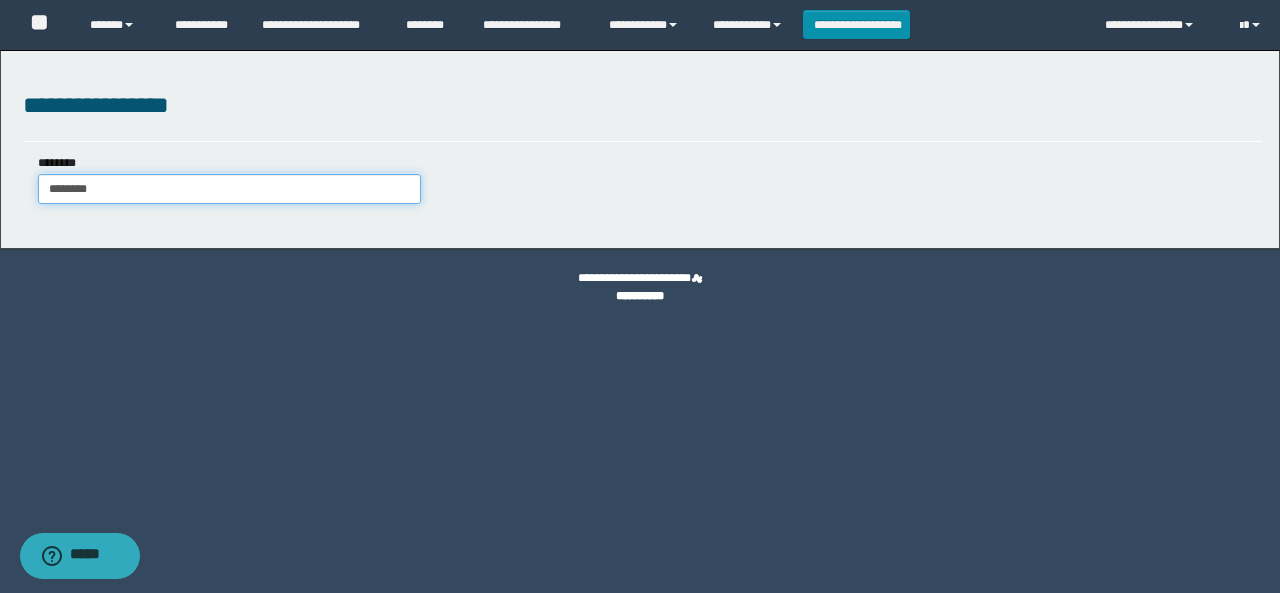 type on "********" 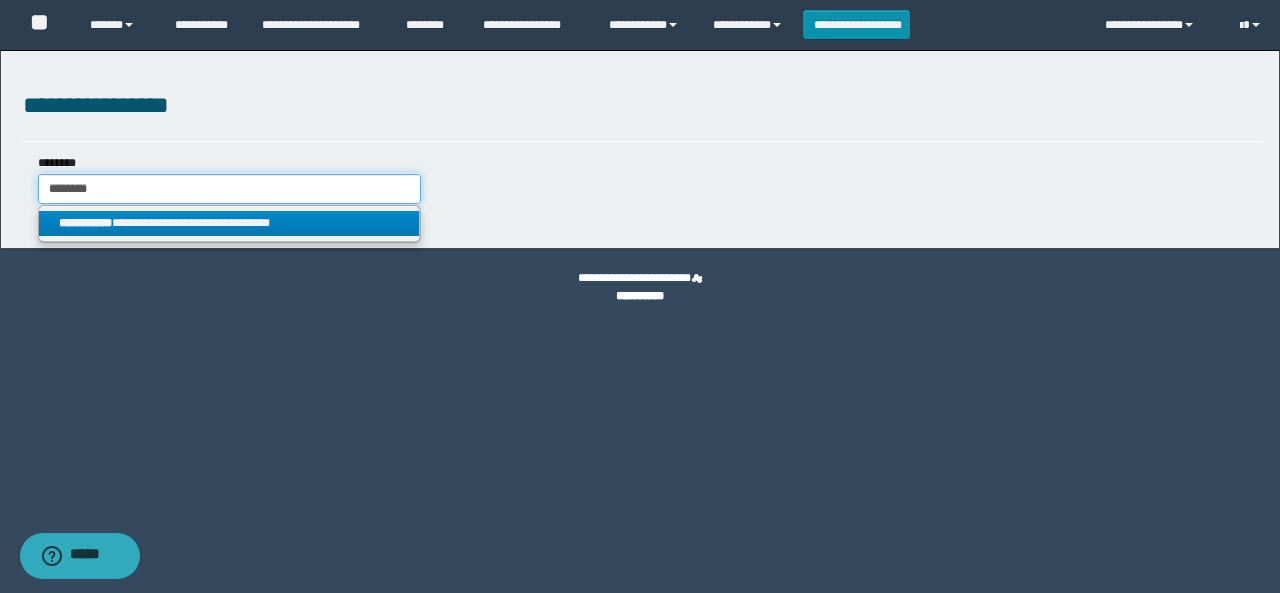 type on "********" 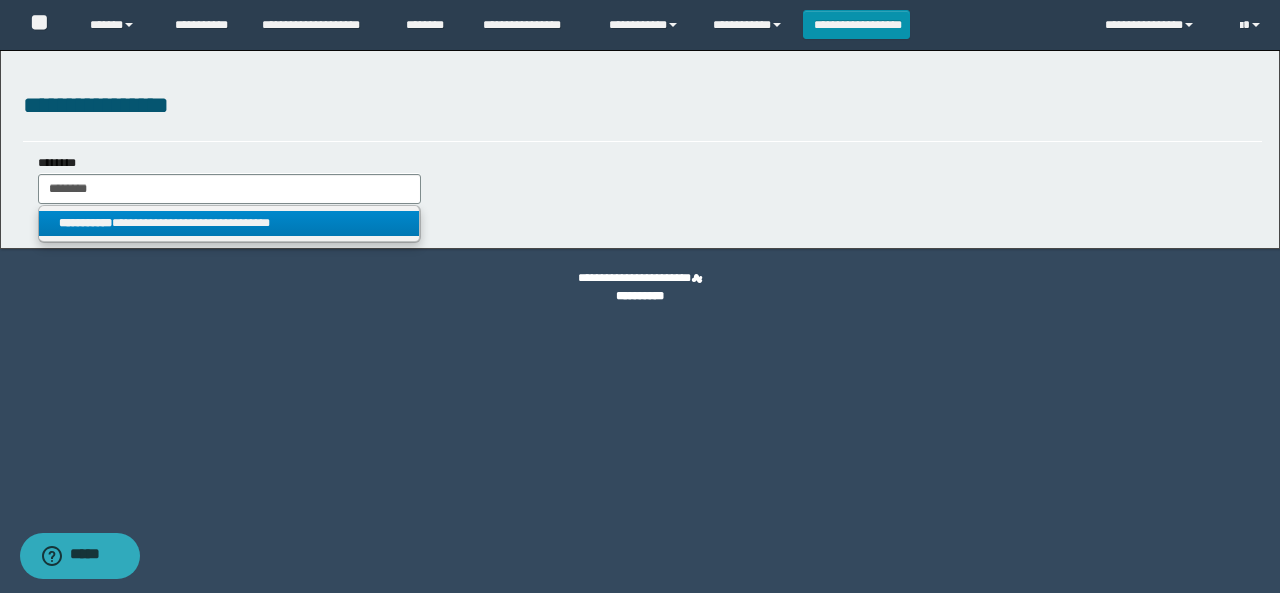 click on "**********" at bounding box center [229, 223] 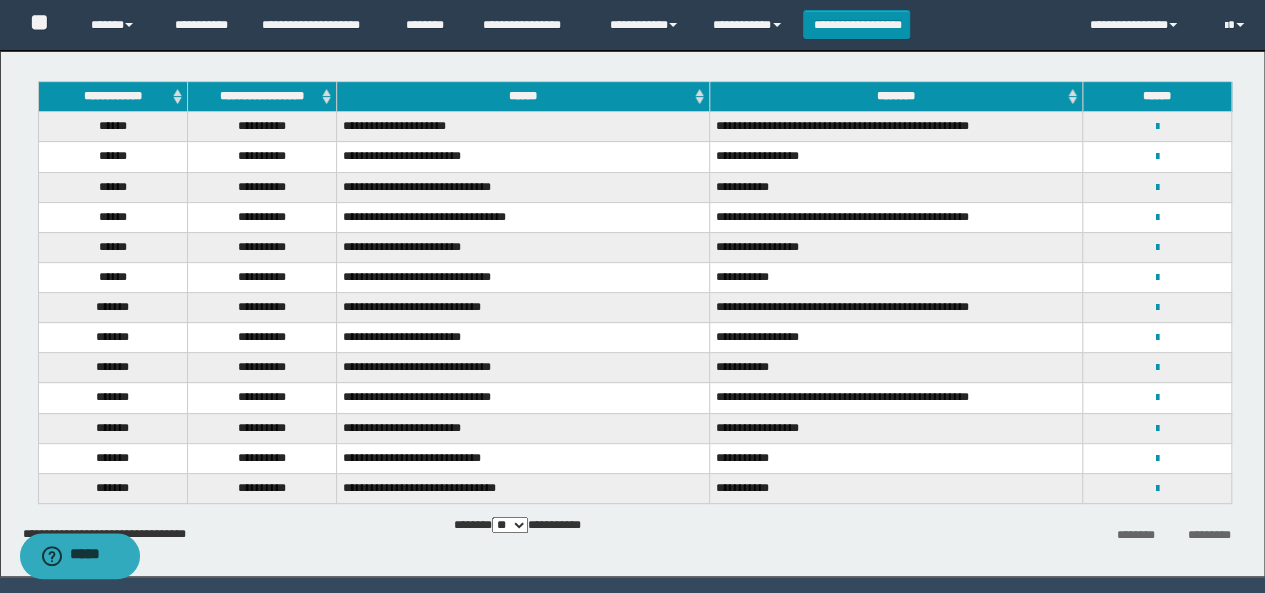 scroll, scrollTop: 200, scrollLeft: 0, axis: vertical 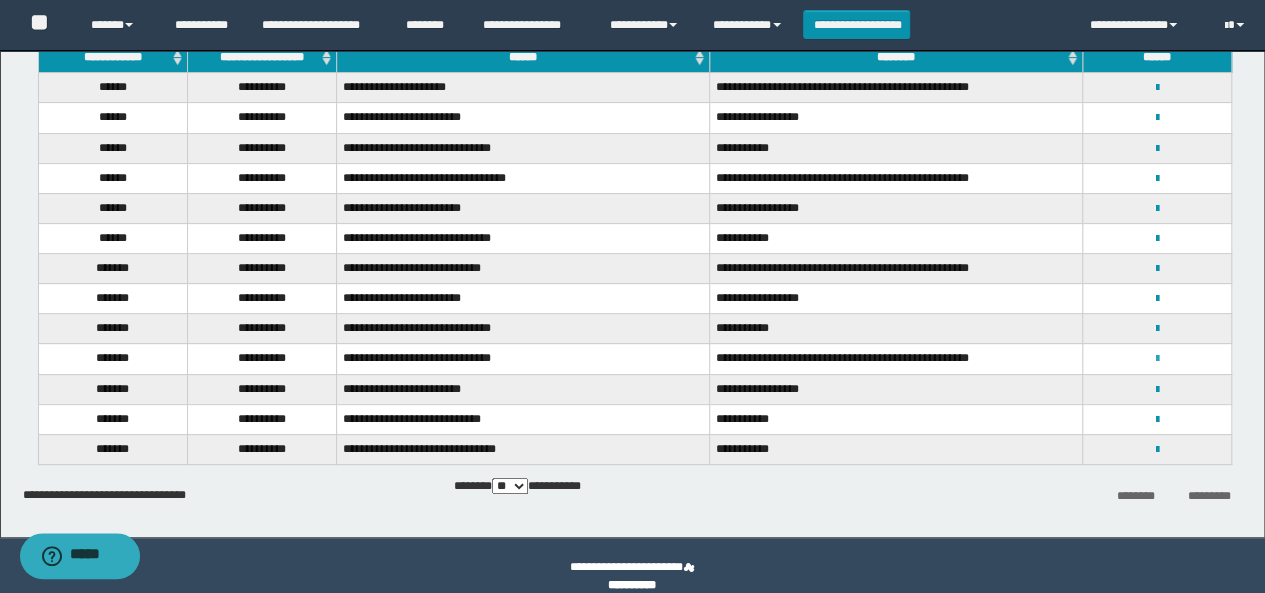 drag, startPoint x: 1168, startPoint y: 352, endPoint x: 1153, endPoint y: 352, distance: 15 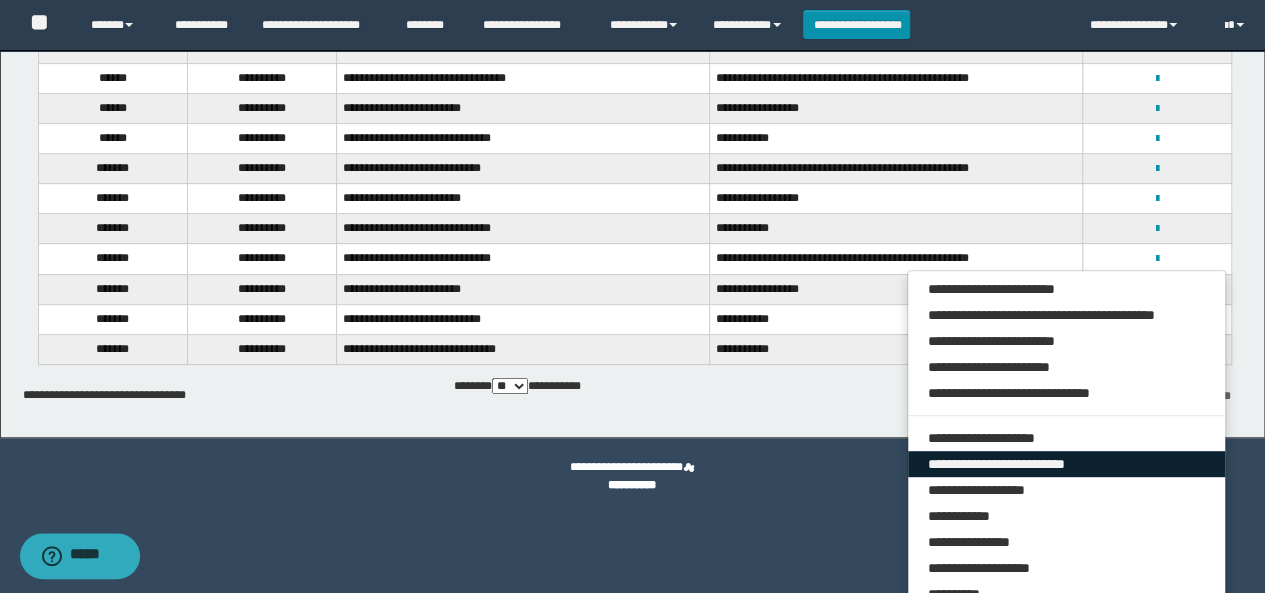 click on "**********" at bounding box center [1067, 464] 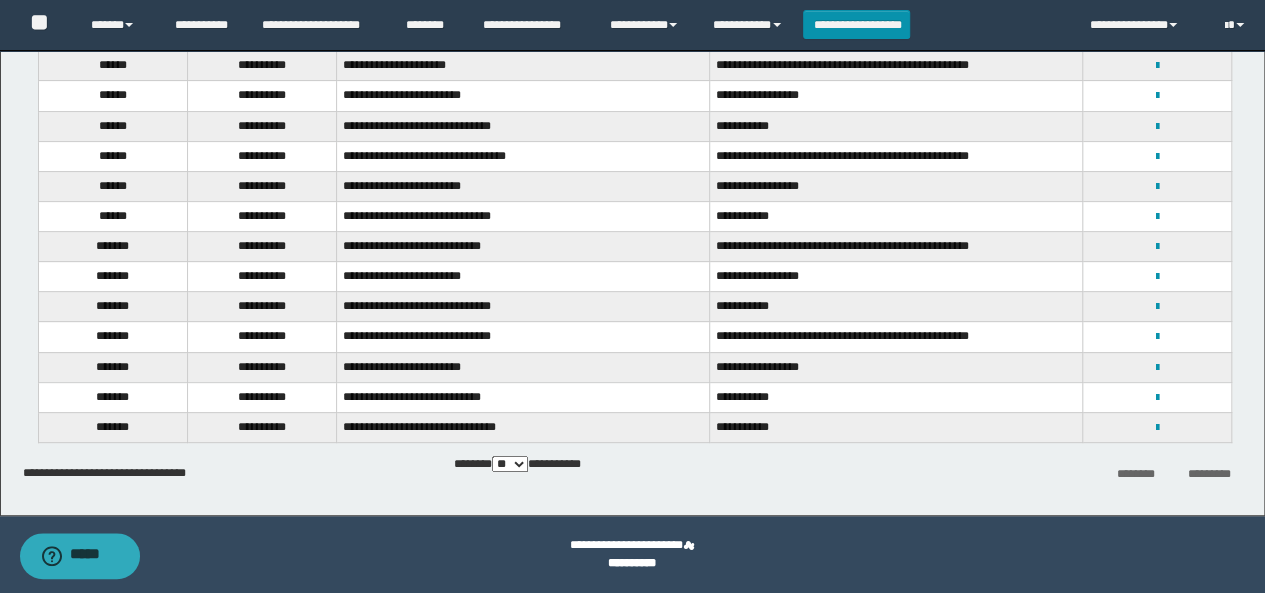 scroll, scrollTop: 222, scrollLeft: 0, axis: vertical 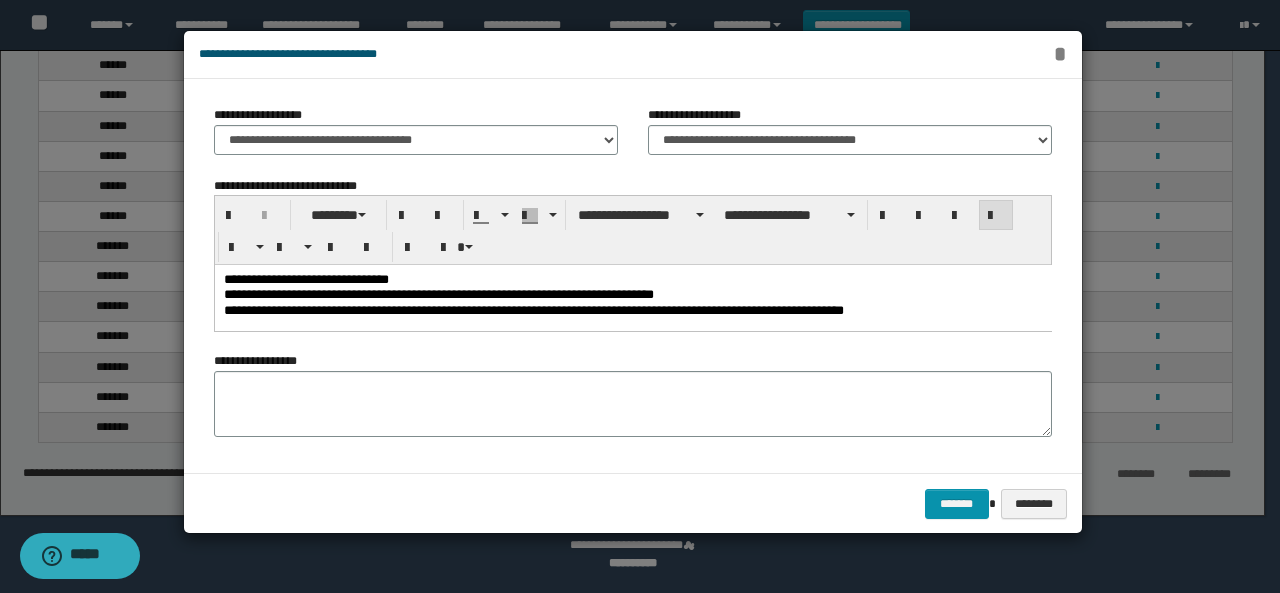 click on "*" at bounding box center (1059, 54) 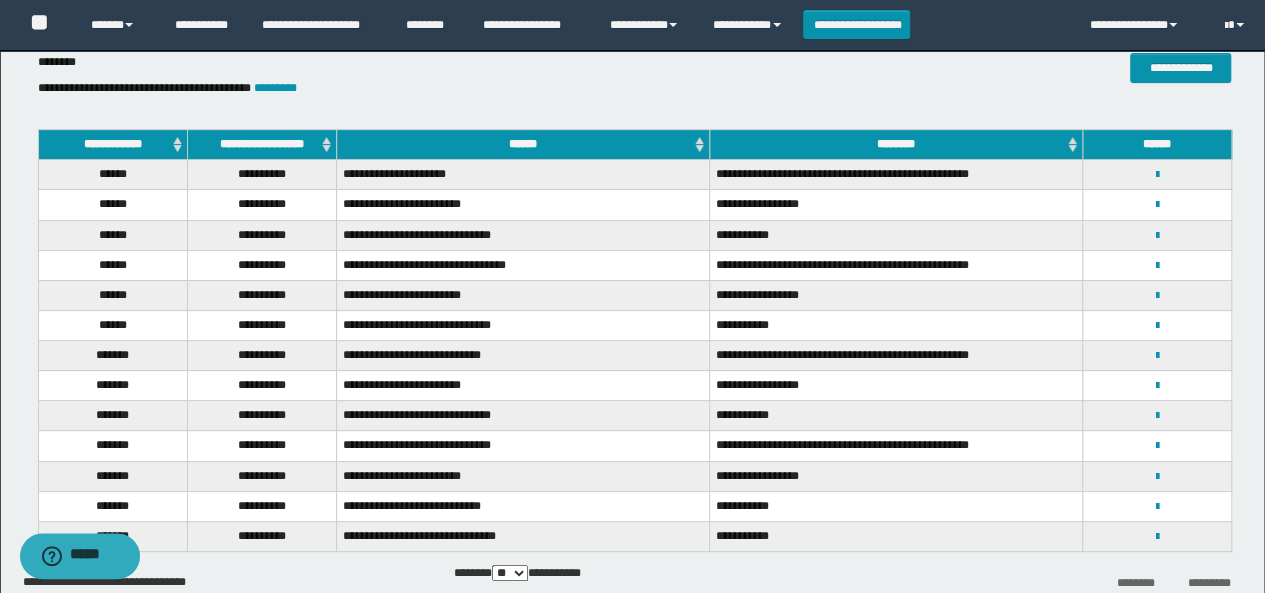 scroll, scrollTop: 22, scrollLeft: 0, axis: vertical 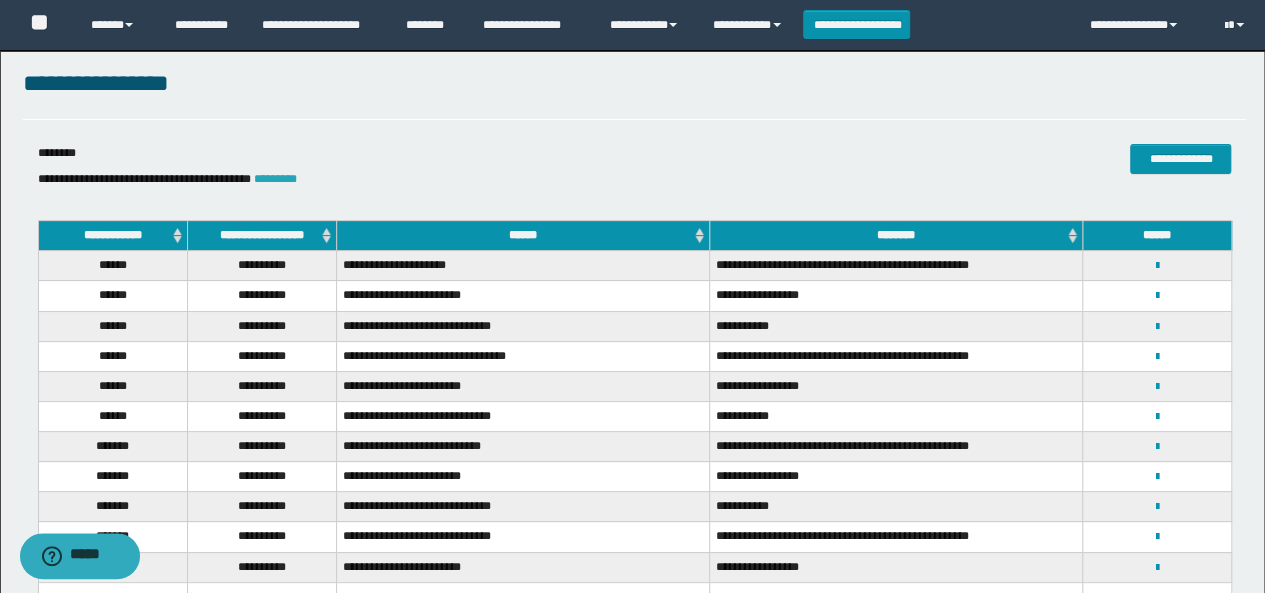 click on "*********" at bounding box center [275, 179] 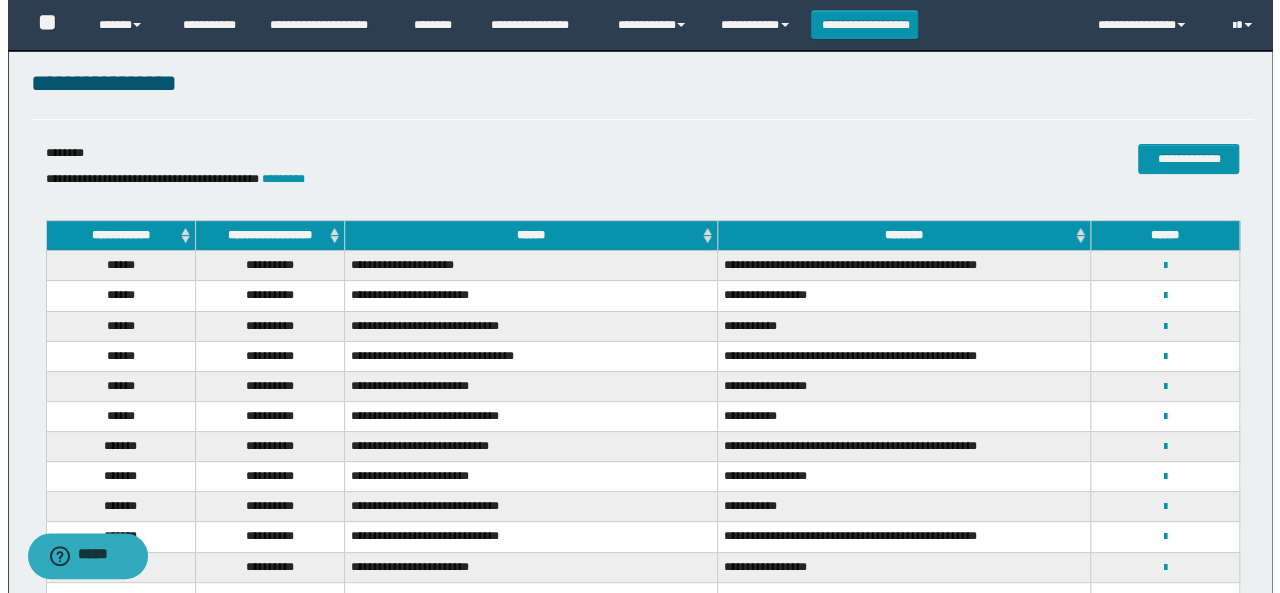 scroll, scrollTop: 0, scrollLeft: 0, axis: both 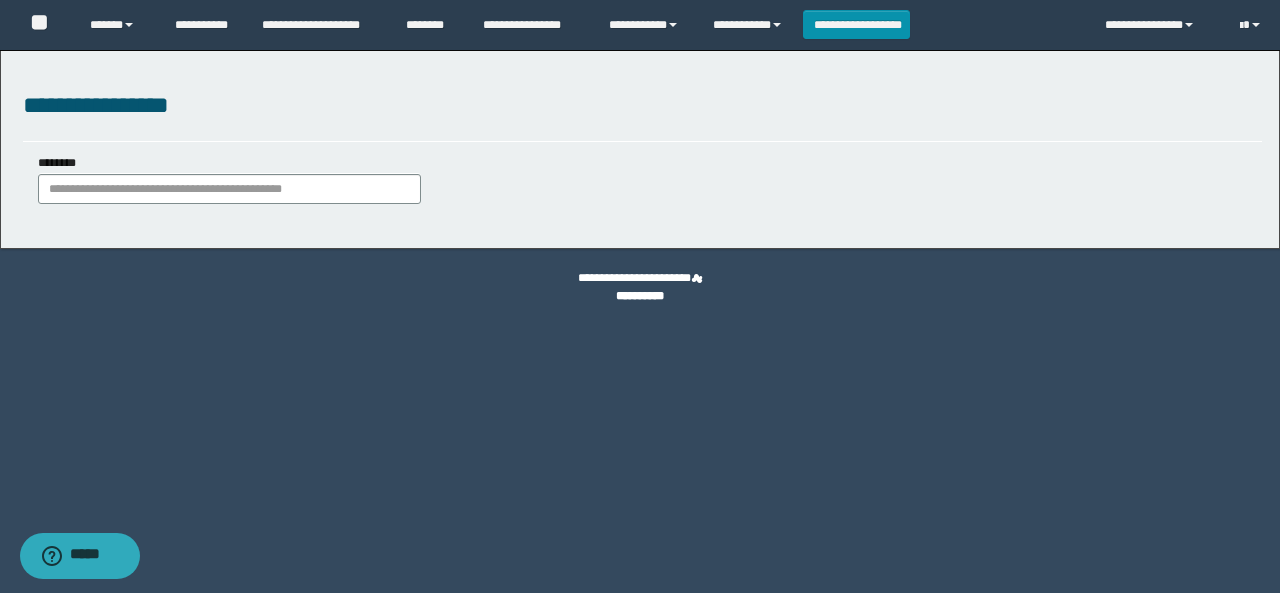 click on "**********" at bounding box center (642, 186) 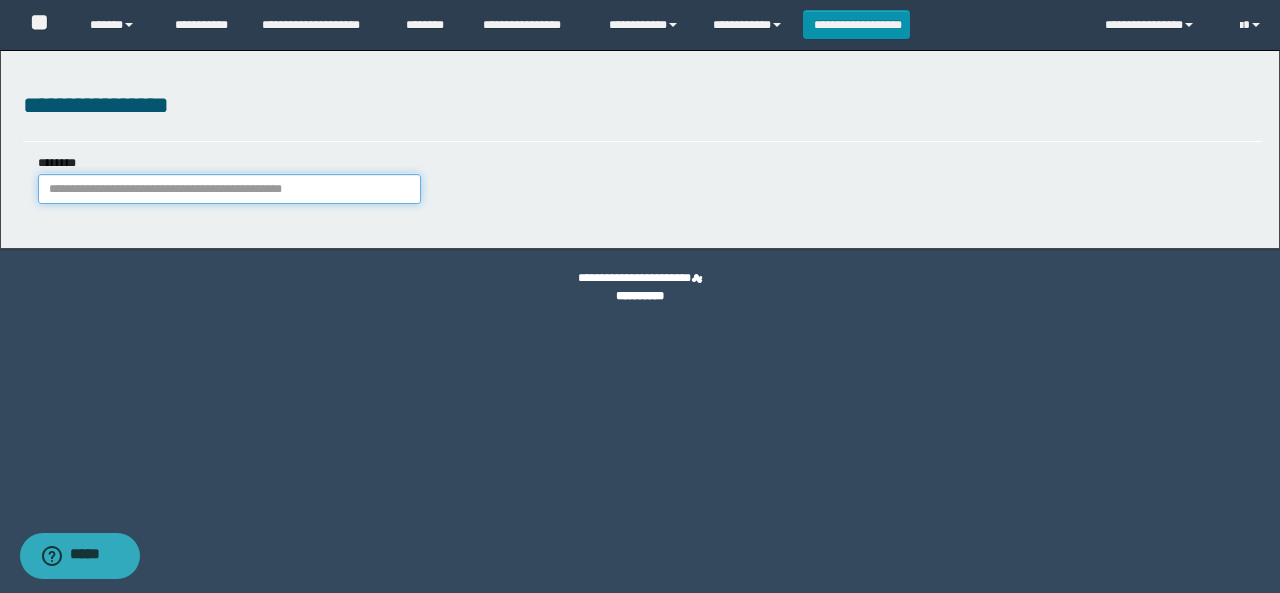 click on "********" at bounding box center [229, 189] 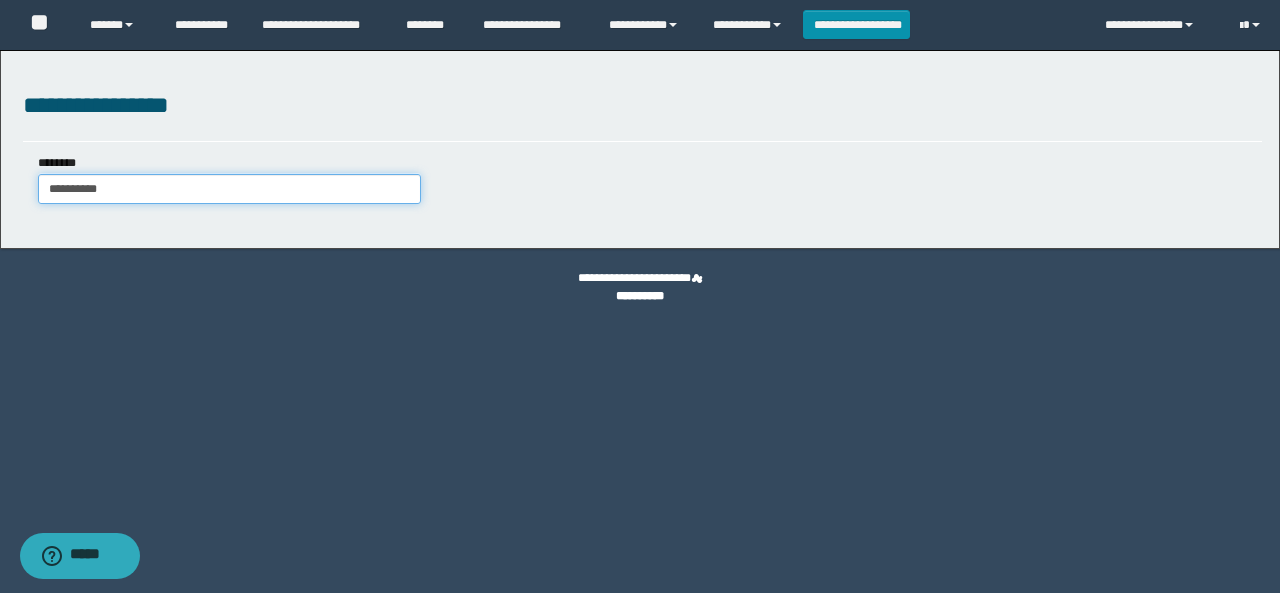 type on "**********" 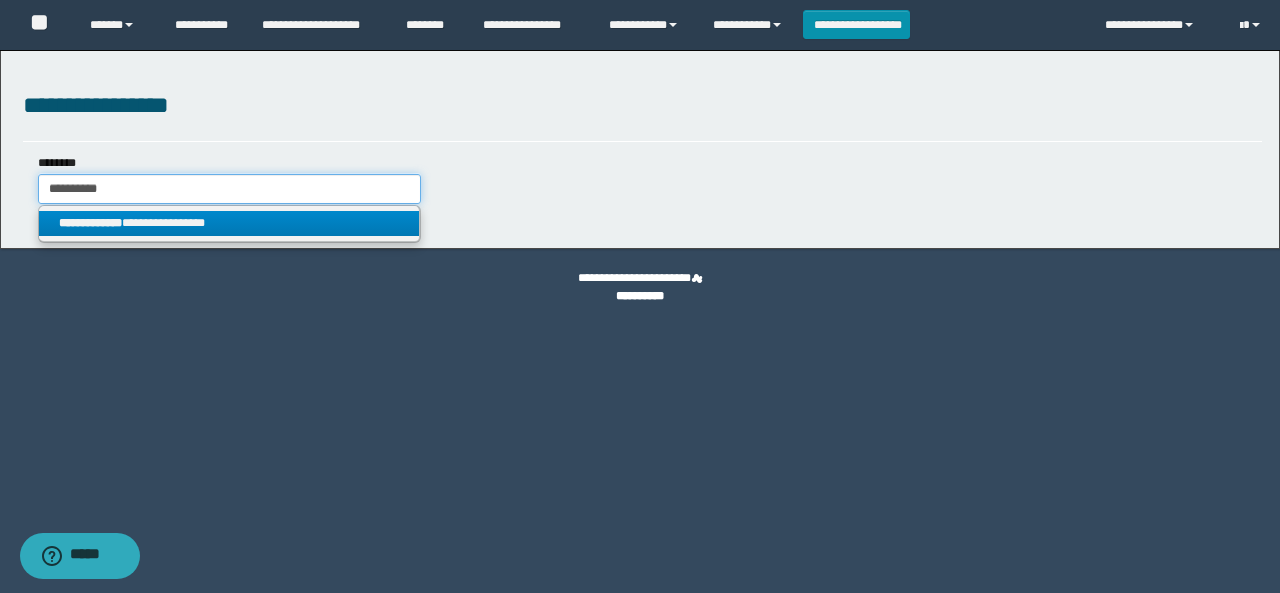type on "**********" 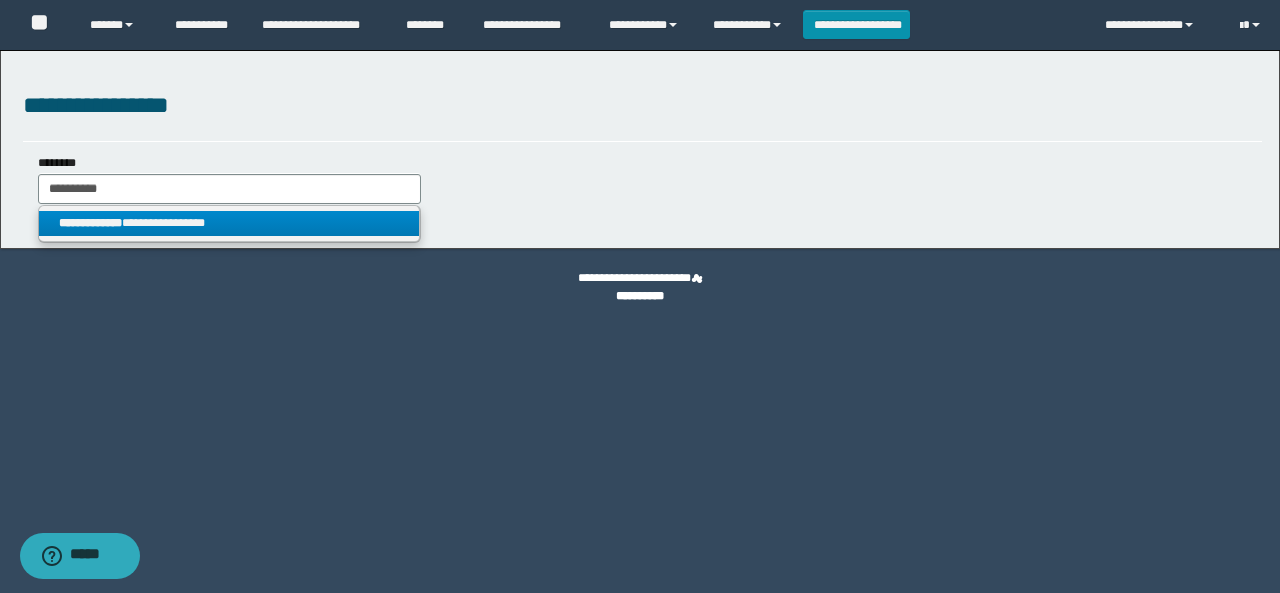 click on "**********" at bounding box center (229, 223) 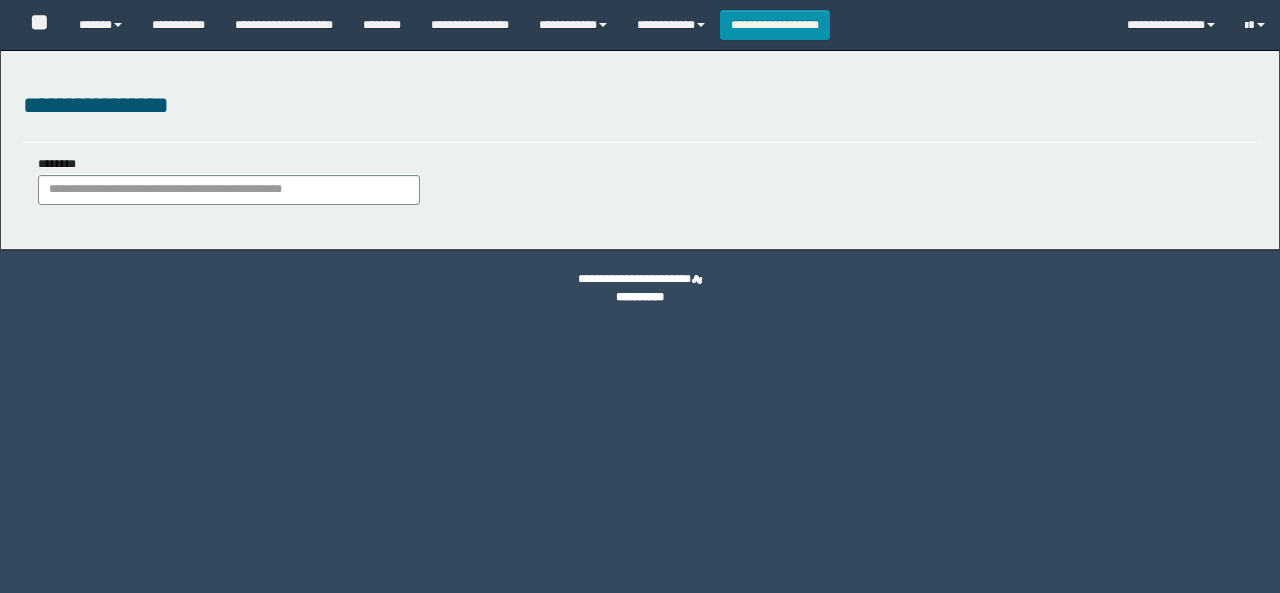 scroll, scrollTop: 0, scrollLeft: 0, axis: both 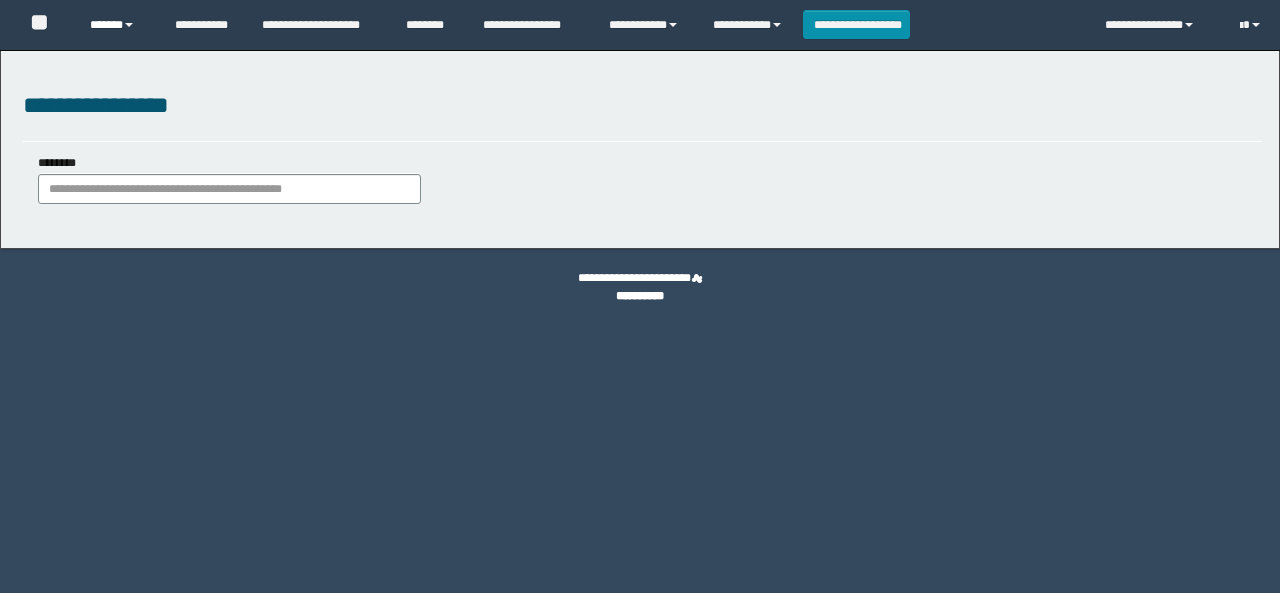 click on "******" at bounding box center (117, 25) 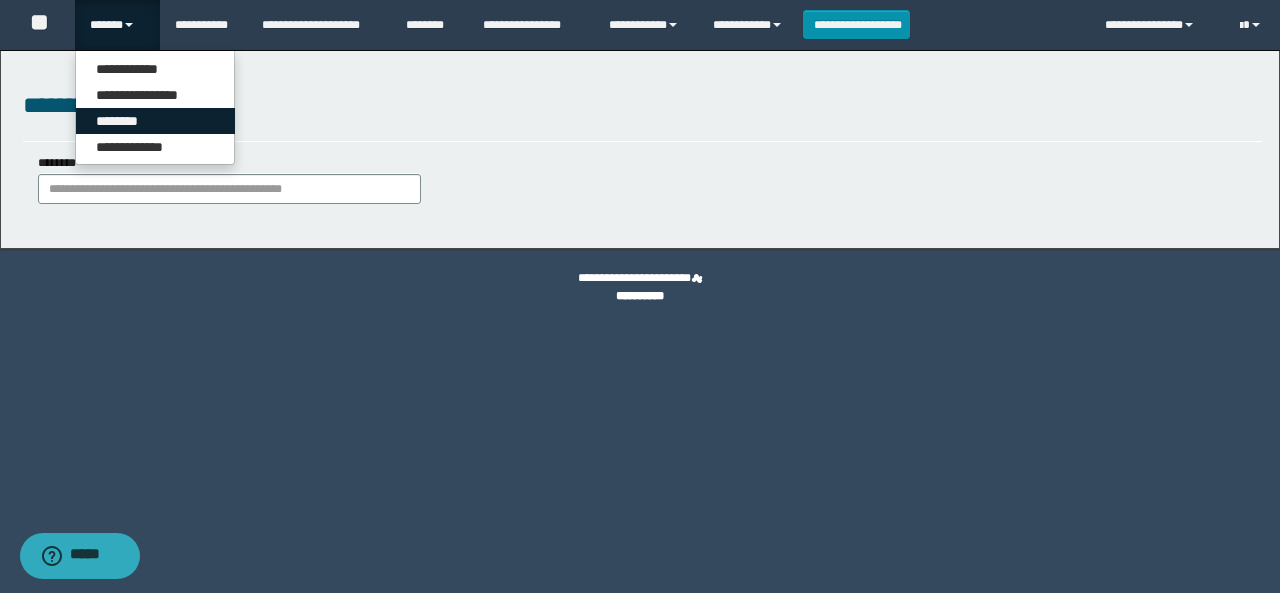 drag, startPoint x: 113, startPoint y: 119, endPoint x: 168, endPoint y: 130, distance: 56.089214 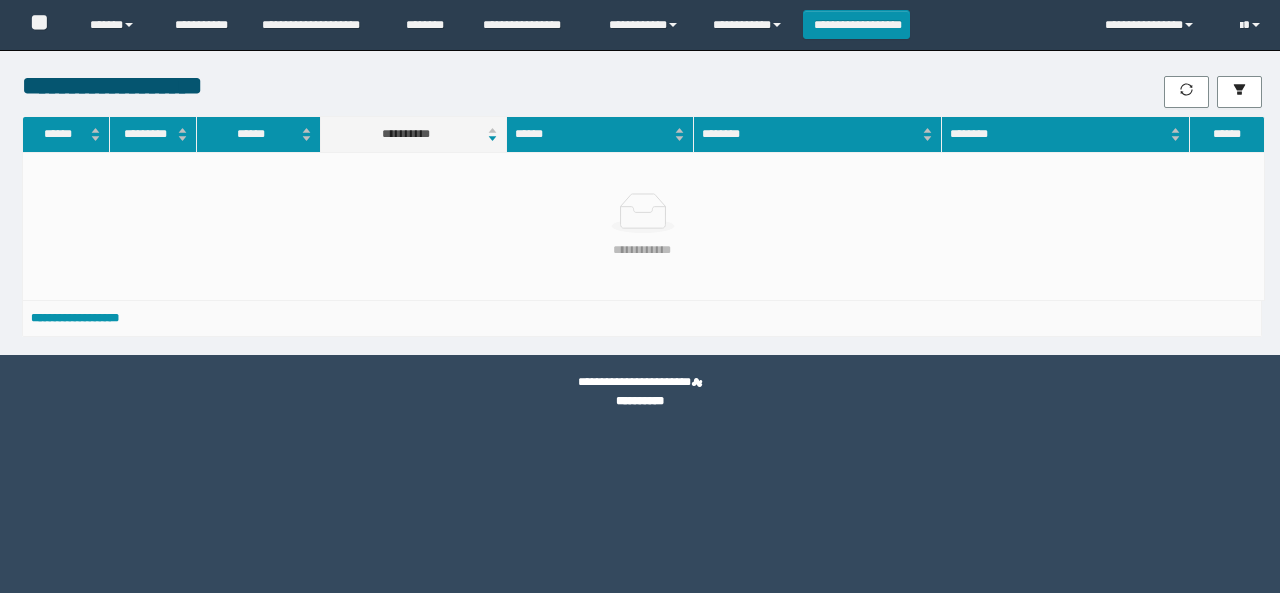 scroll, scrollTop: 0, scrollLeft: 0, axis: both 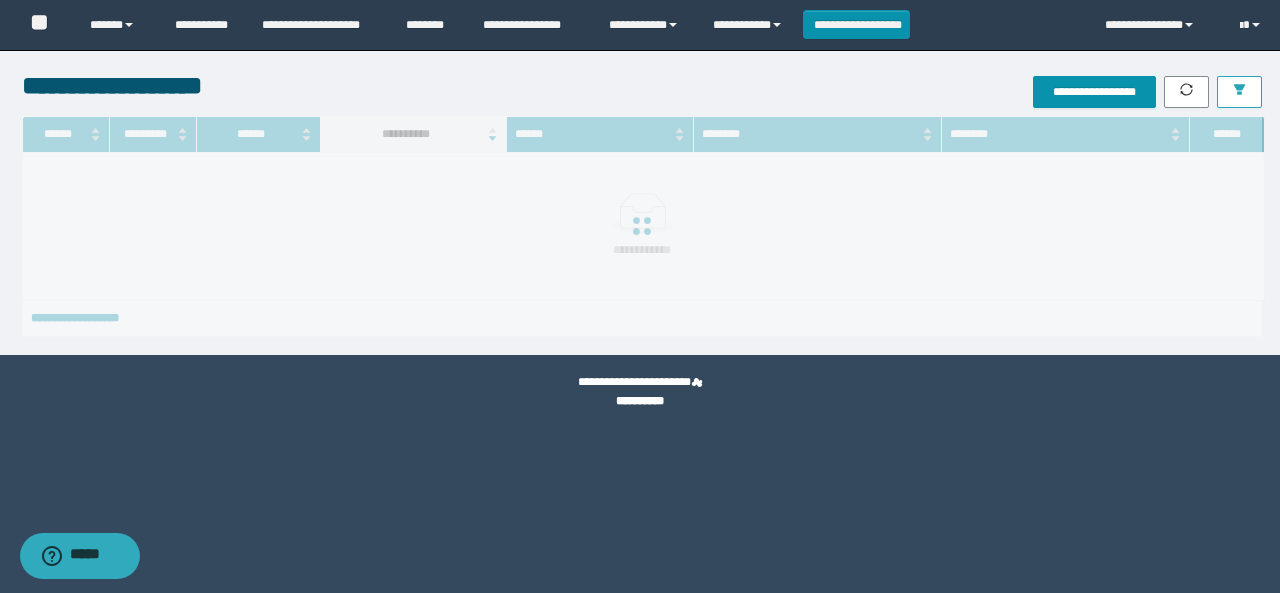 click at bounding box center (1239, 92) 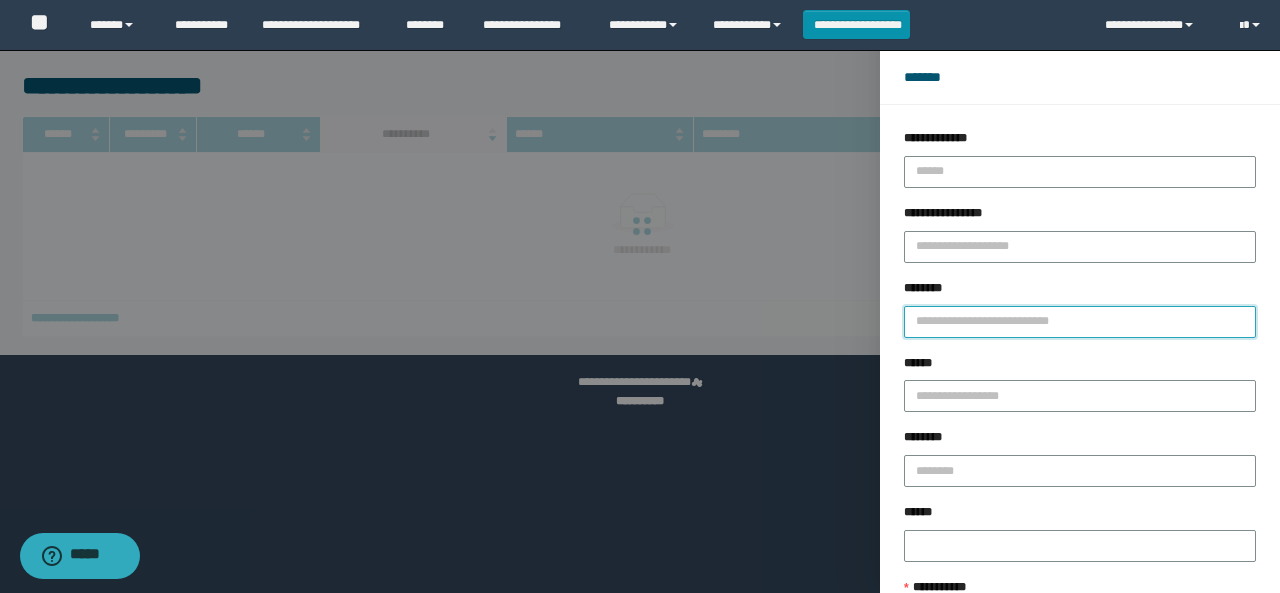 drag, startPoint x: 1016, startPoint y: 321, endPoint x: 1001, endPoint y: 300, distance: 25.806976 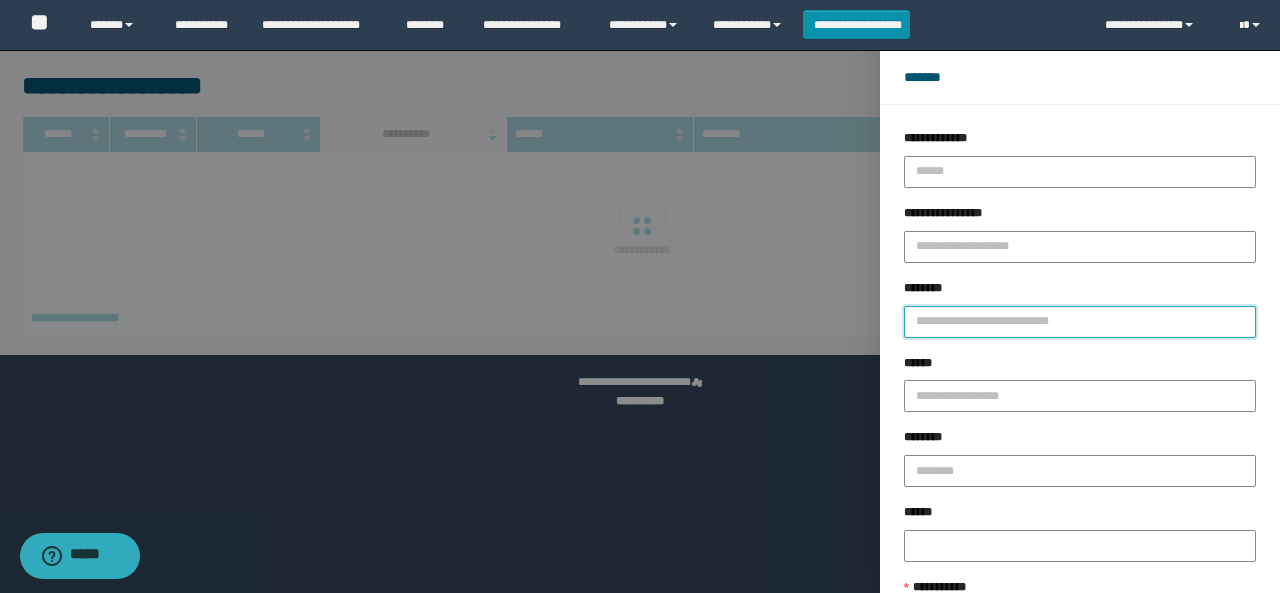 click on "********" at bounding box center [1080, 322] 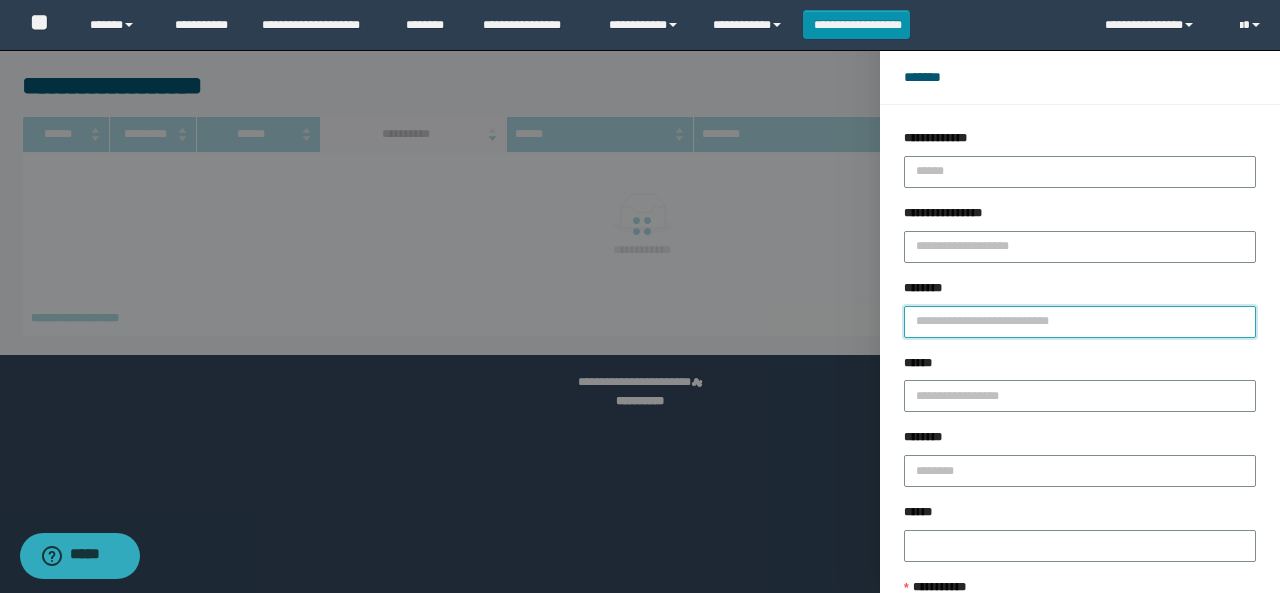 paste on "**********" 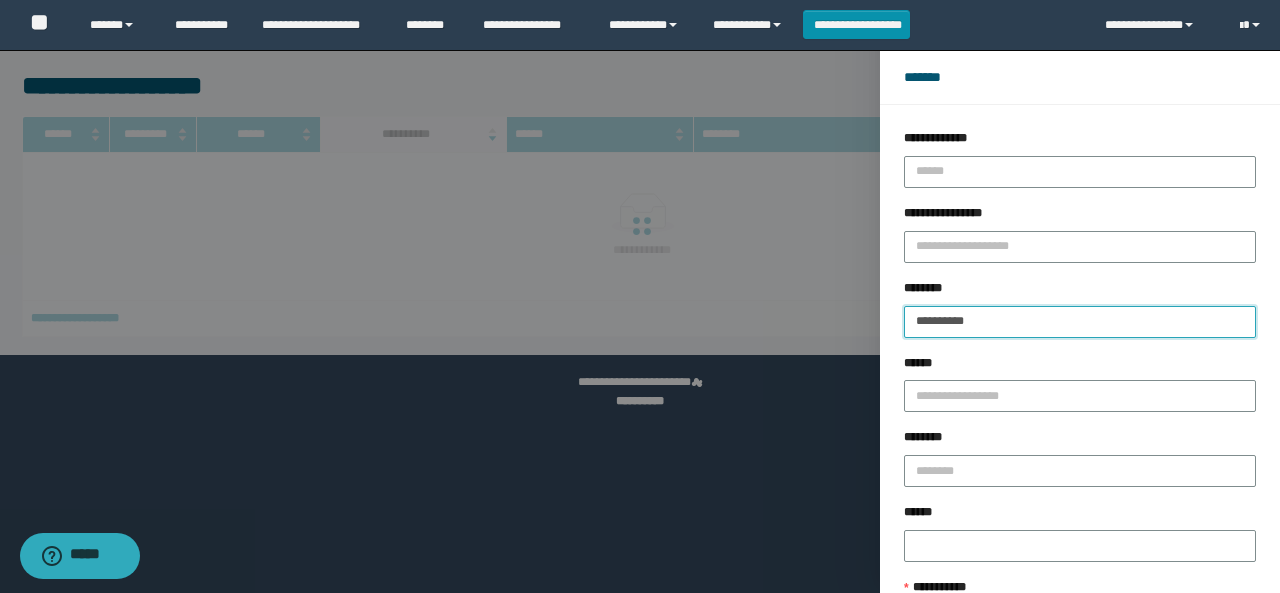 type on "**********" 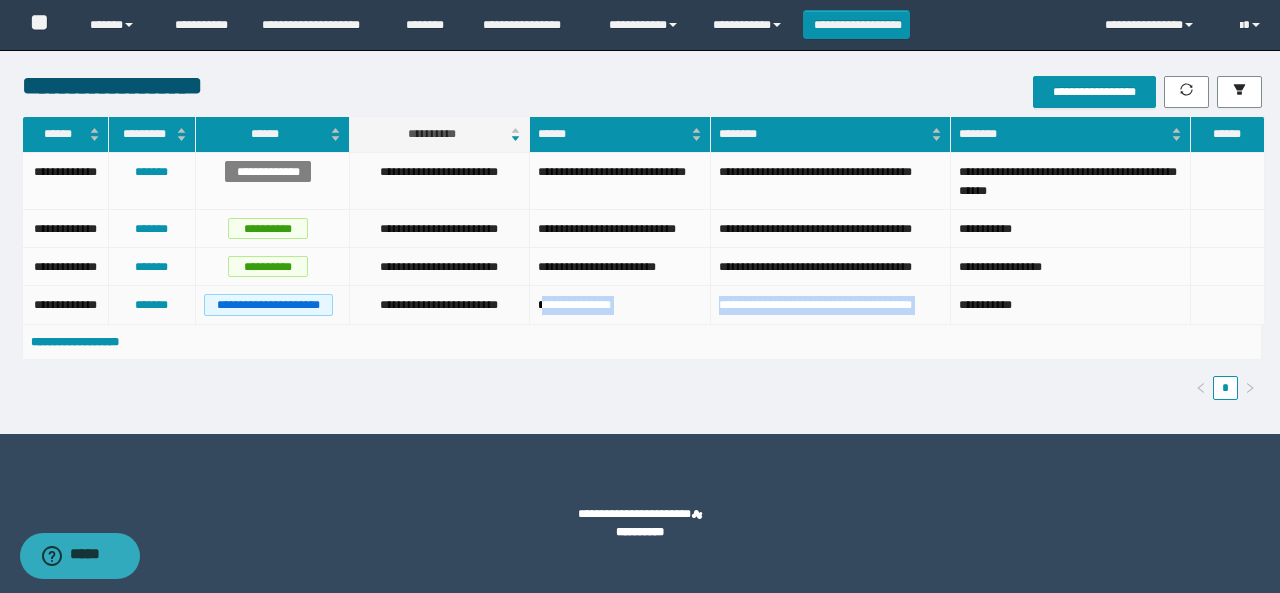 drag, startPoint x: 539, startPoint y: 326, endPoint x: 952, endPoint y: 367, distance: 415.03012 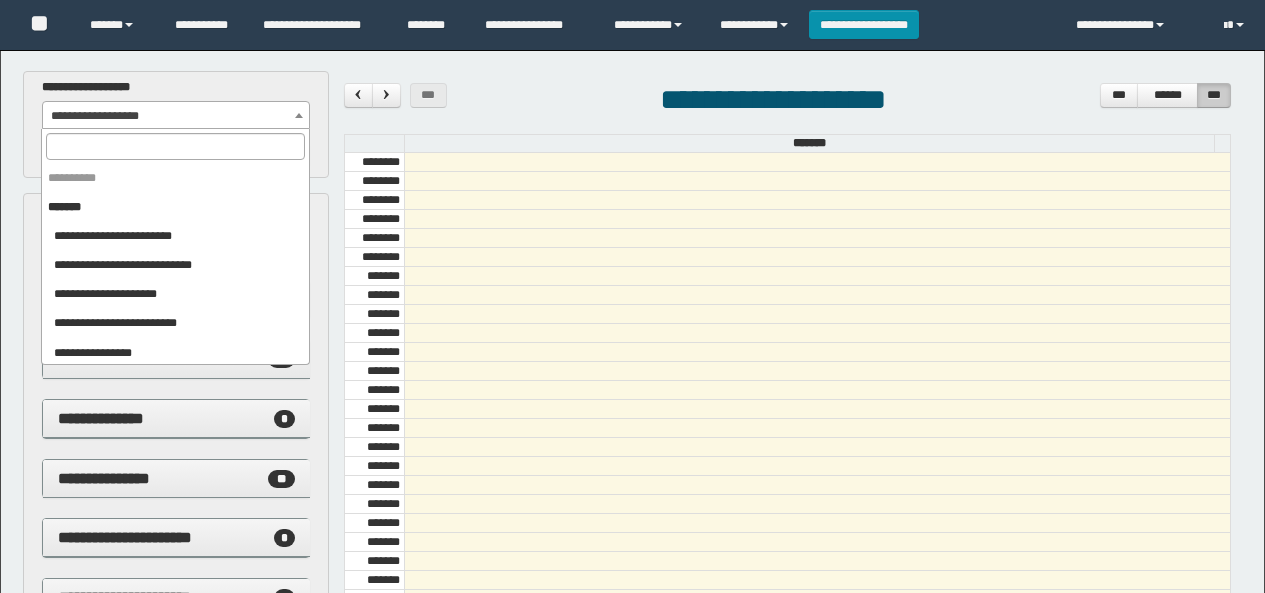 scroll, scrollTop: 0, scrollLeft: 0, axis: both 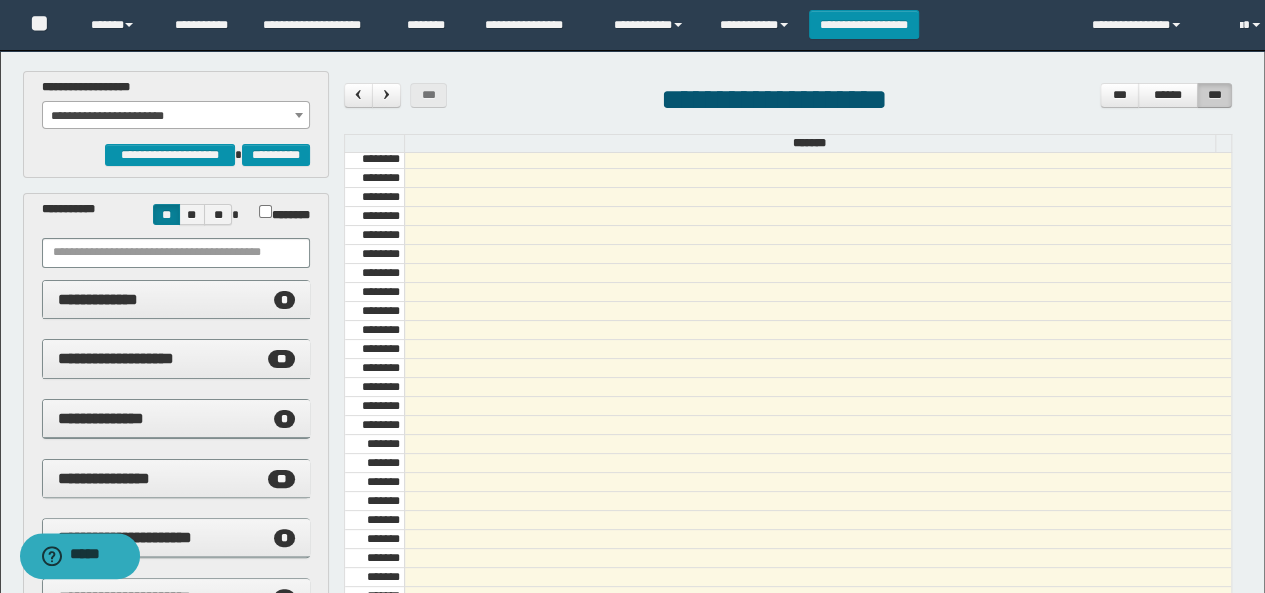 click on "**********" at bounding box center [176, 116] 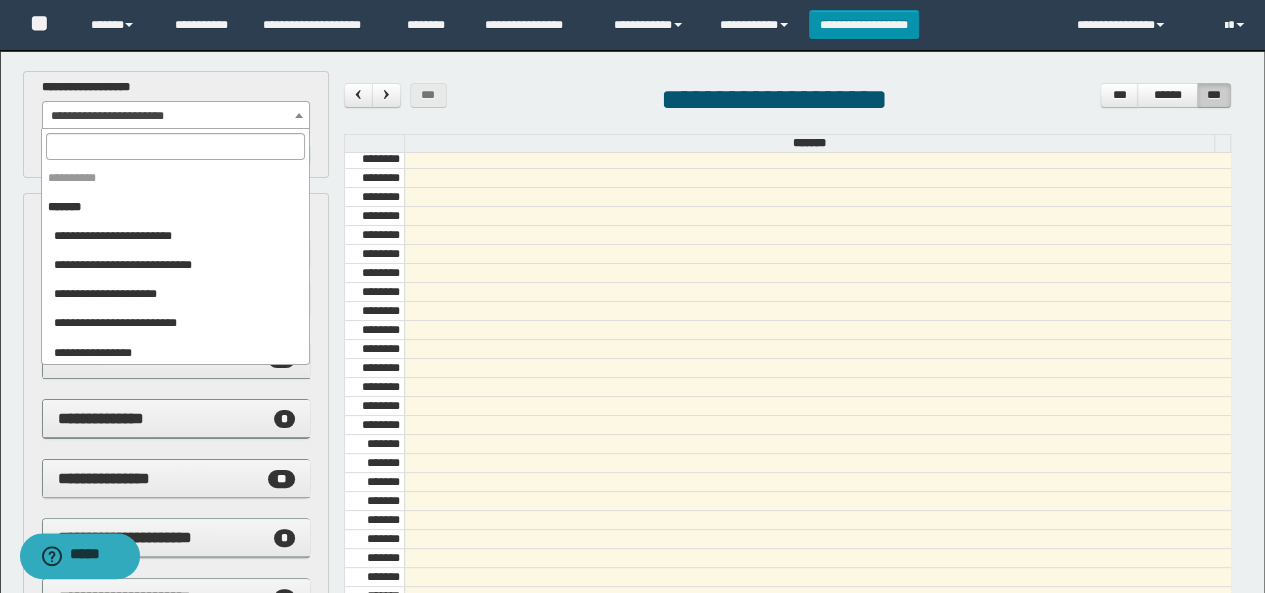 scroll, scrollTop: 2345, scrollLeft: 0, axis: vertical 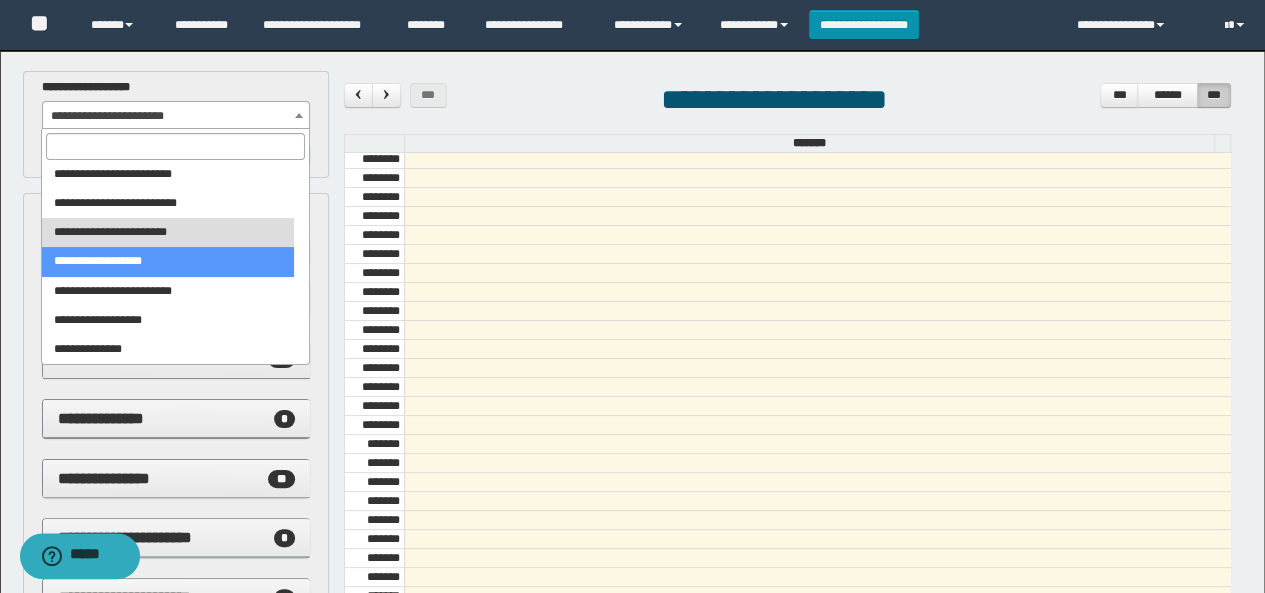 select on "****" 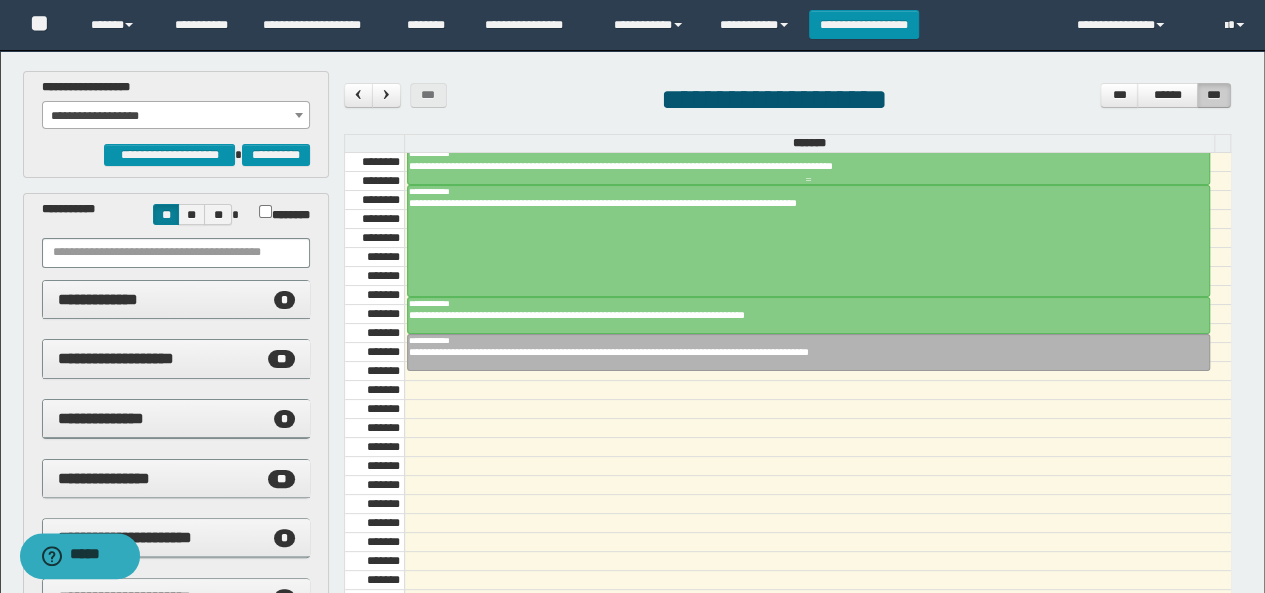 scroll, scrollTop: 1400, scrollLeft: 0, axis: vertical 